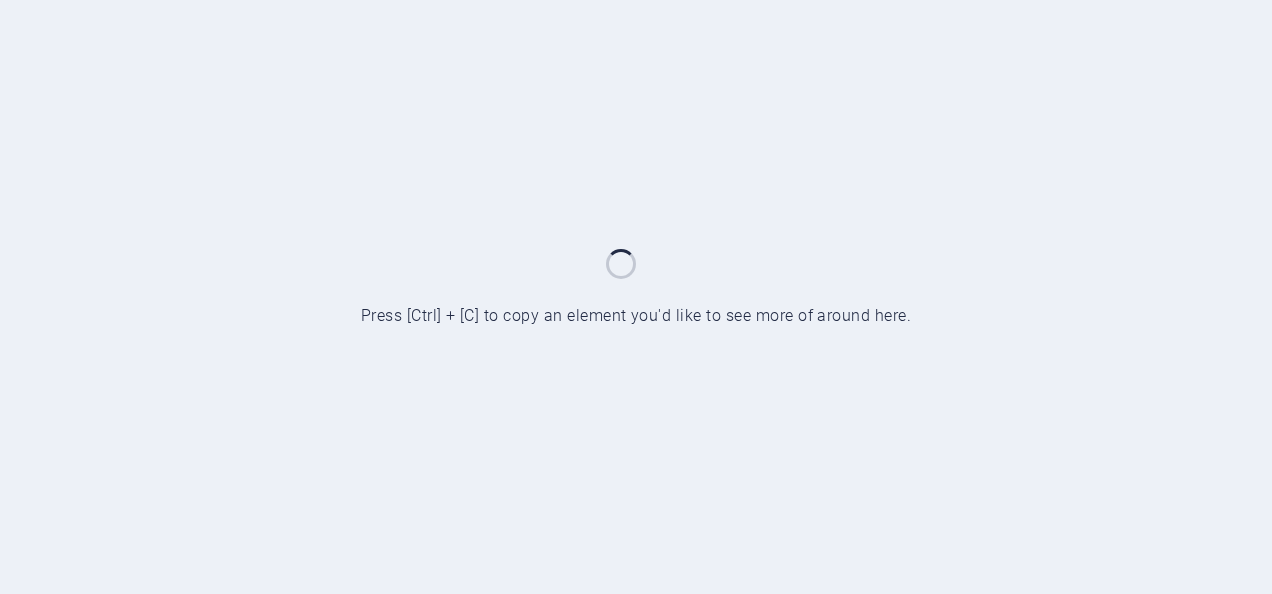 scroll, scrollTop: 0, scrollLeft: 0, axis: both 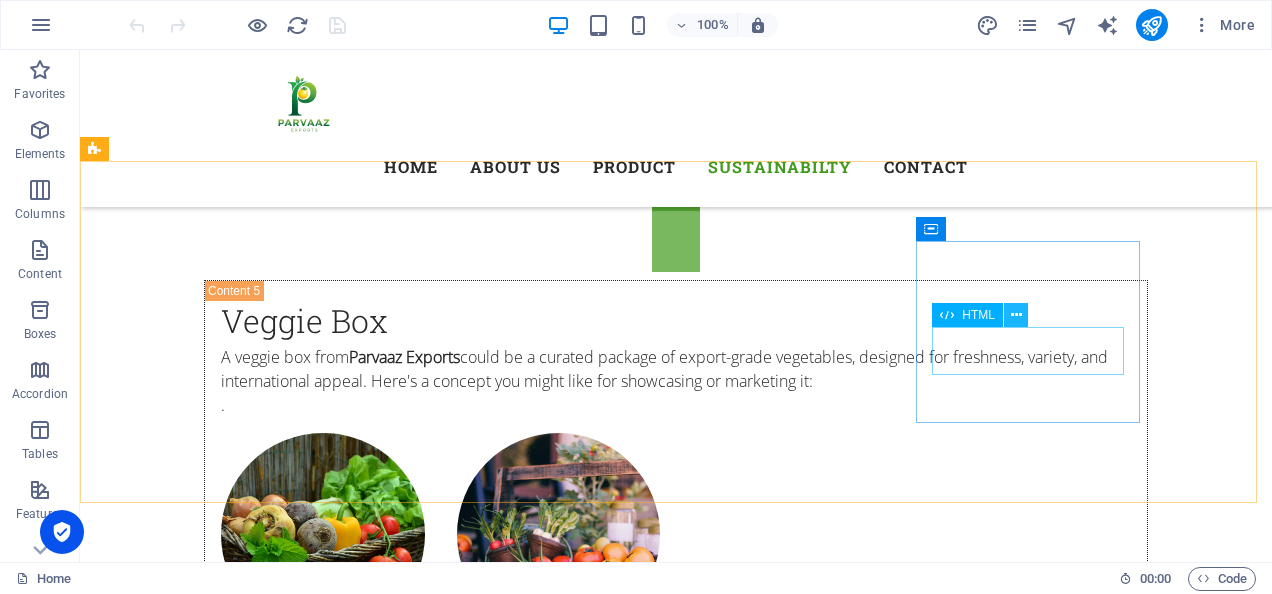 click at bounding box center (1016, 315) 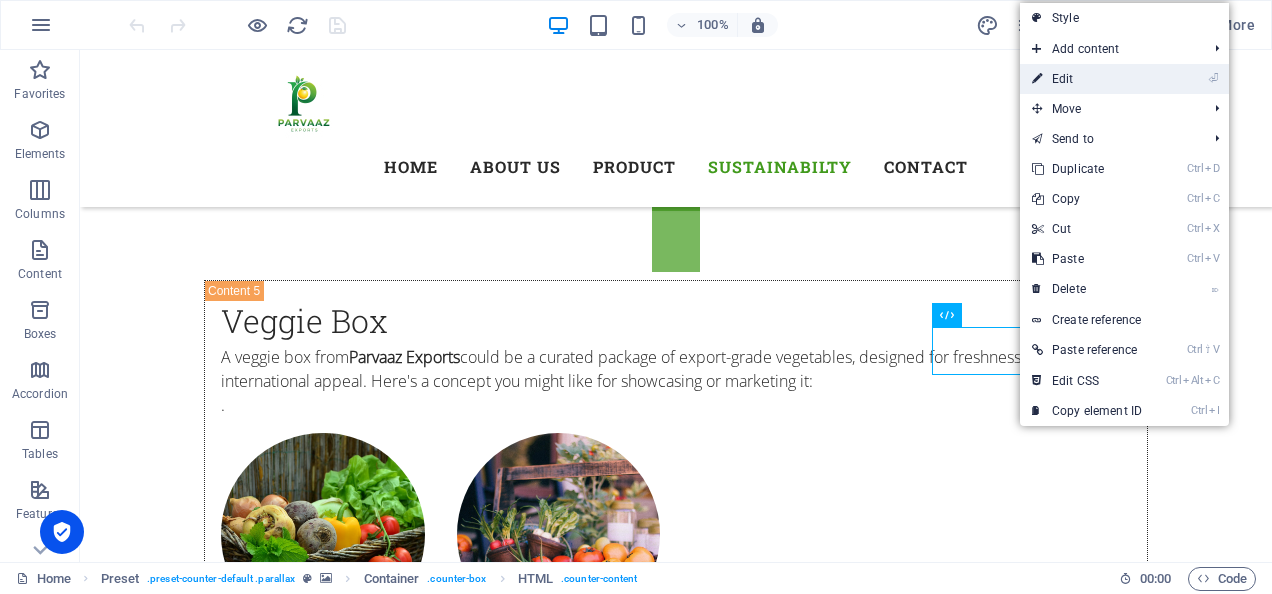 click on "⏎  Edit" at bounding box center [1087, 79] 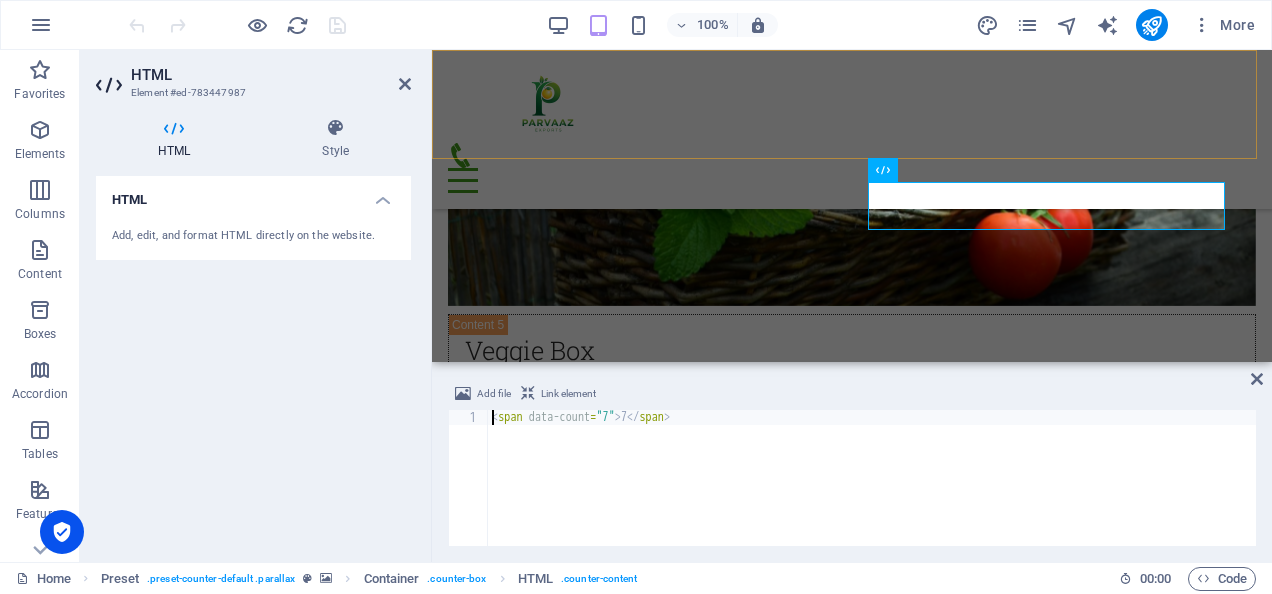 scroll, scrollTop: 8383, scrollLeft: 0, axis: vertical 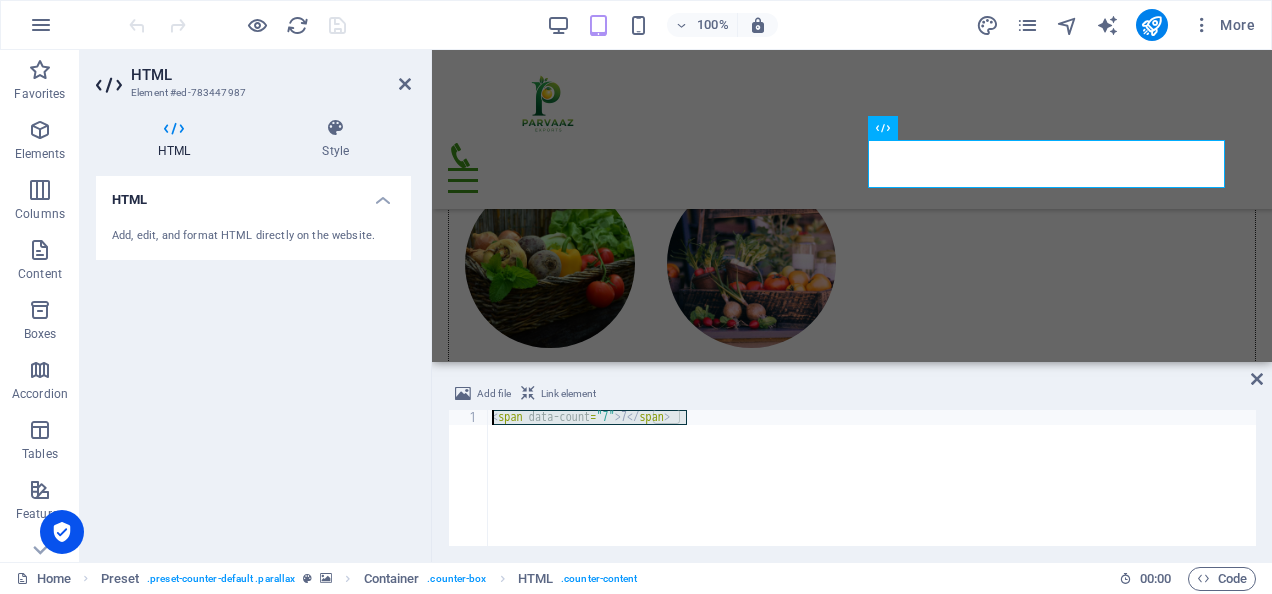 drag, startPoint x: 698, startPoint y: 418, endPoint x: 482, endPoint y: 418, distance: 216 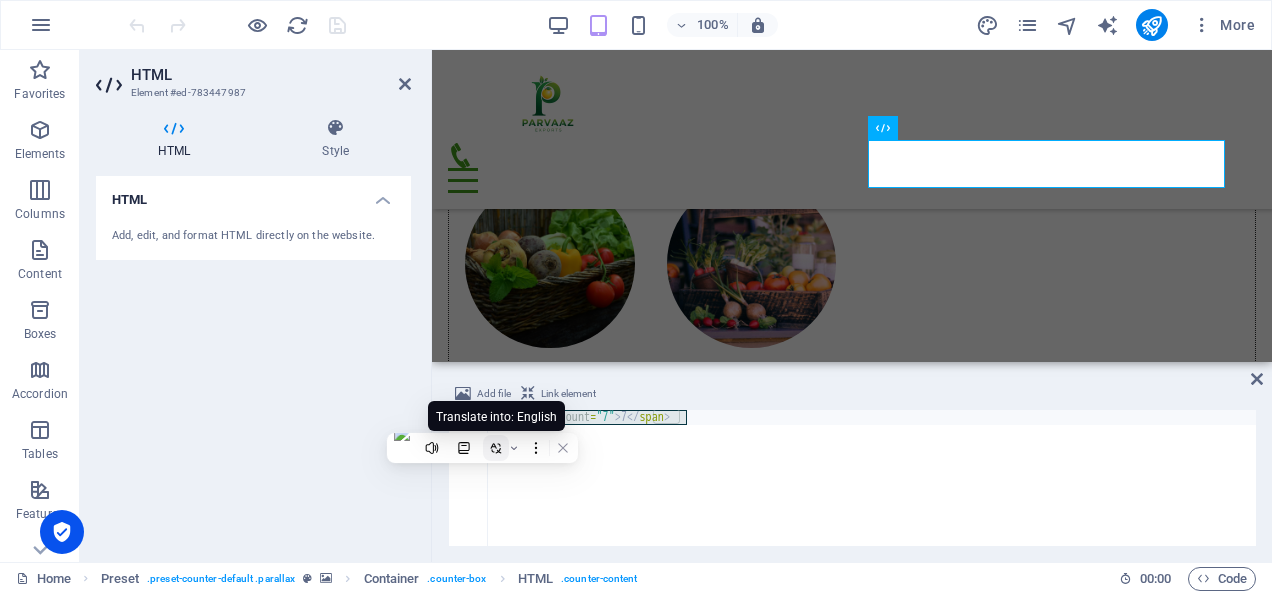 click 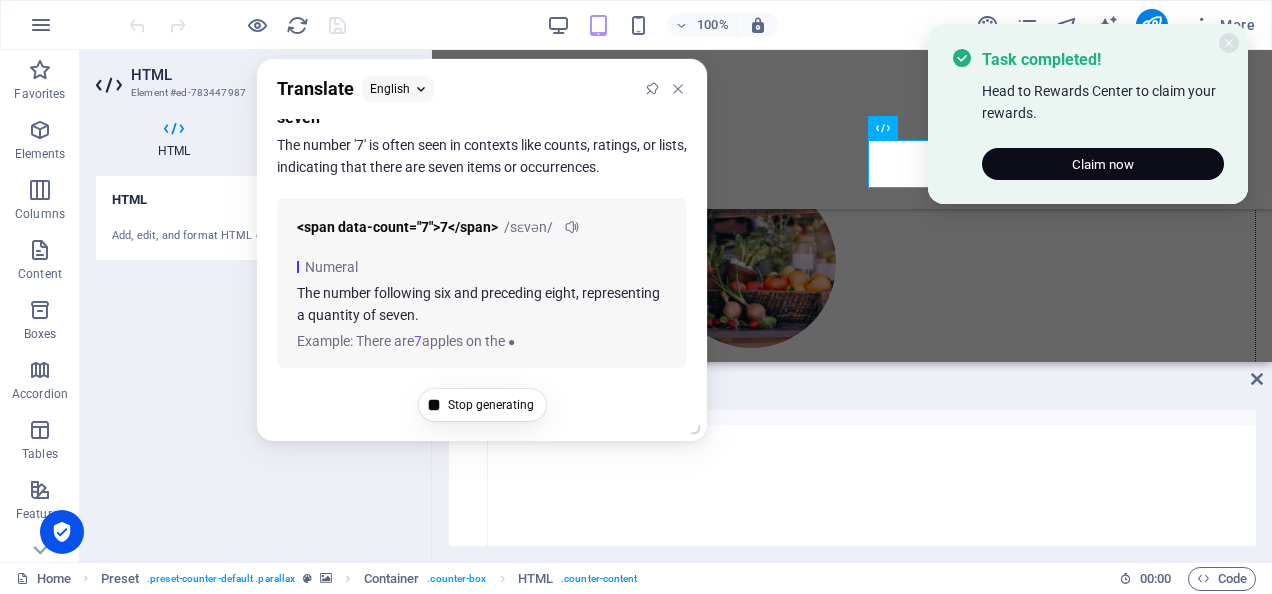 scroll, scrollTop: 36, scrollLeft: 0, axis: vertical 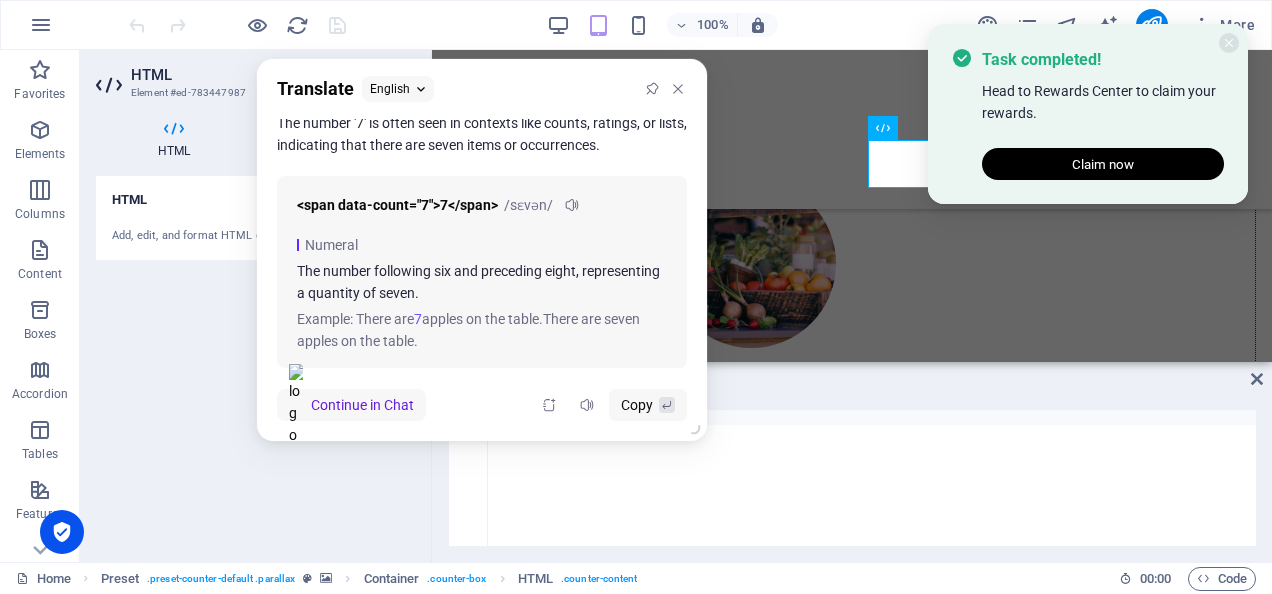 click on "Claim now" at bounding box center (1103, 164) 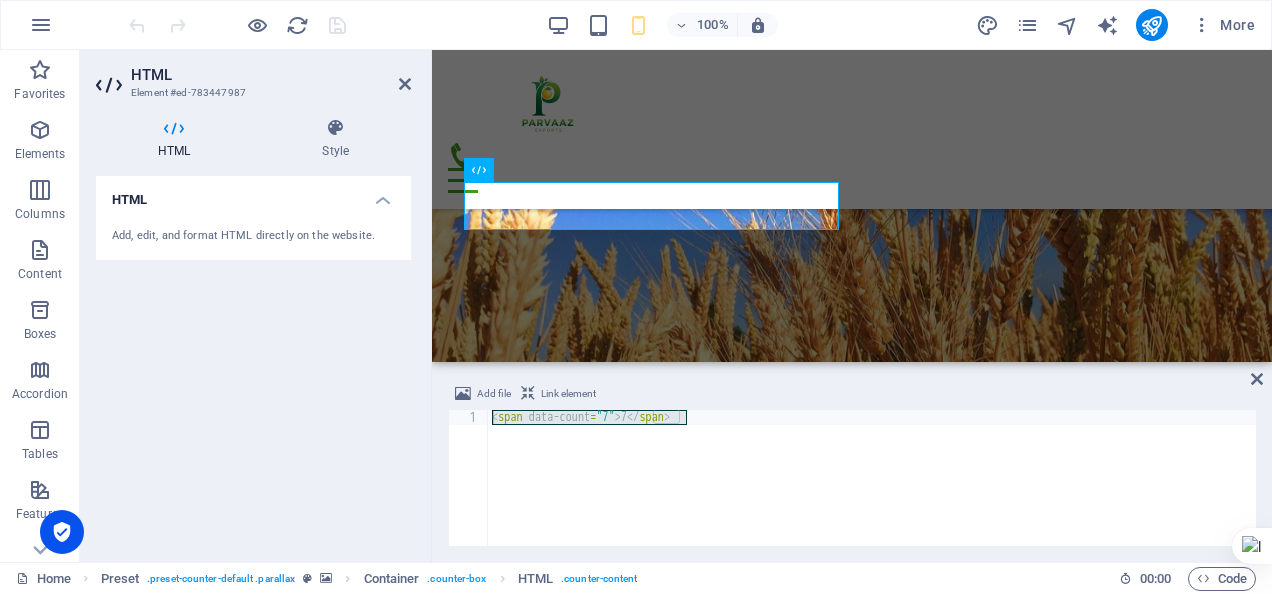 scroll, scrollTop: 8309, scrollLeft: 0, axis: vertical 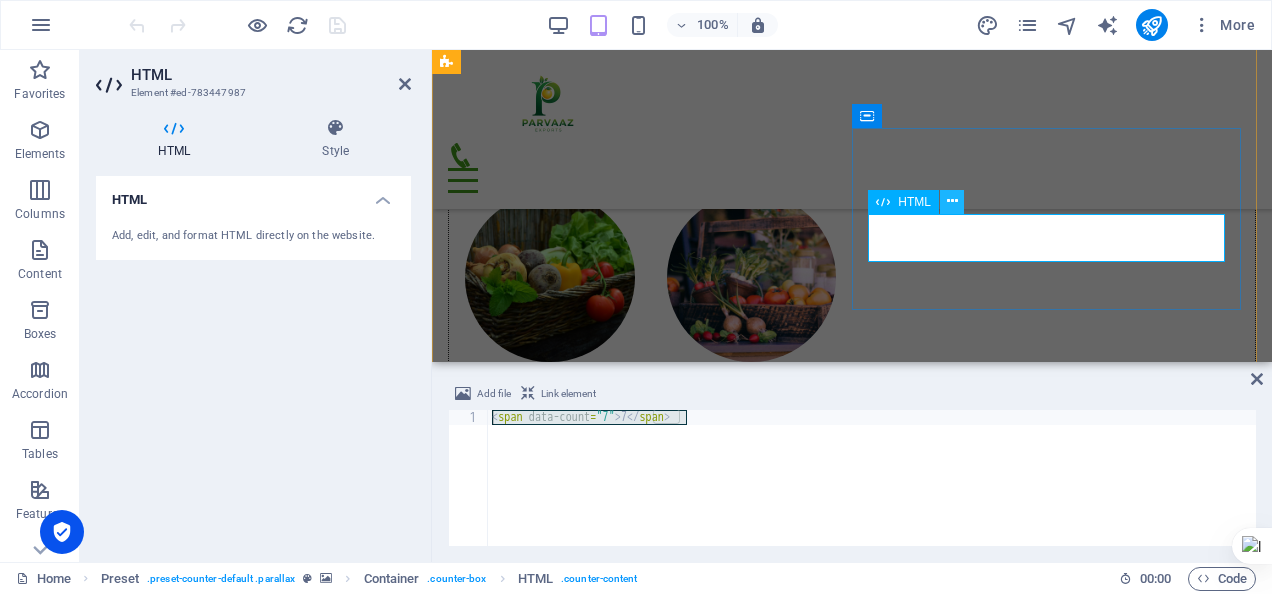 click at bounding box center (952, 201) 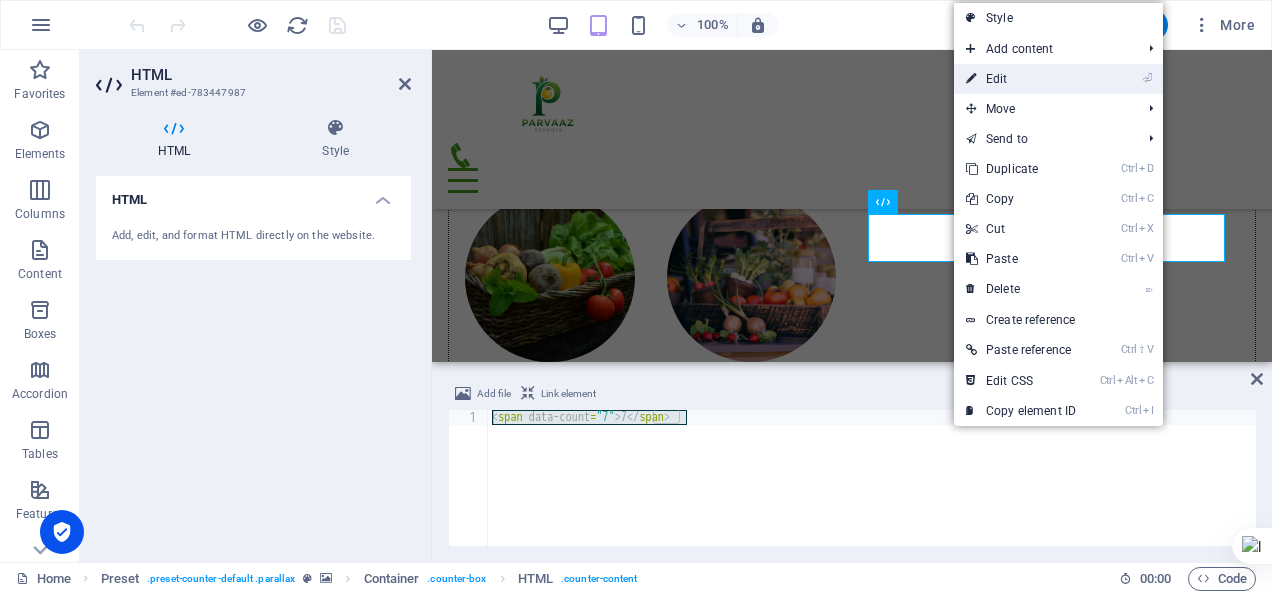 click on "⏎  Edit" at bounding box center [1021, 79] 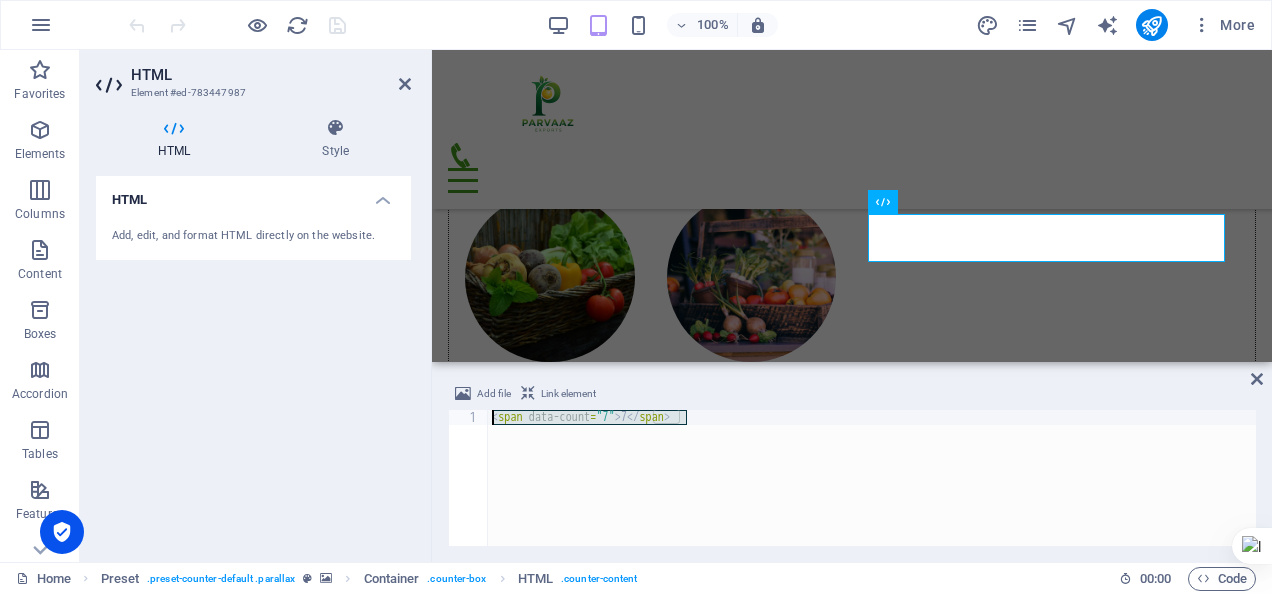 click on "< span   data-count = "7" > 7 </ span >" at bounding box center [872, 478] 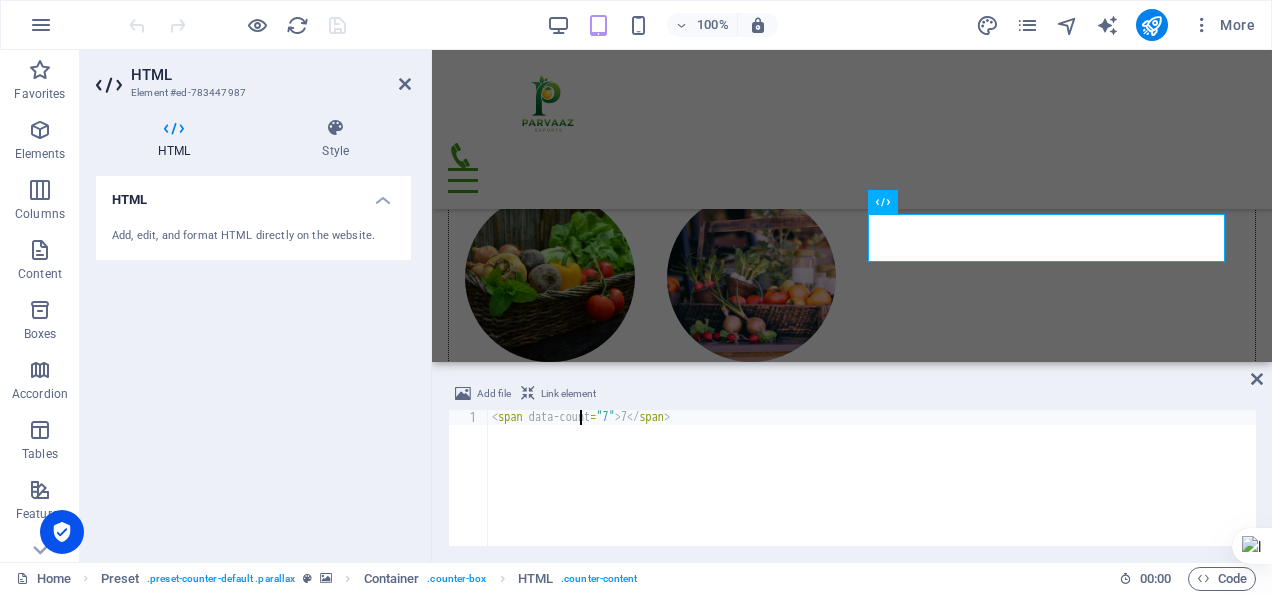 click on "< span   data-count = "7" > 7 </ span >" at bounding box center (872, 493) 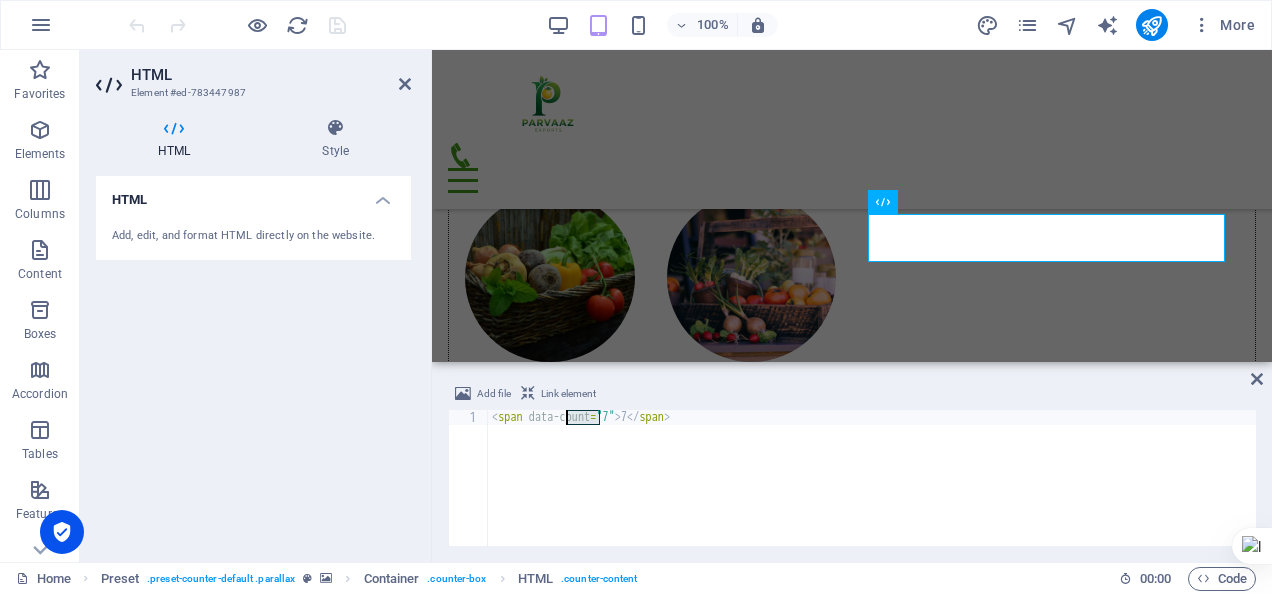 click on "< span   data-count = "7" > 7 </ span >" at bounding box center [872, 493] 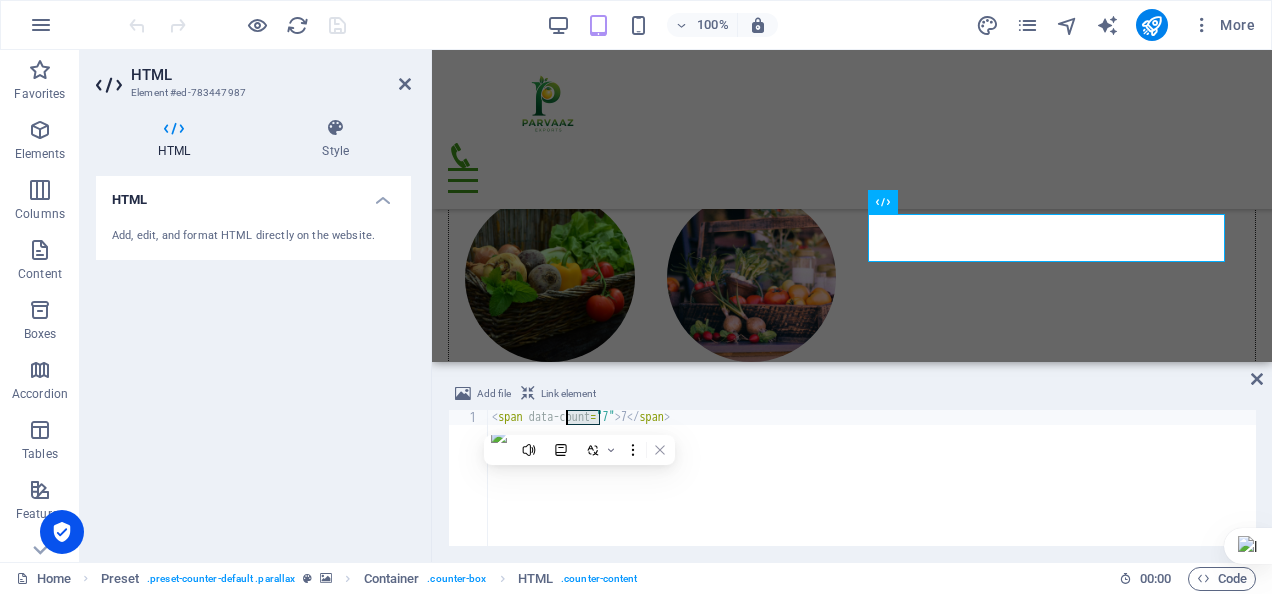 click on "< span   data-count = "7" > 7 </ span >" at bounding box center (872, 493) 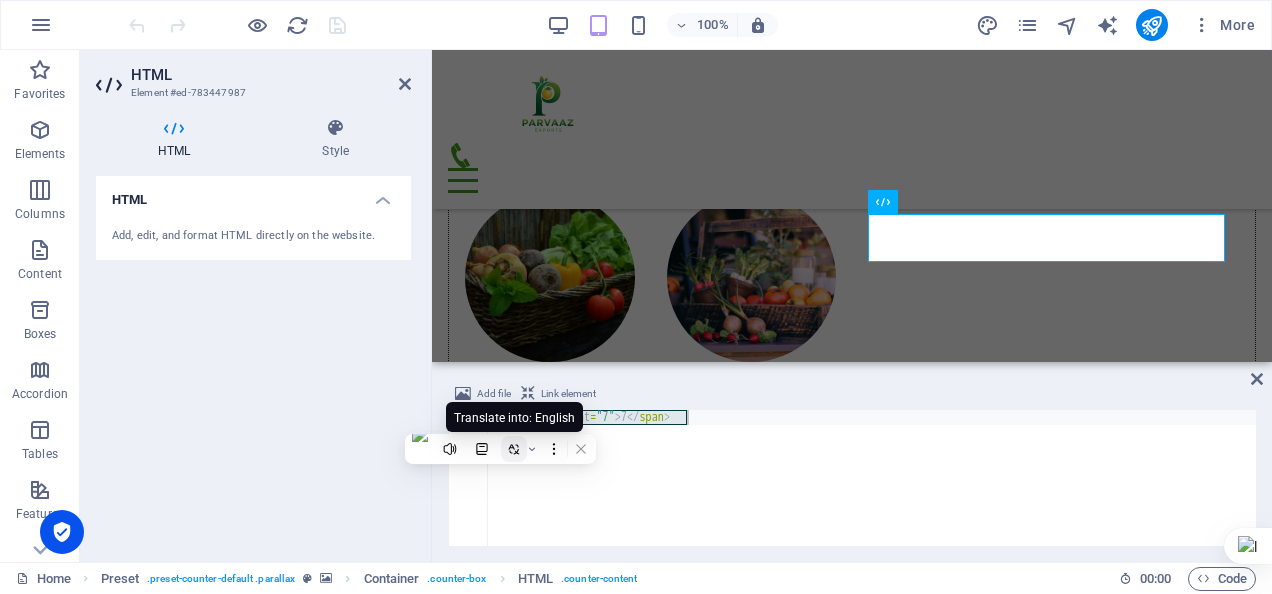 click 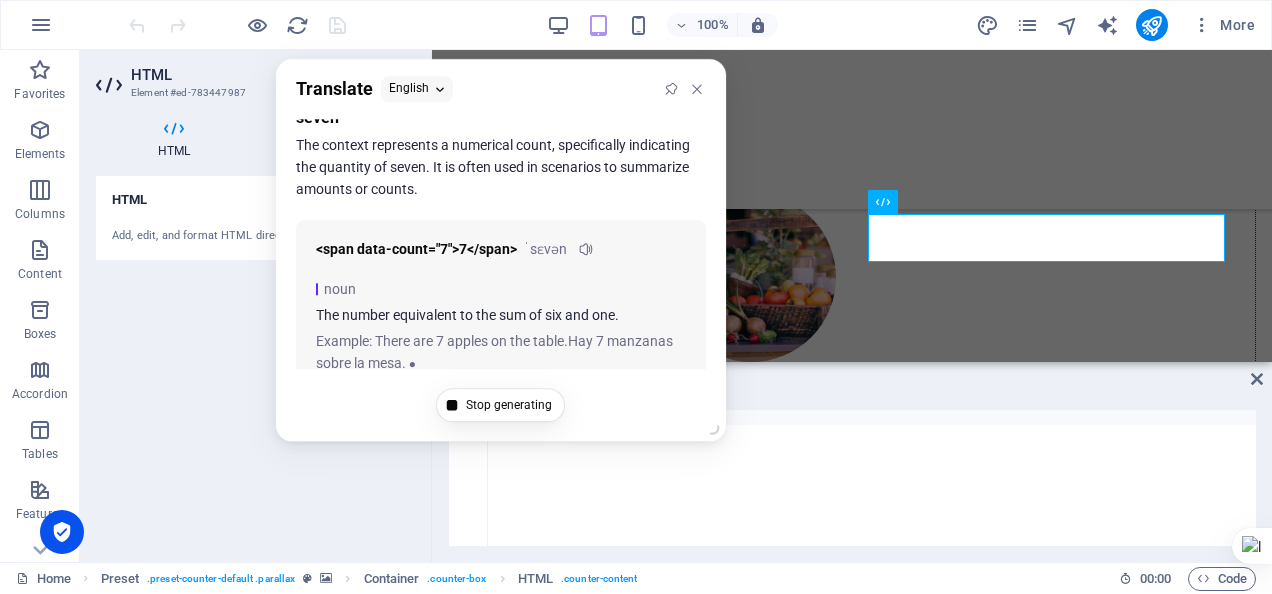 scroll, scrollTop: 36, scrollLeft: 0, axis: vertical 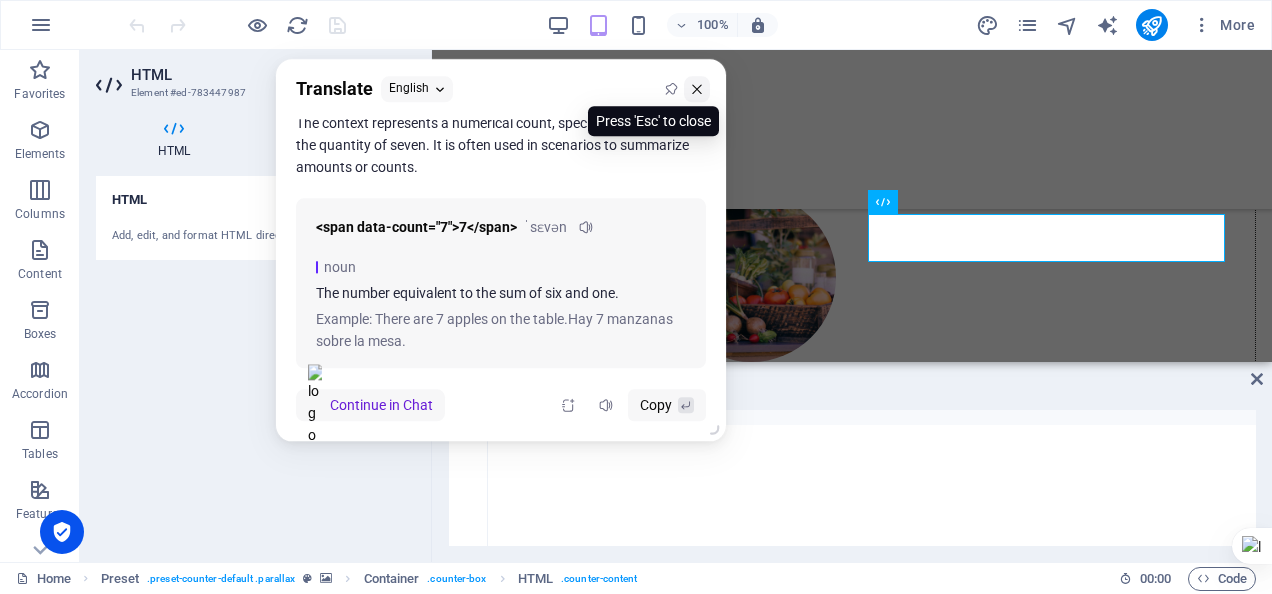 click 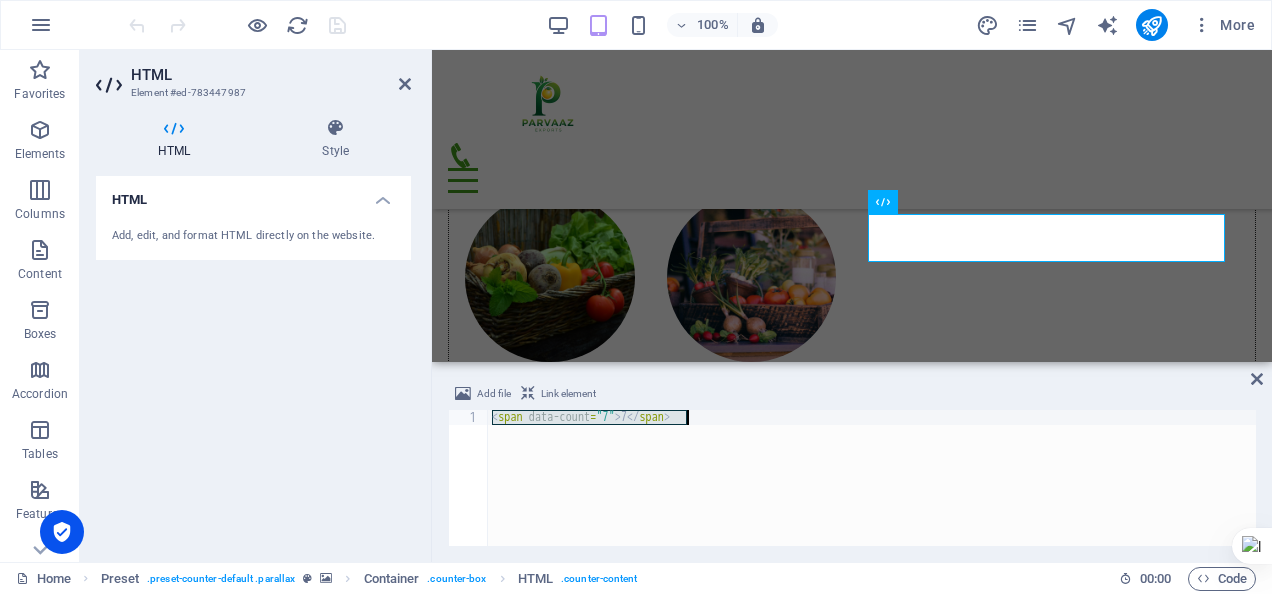 click on "< span   data-count = "7" > 7 </ span >" at bounding box center (872, 478) 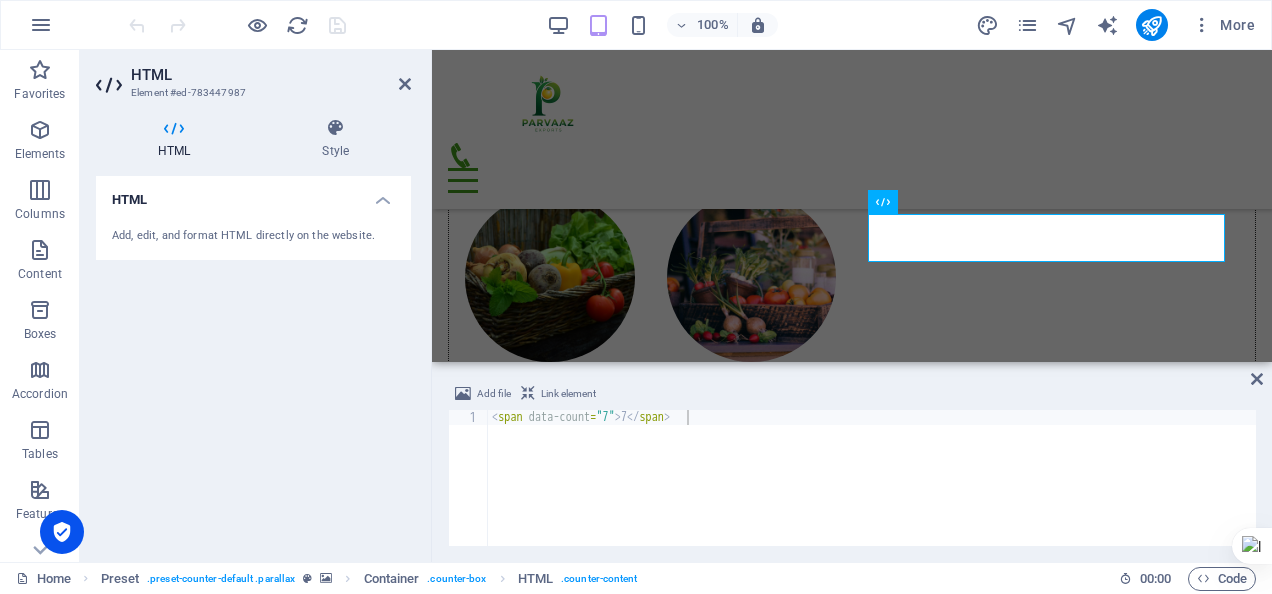 click on "Link element" at bounding box center [568, 394] 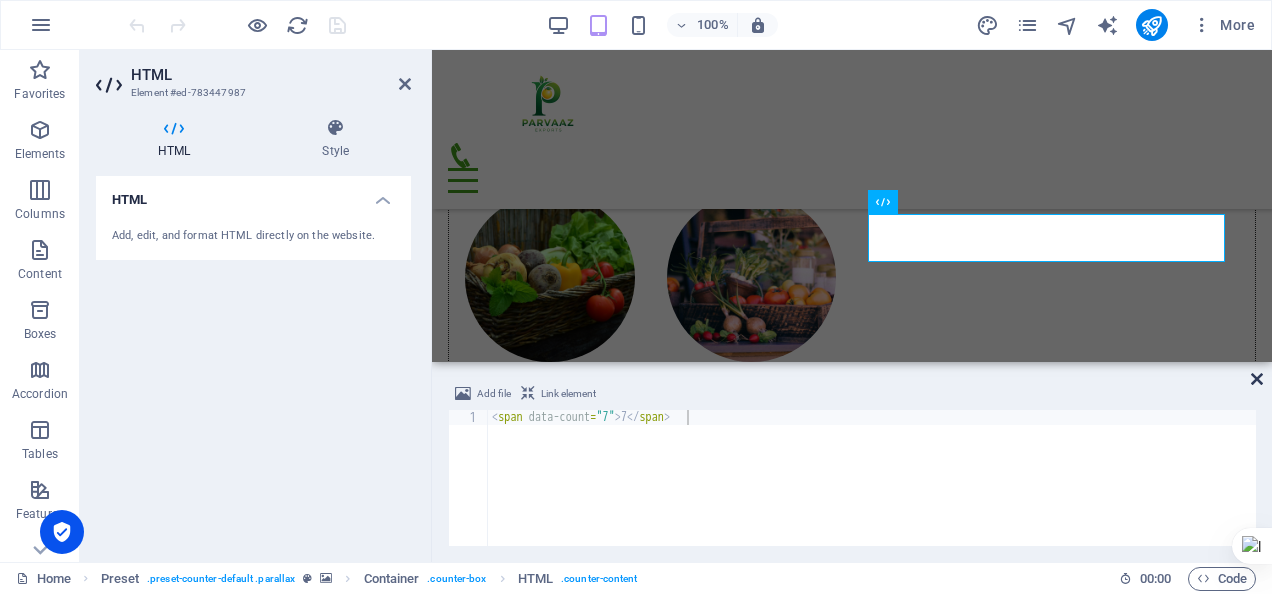 click at bounding box center [1257, 379] 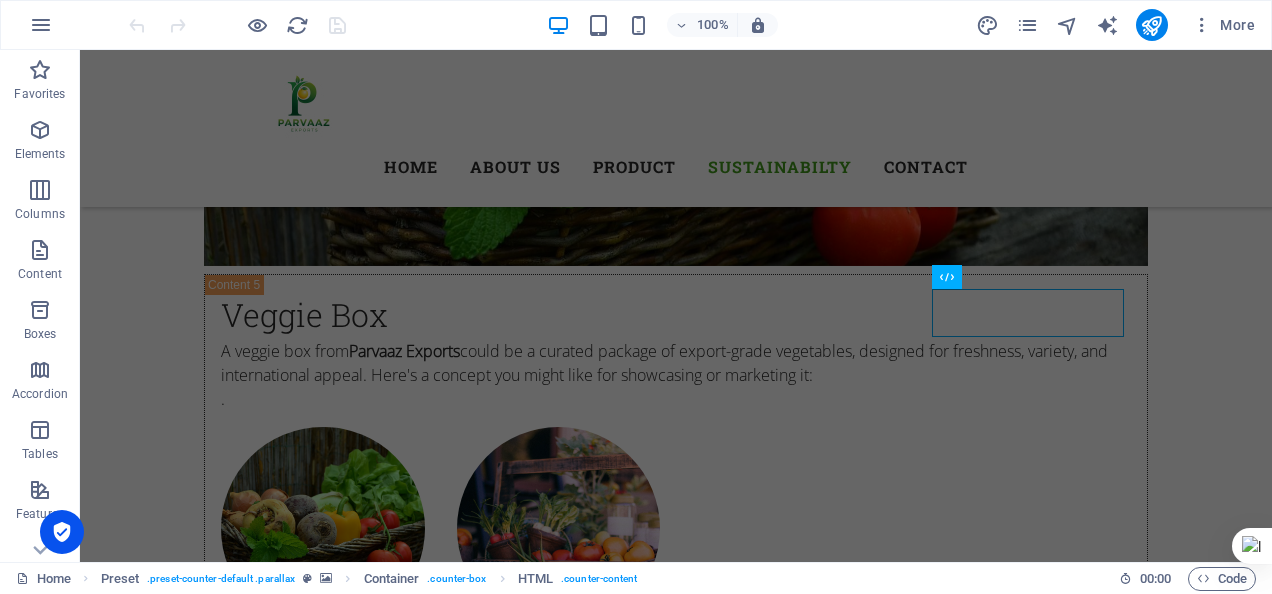 scroll, scrollTop: 8110, scrollLeft: 0, axis: vertical 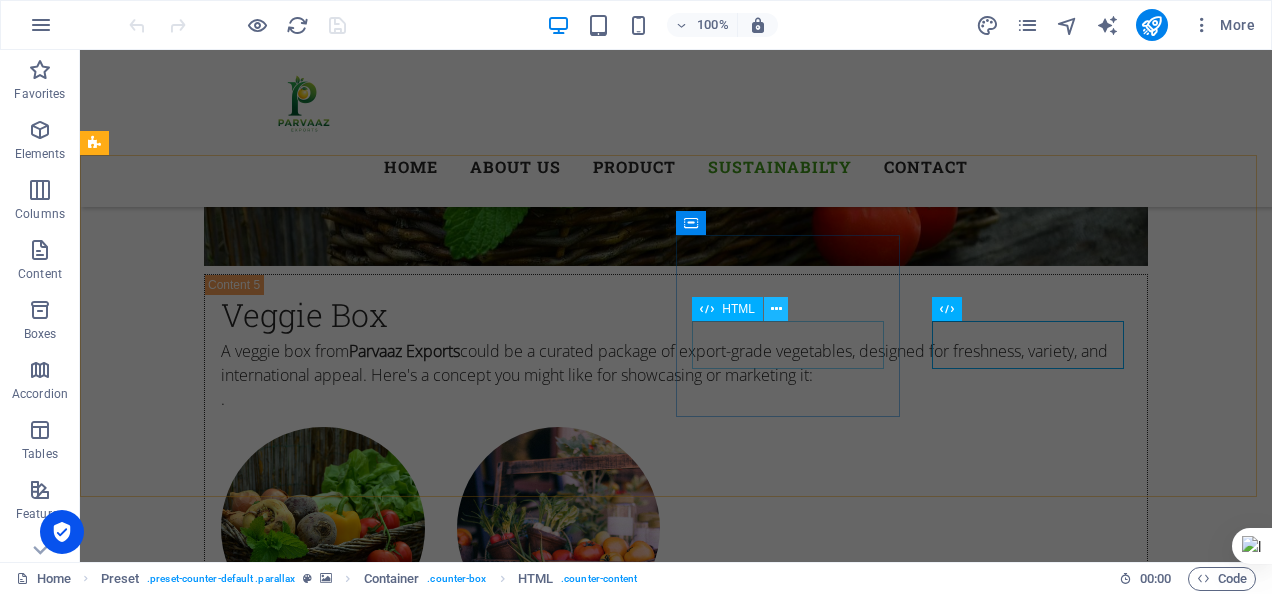 click at bounding box center [776, 309] 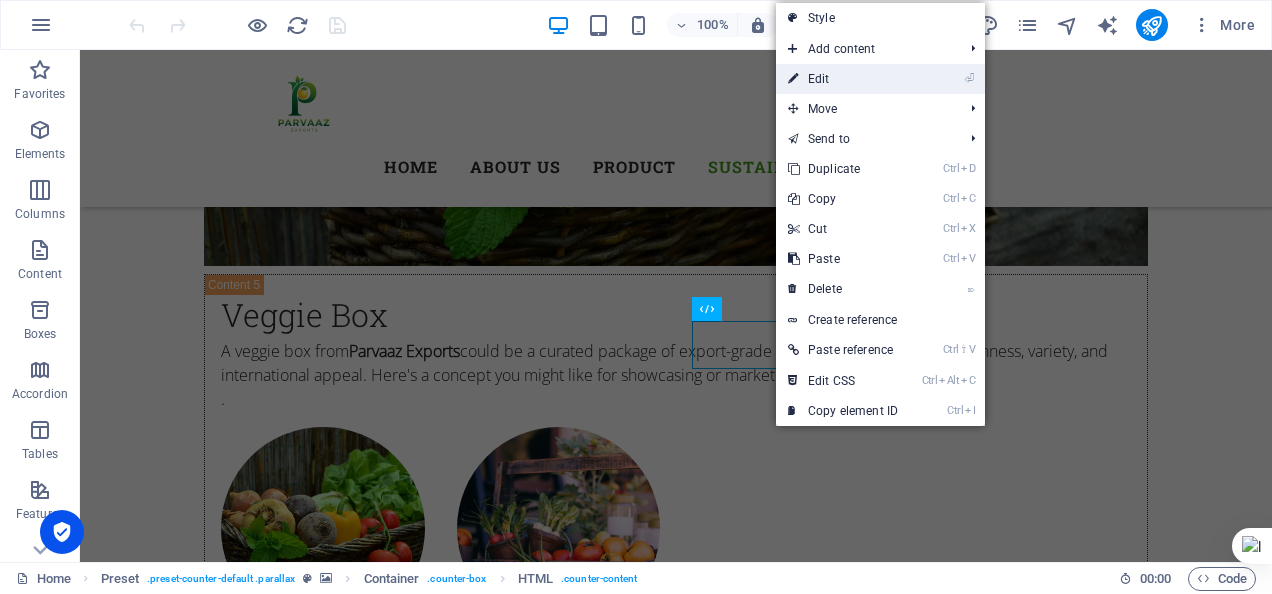 click on "⏎  Edit" at bounding box center (843, 79) 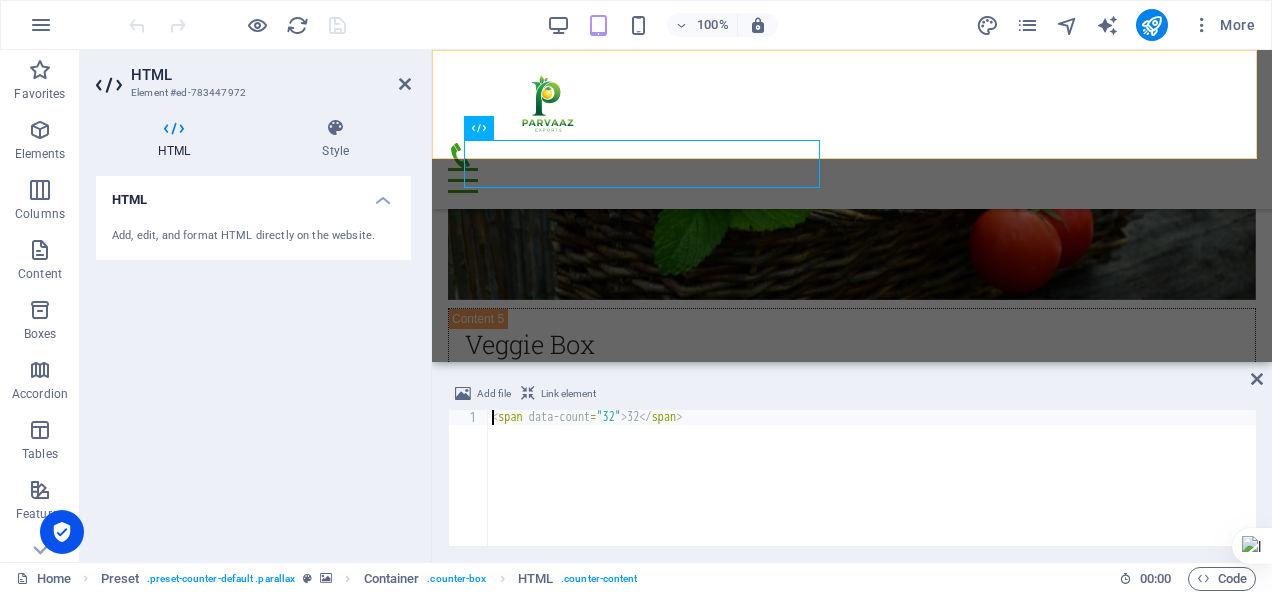 scroll, scrollTop: 8383, scrollLeft: 0, axis: vertical 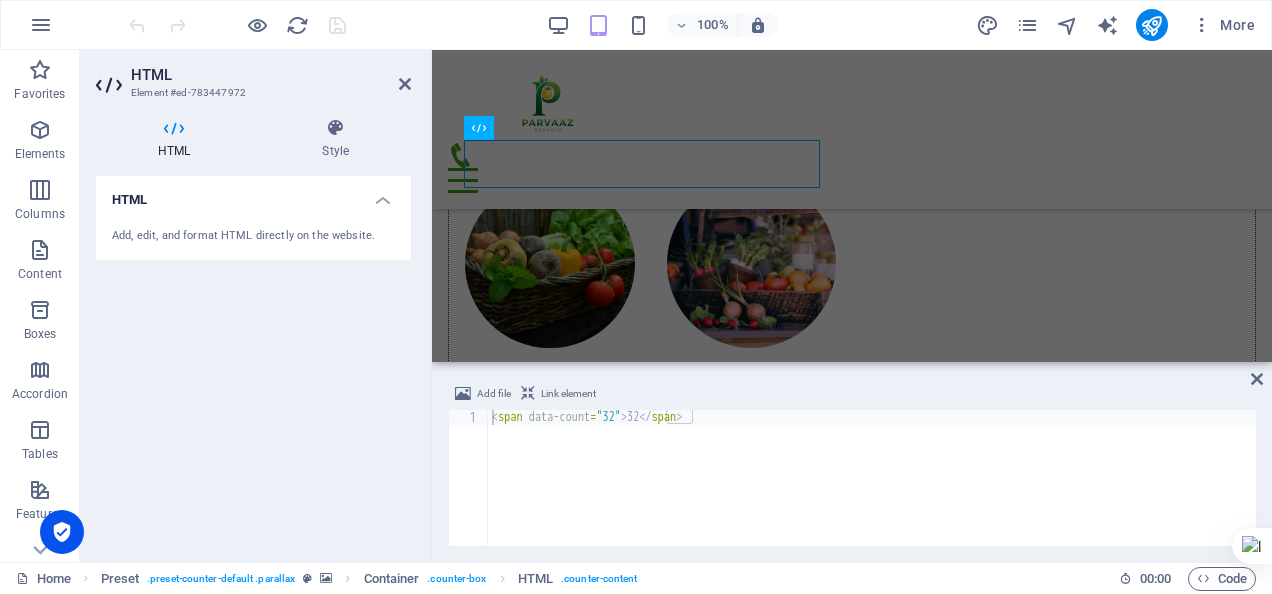 click on "Link element" at bounding box center (568, 394) 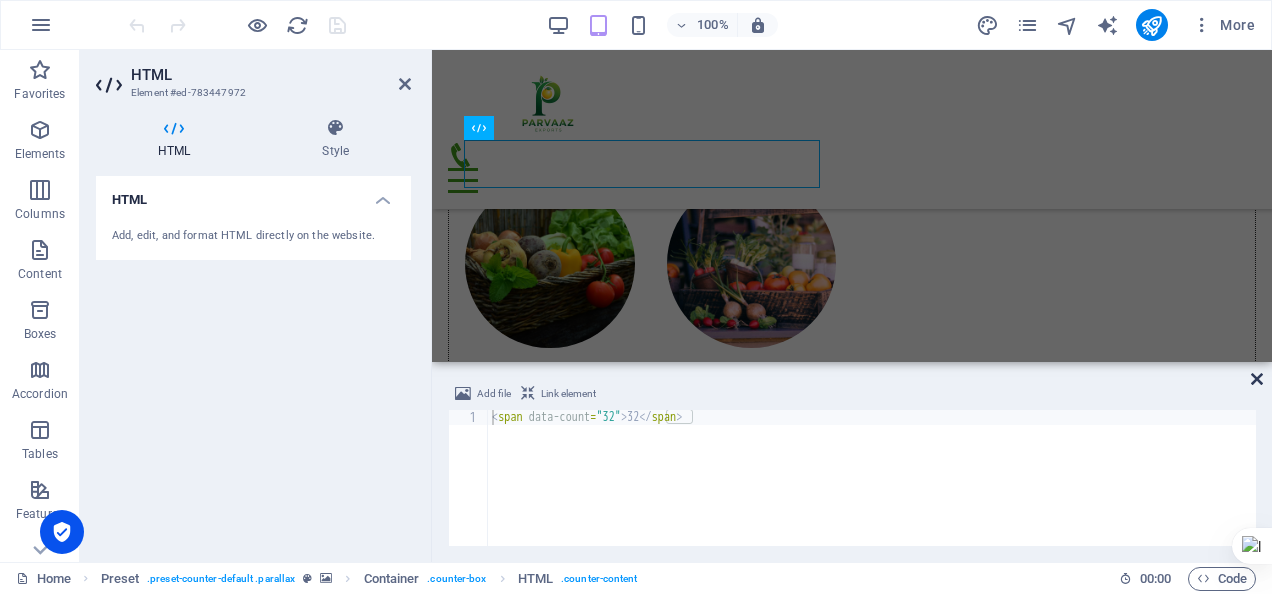 click at bounding box center [1257, 379] 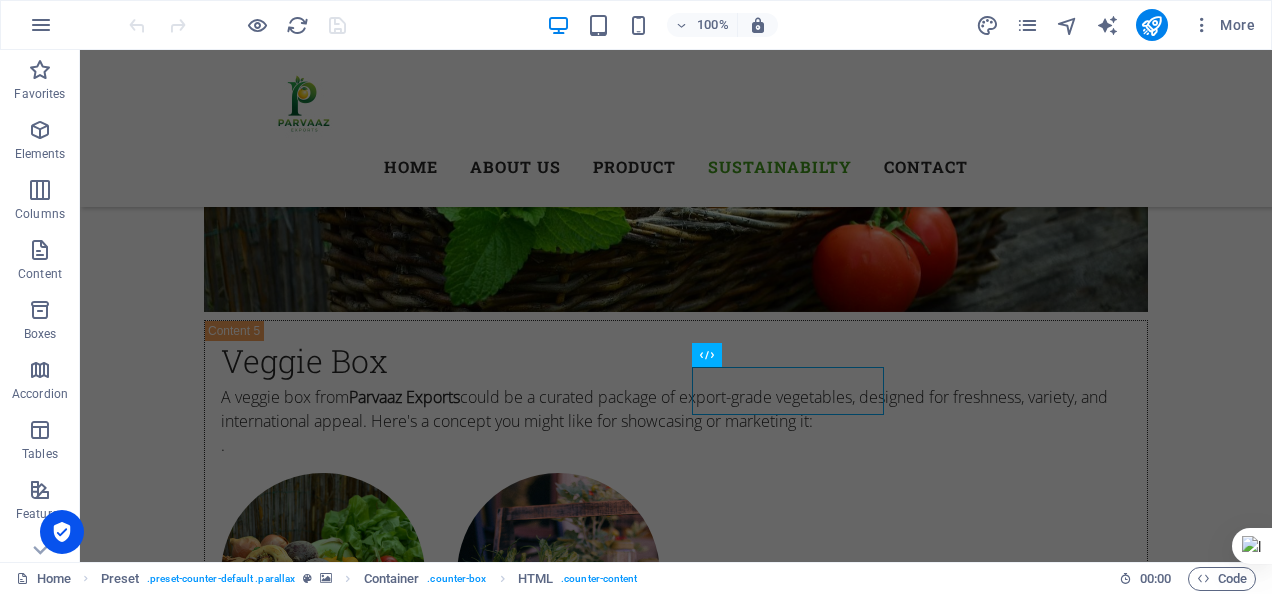 scroll, scrollTop: 8064, scrollLeft: 0, axis: vertical 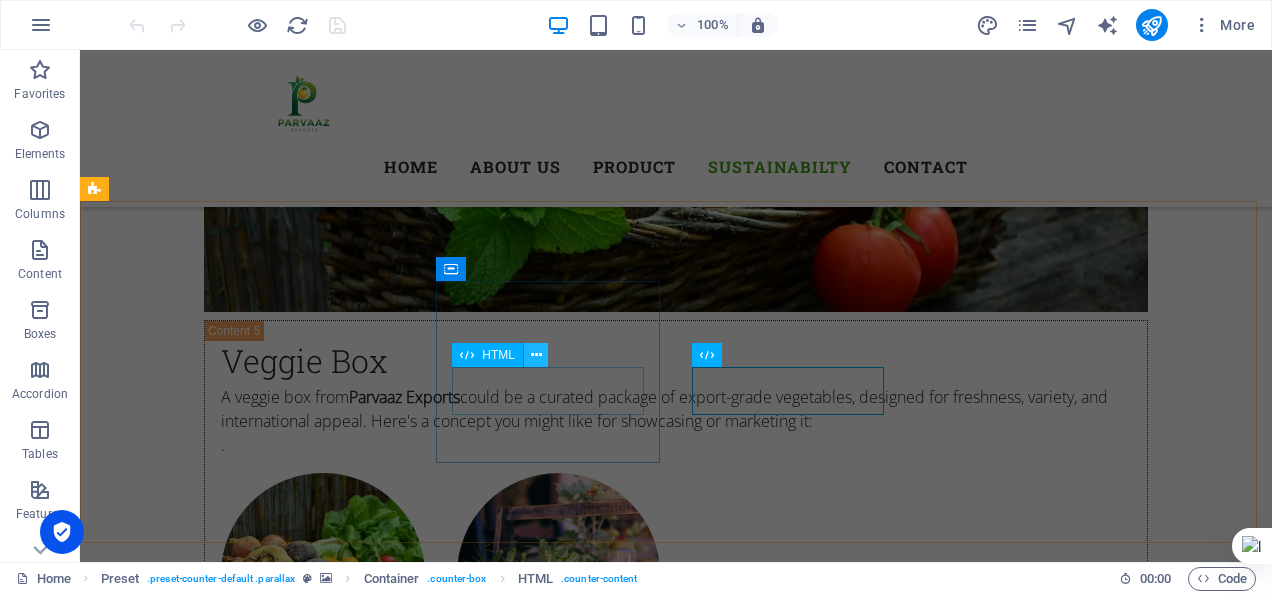 click at bounding box center [536, 355] 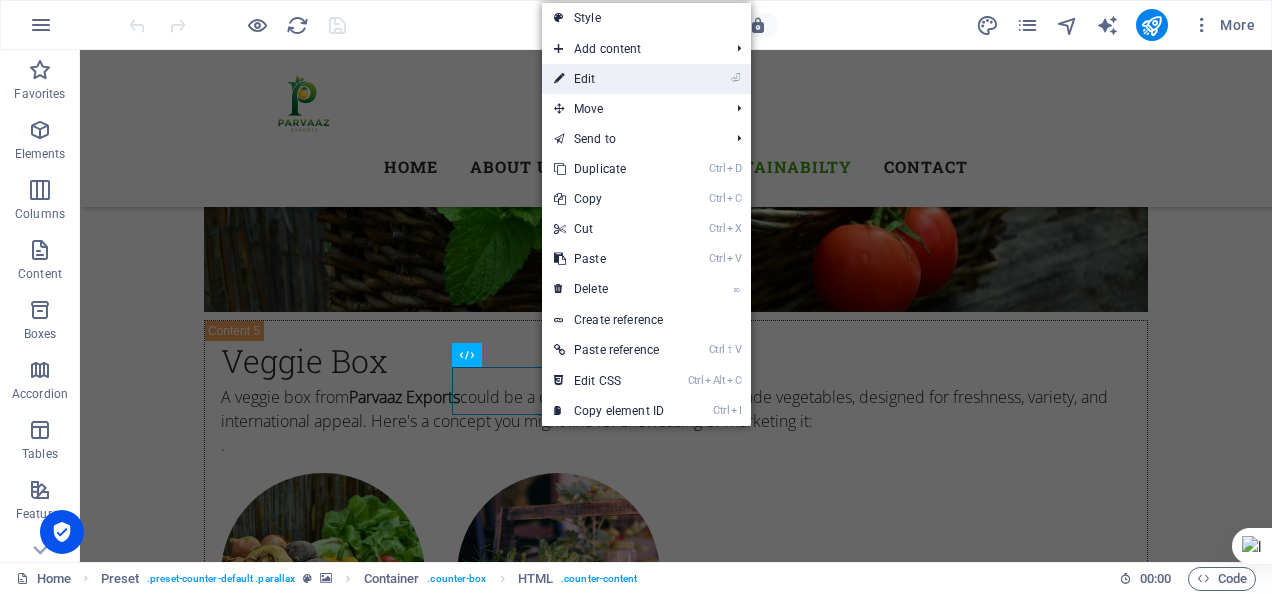 click on "⏎  Edit" at bounding box center (609, 79) 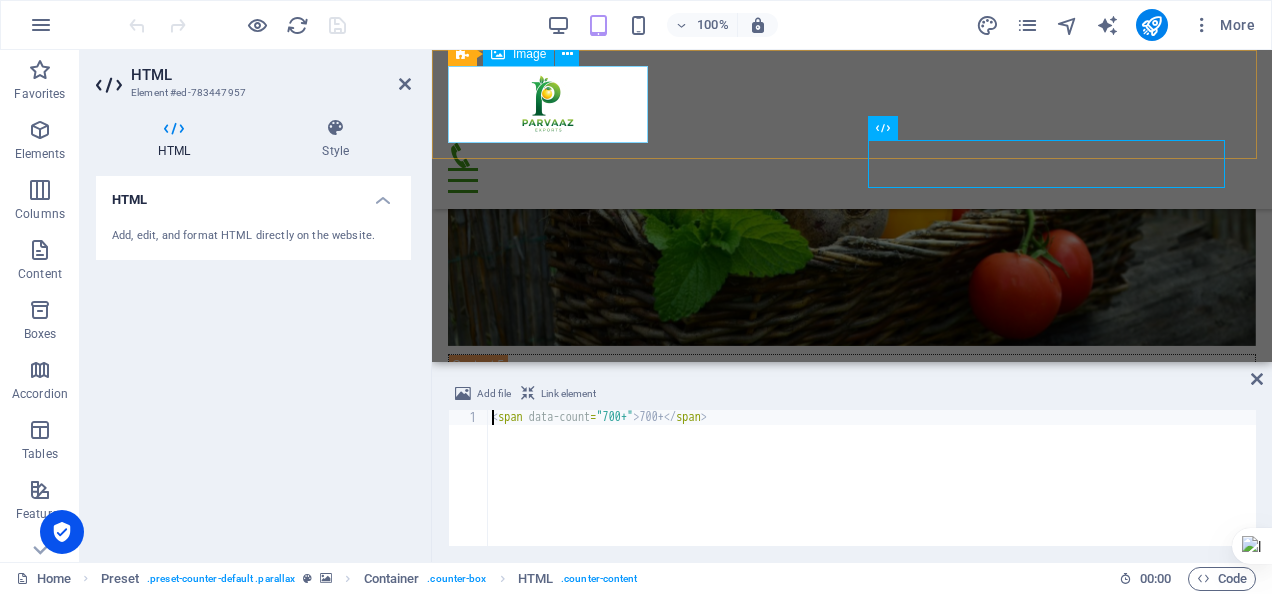 scroll, scrollTop: 8185, scrollLeft: 0, axis: vertical 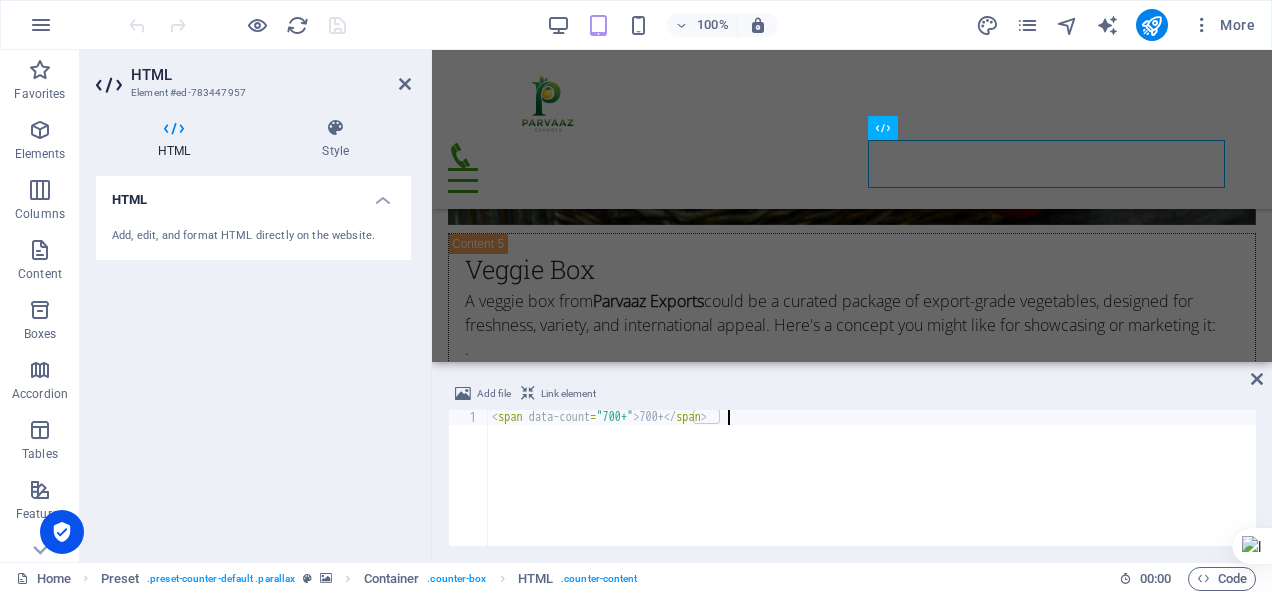 click on "< span   data-count = "700+" > 700+ </ span >" at bounding box center [872, 493] 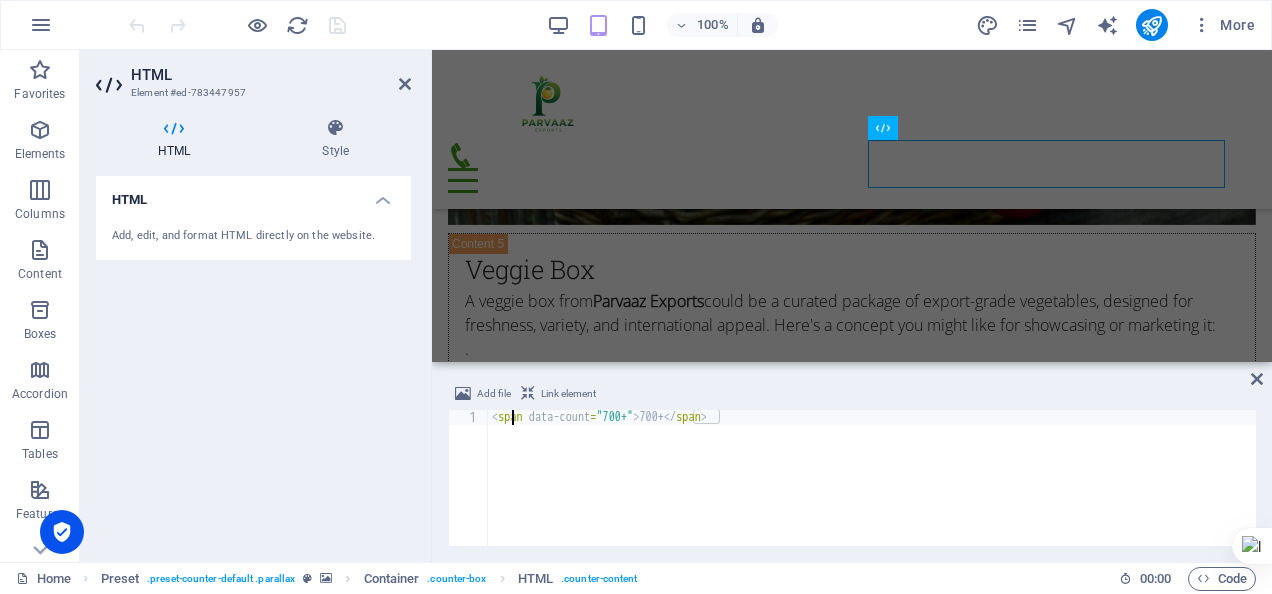 click on "< span   data-count = "700+" > 700+ </ span >" at bounding box center (872, 493) 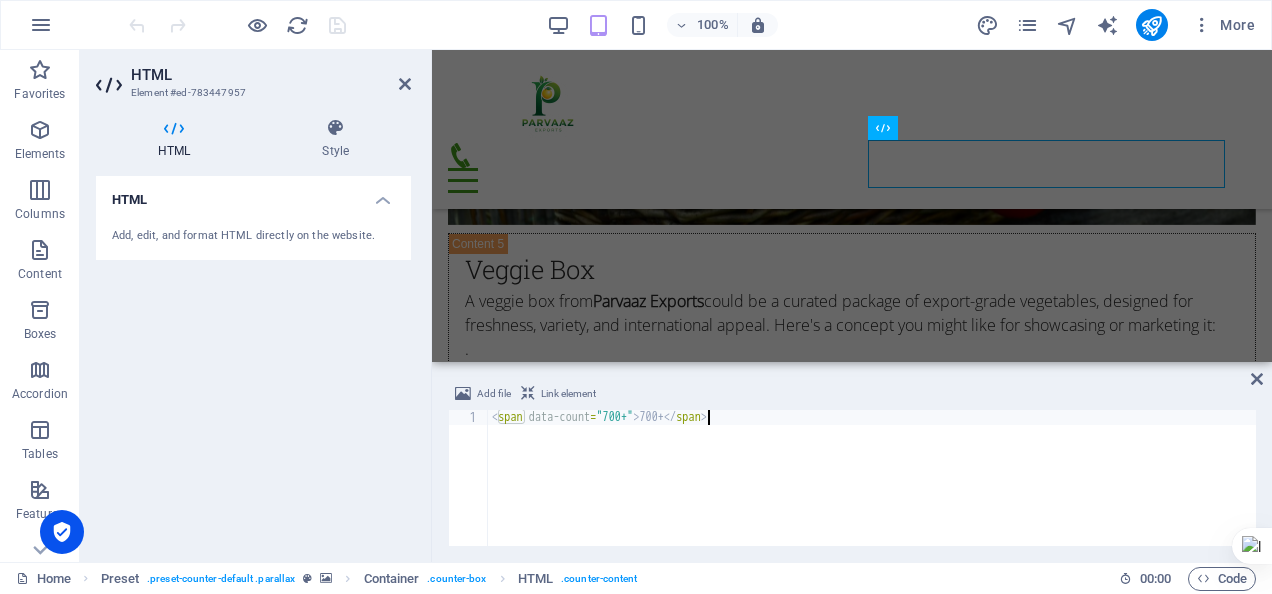 click on "< span   data-count = "700+" > 700+ </ span >" at bounding box center [872, 493] 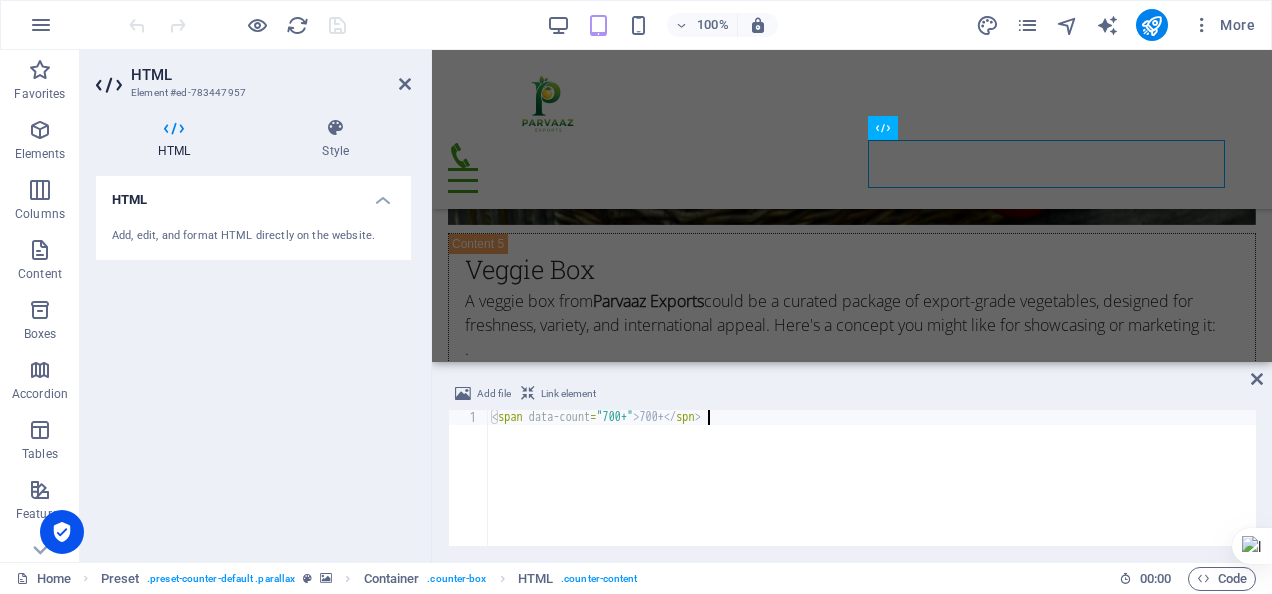 scroll, scrollTop: 0, scrollLeft: 17, axis: horizontal 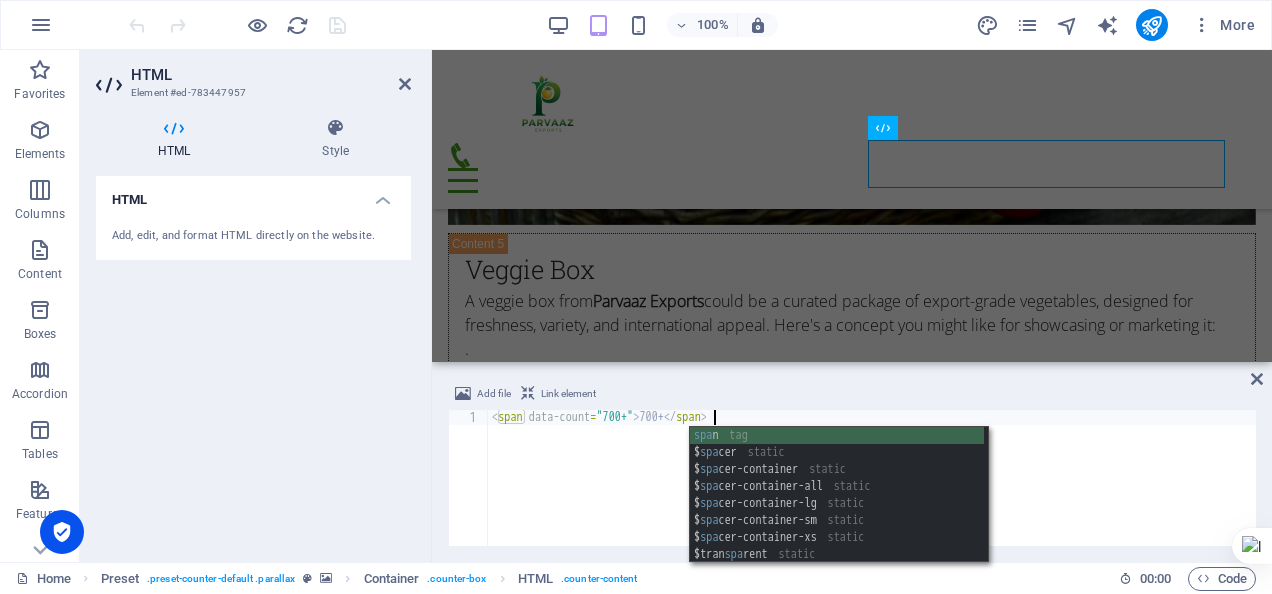click on "spa n tag $ spa cer static $ spa cer-container static $ spa cer-container-all static $ spa cer-container-lg static $ spa cer-container-sm static $ spa cer-container-xs static $[PERSON_NAME] spa rent static $logo-[PERSON_NAME] spa rent static" at bounding box center [837, 512] 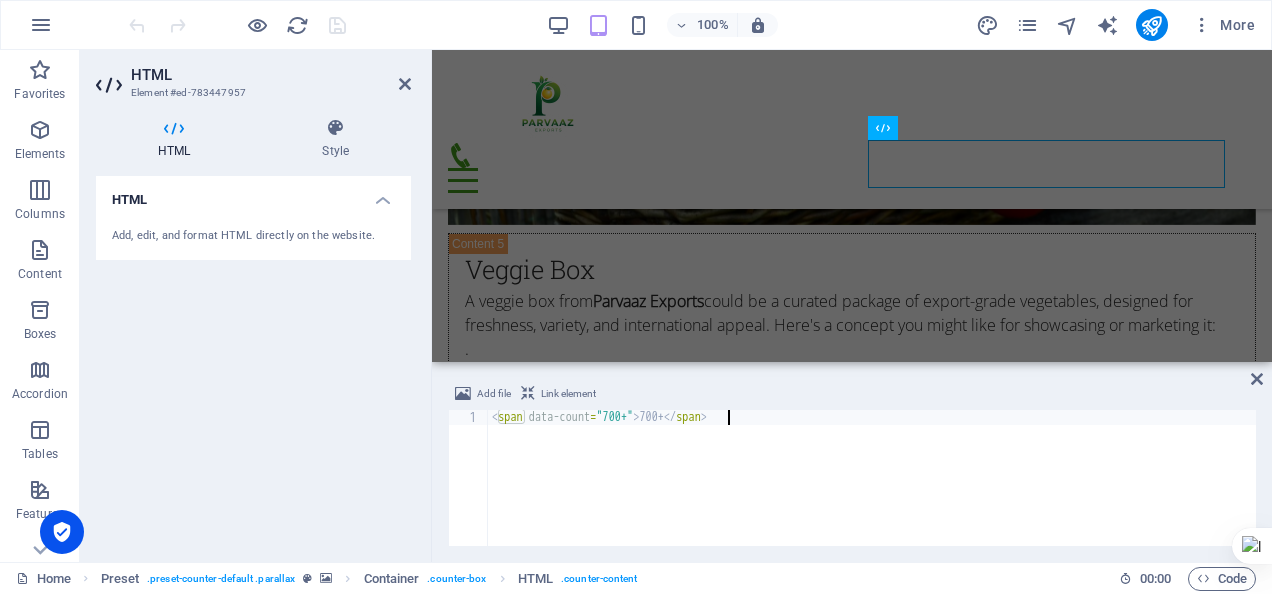 click on "< span   data-count = "700+" > 700+ </ span >" at bounding box center [872, 493] 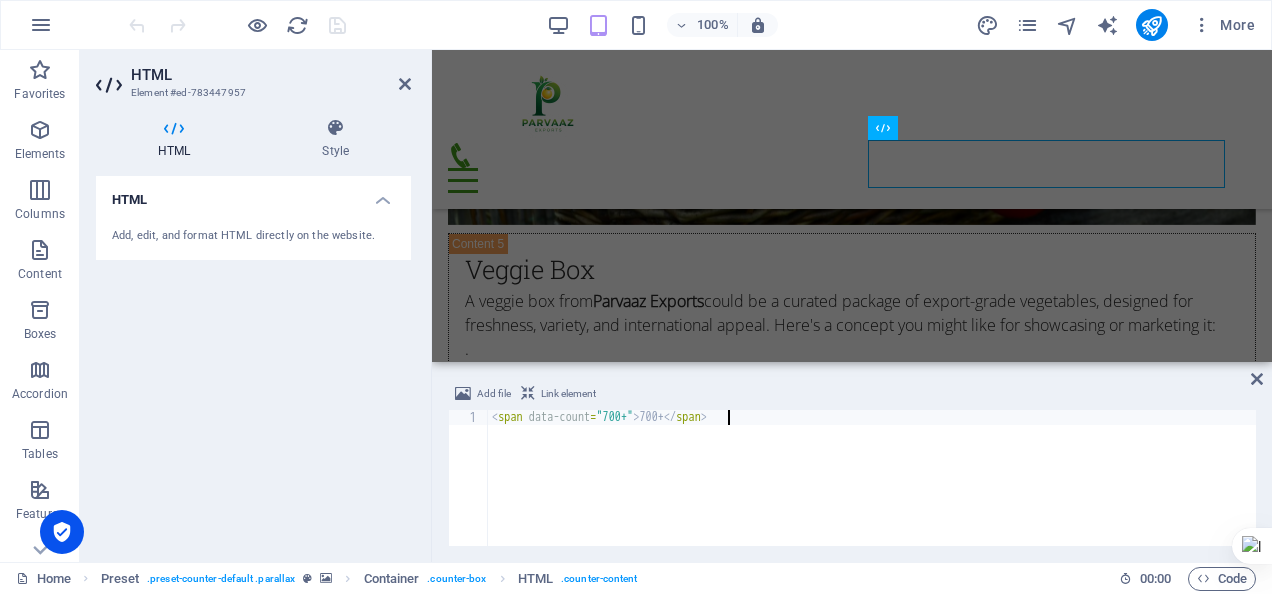type on "<span data-count="700+">700+</span>" 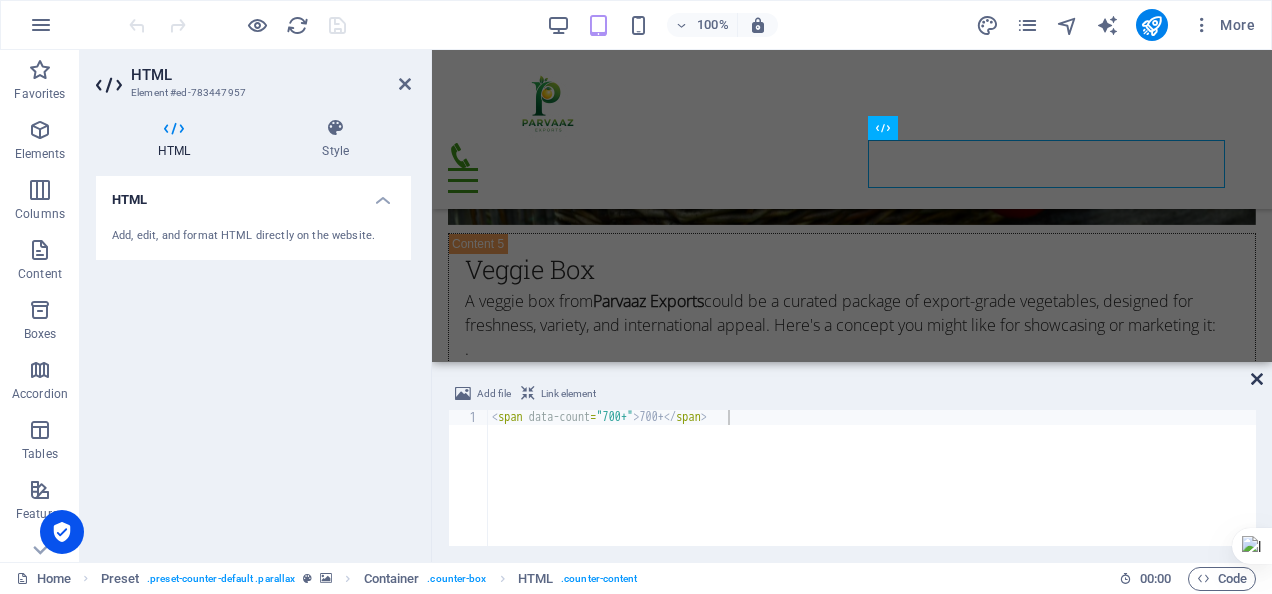 click at bounding box center (1257, 379) 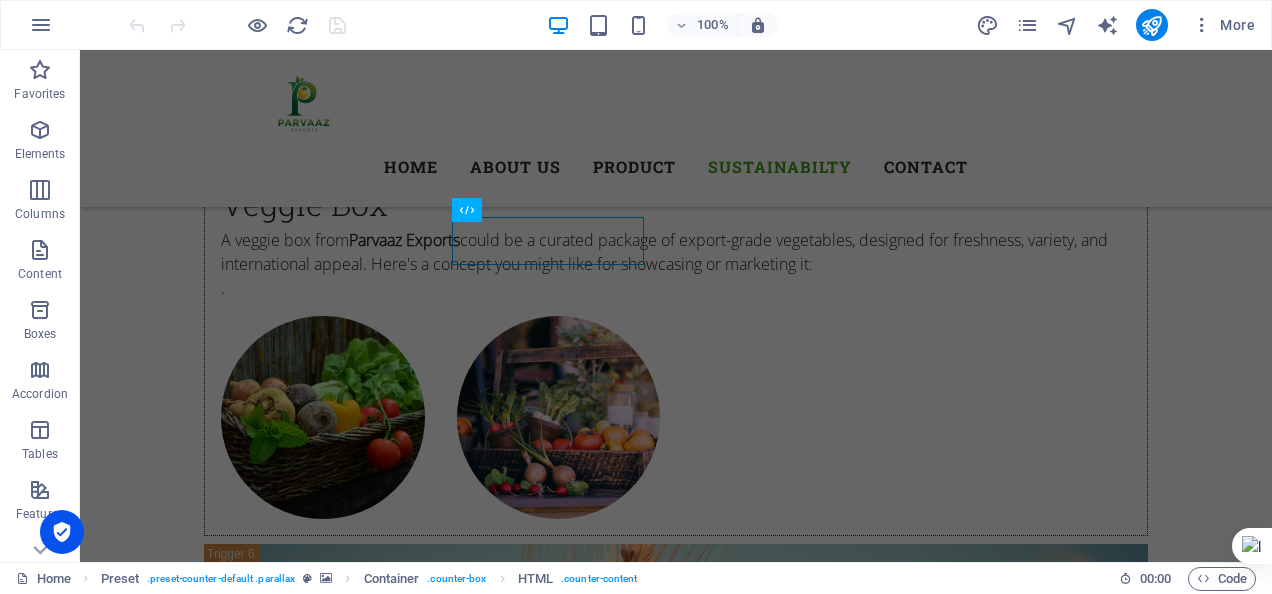 scroll, scrollTop: 8212, scrollLeft: 0, axis: vertical 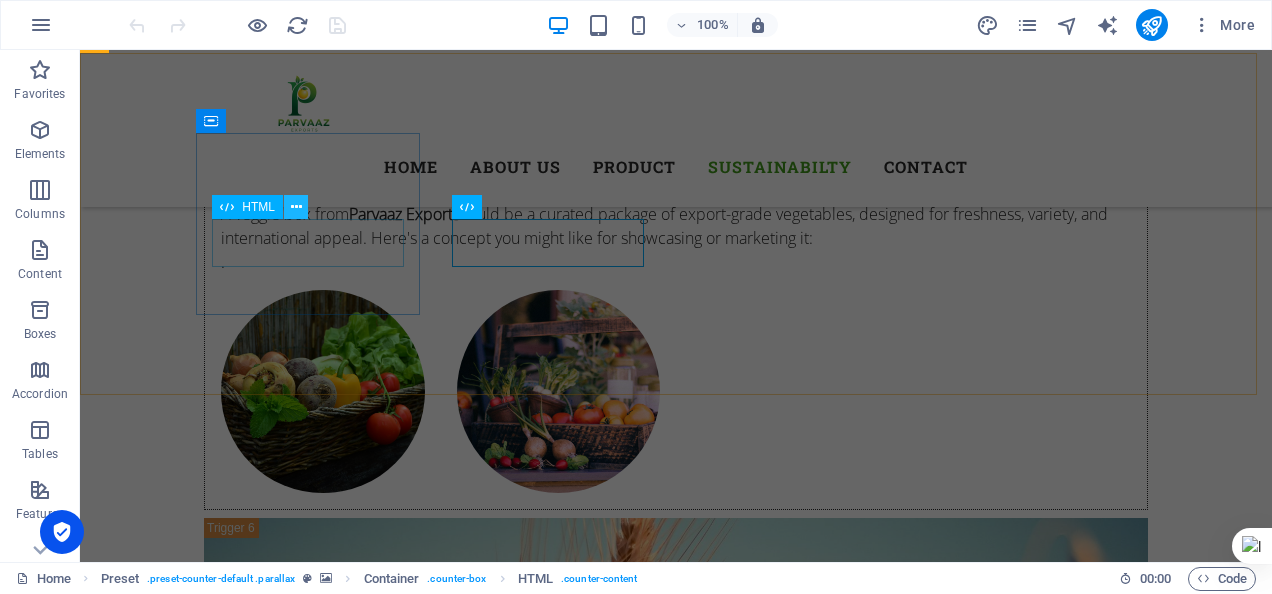 click at bounding box center [296, 207] 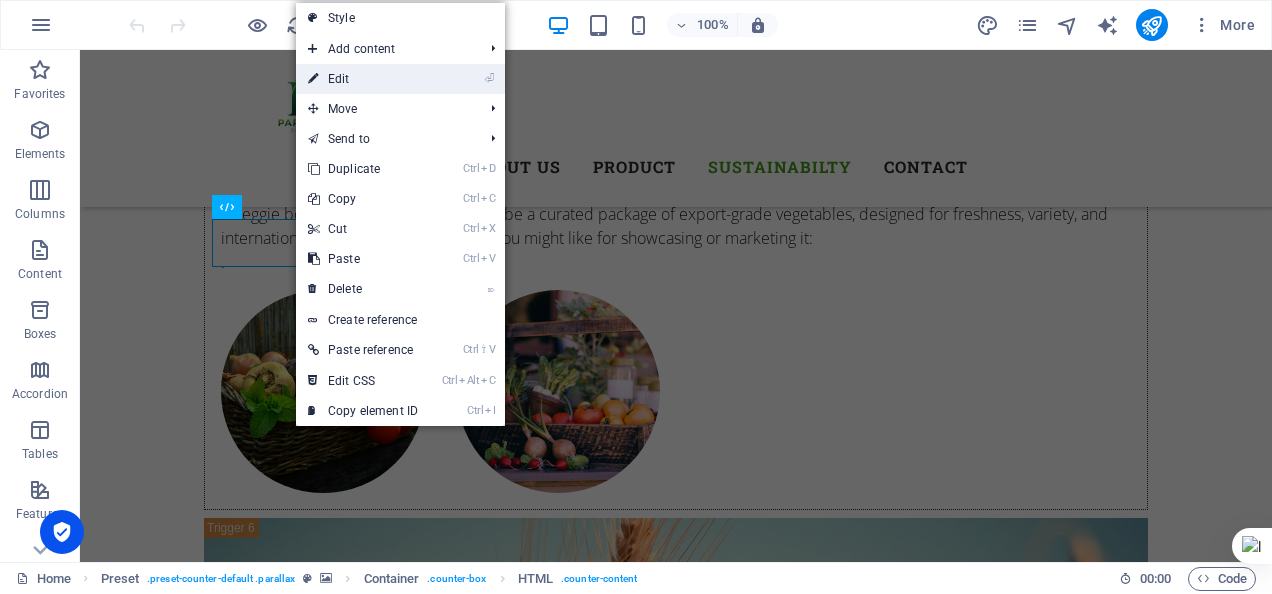 click on "⏎  Edit" at bounding box center [363, 79] 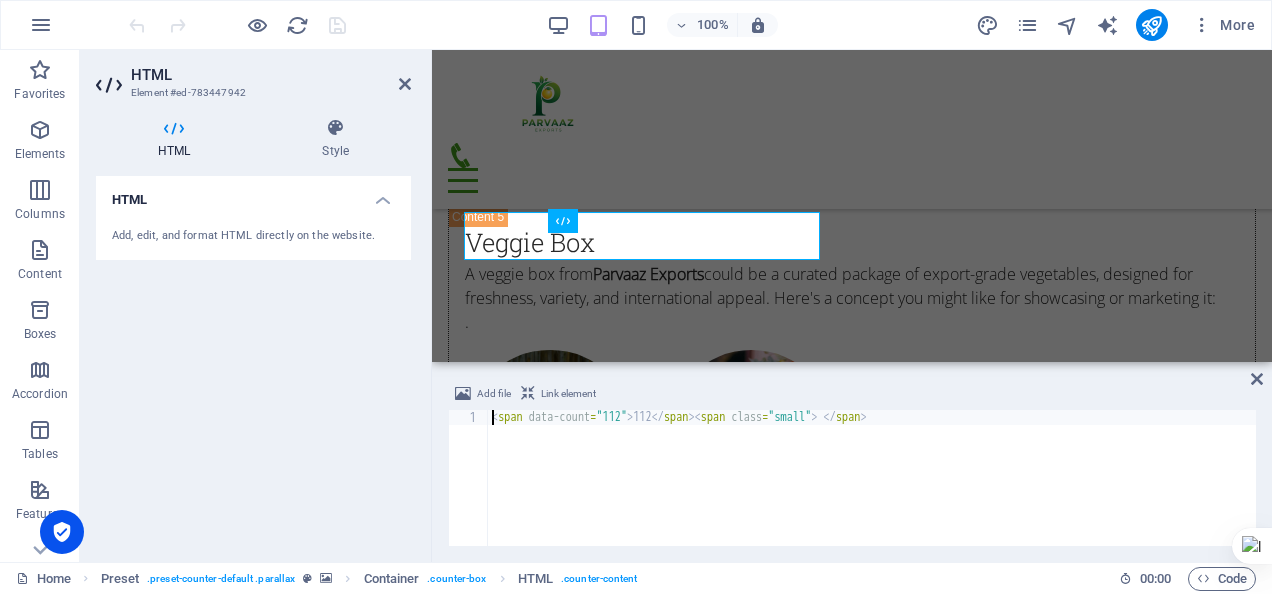 scroll, scrollTop: 8091, scrollLeft: 0, axis: vertical 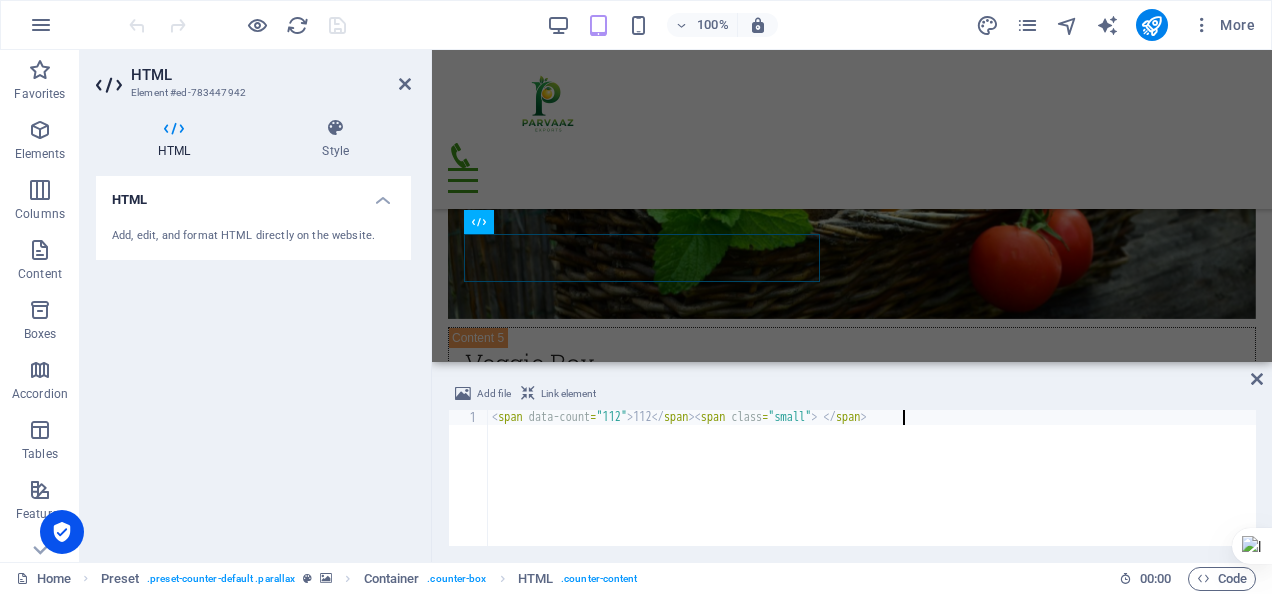 click on "< span   data-count = "112" > 112 </ span > < span   class = "small" >   </ span >" at bounding box center [872, 493] 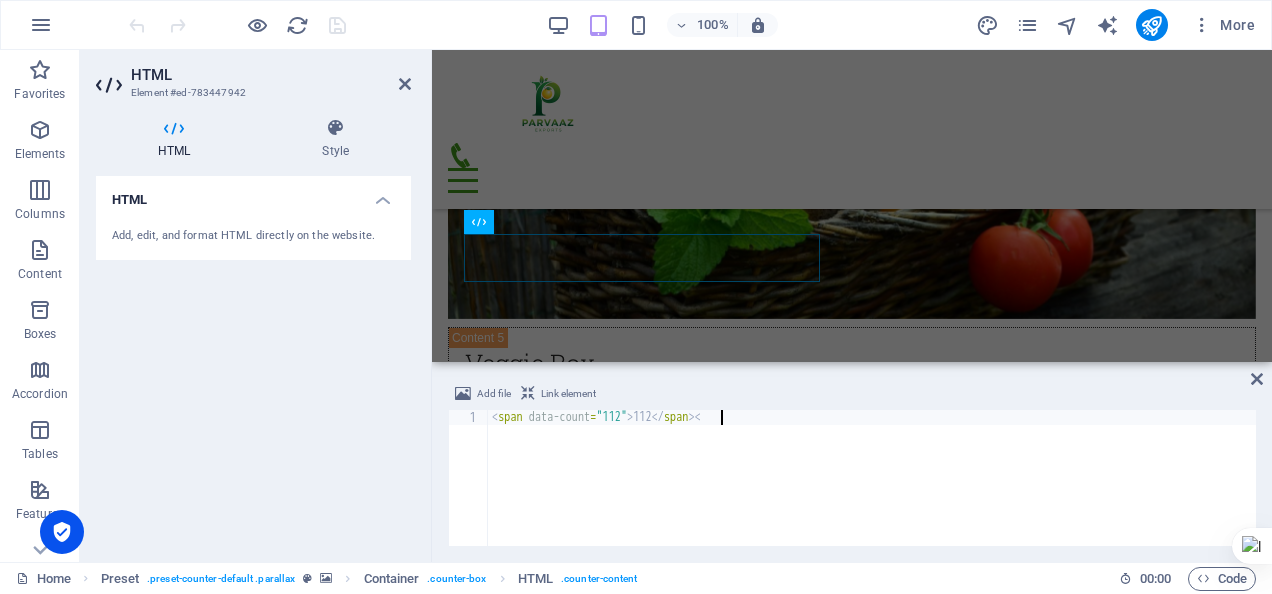 type on "<span data-count="112">112</span>" 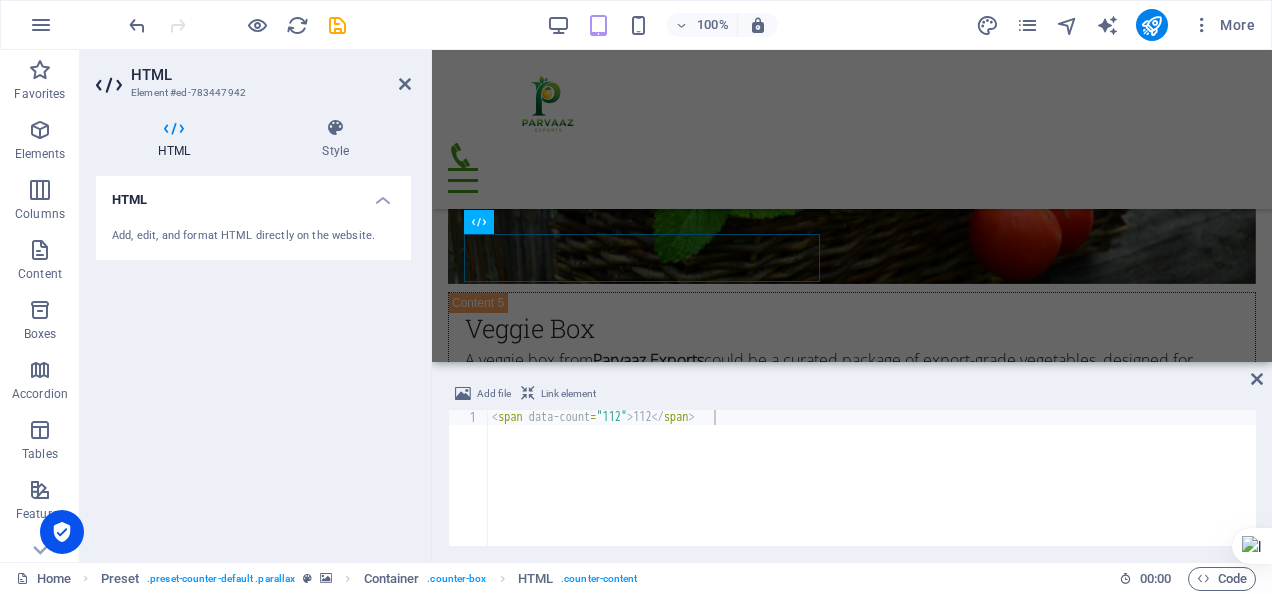 click on "Link element" at bounding box center (568, 394) 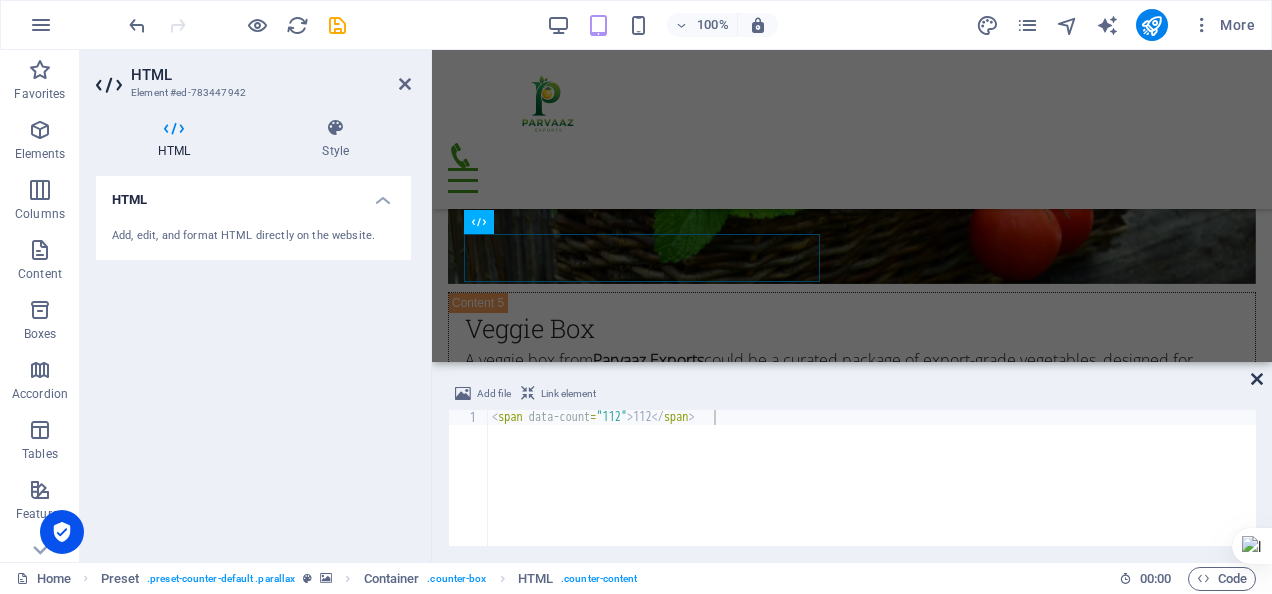 click at bounding box center (1257, 379) 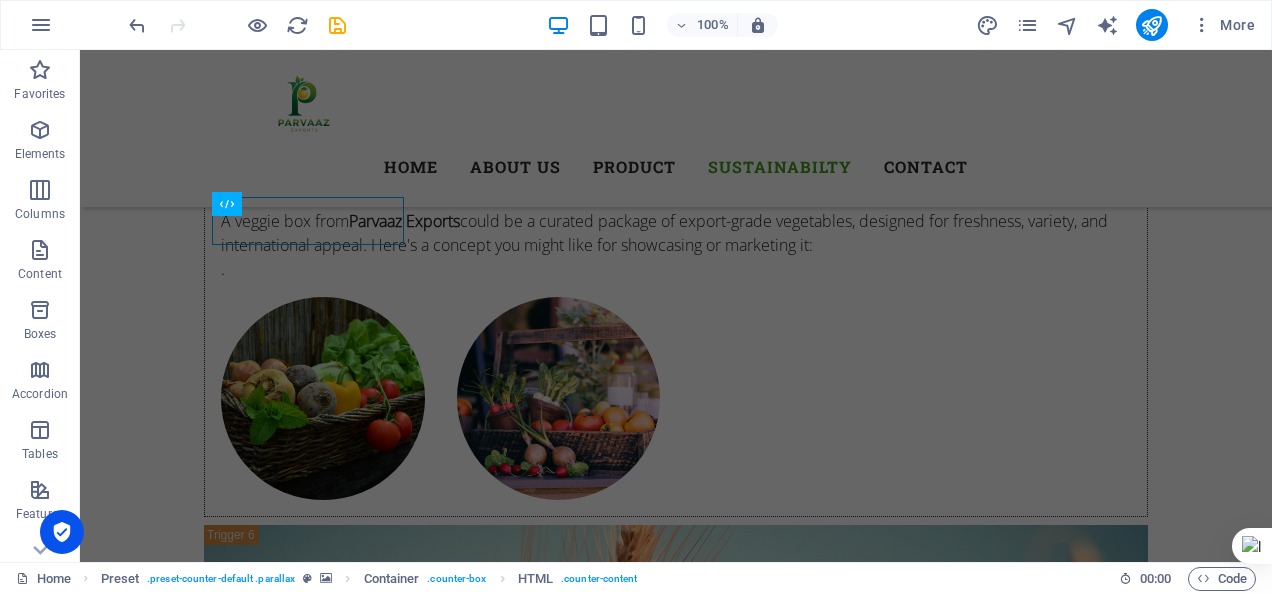 scroll, scrollTop: 8212, scrollLeft: 0, axis: vertical 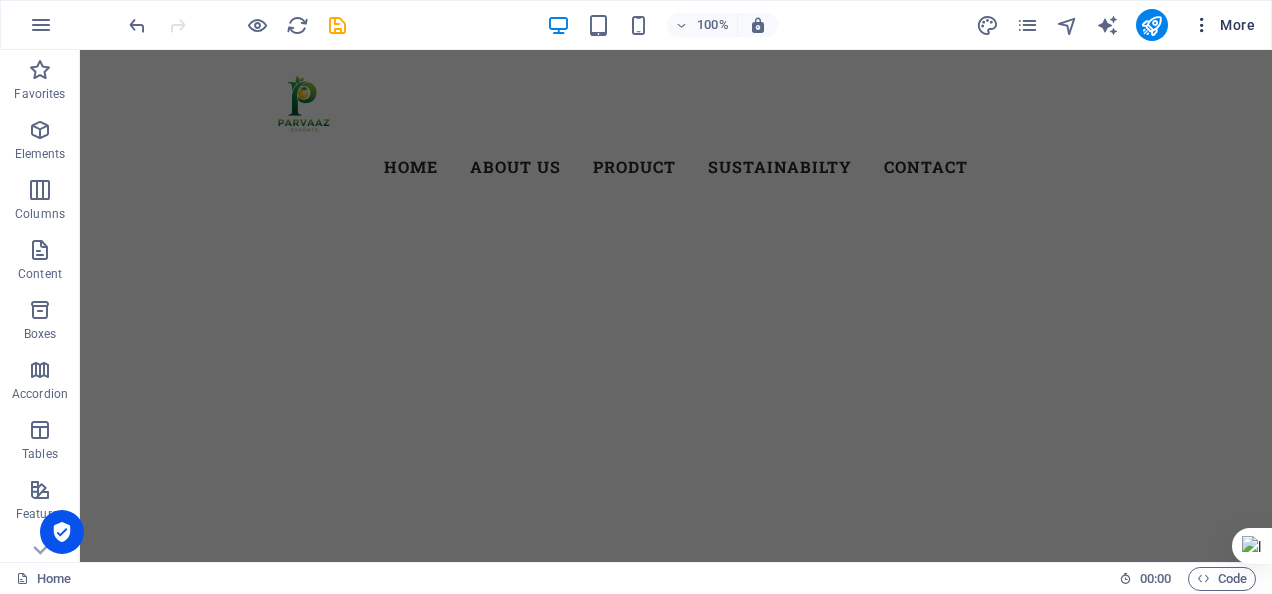 click at bounding box center [1202, 25] 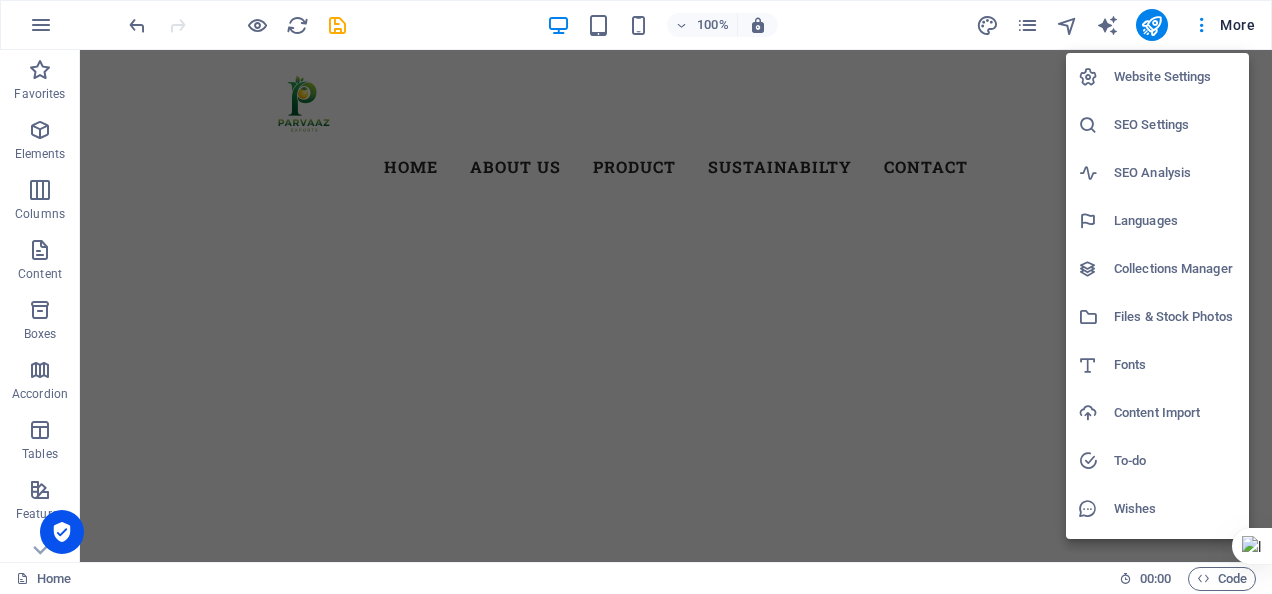 click at bounding box center [636, 297] 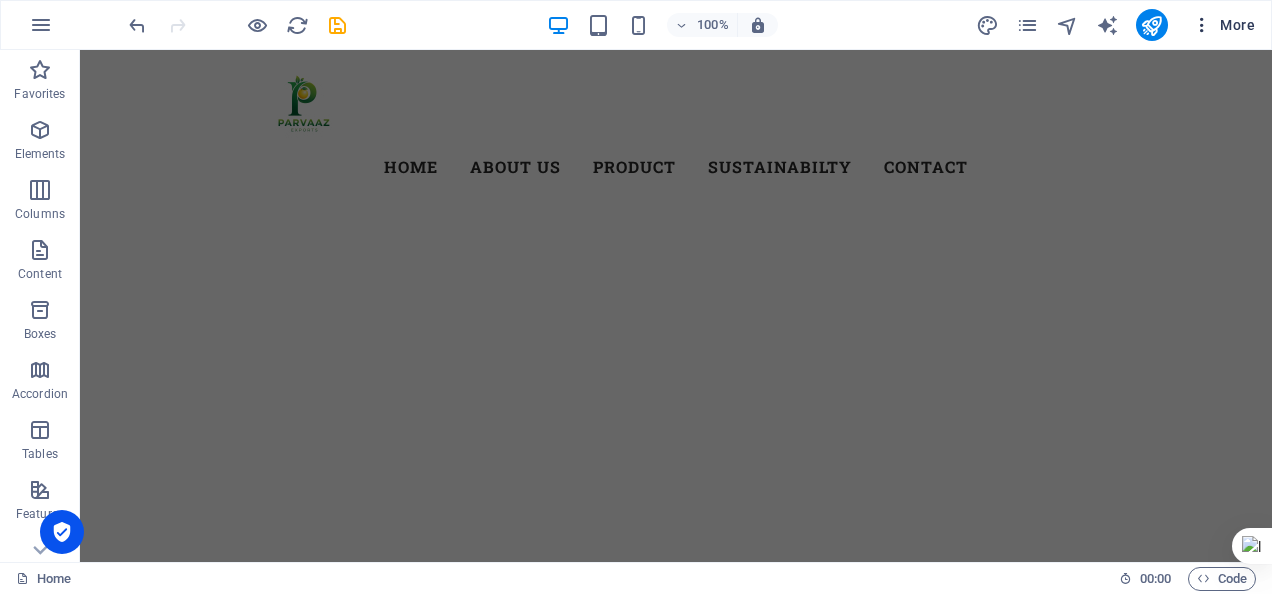 click on "More" at bounding box center [1223, 25] 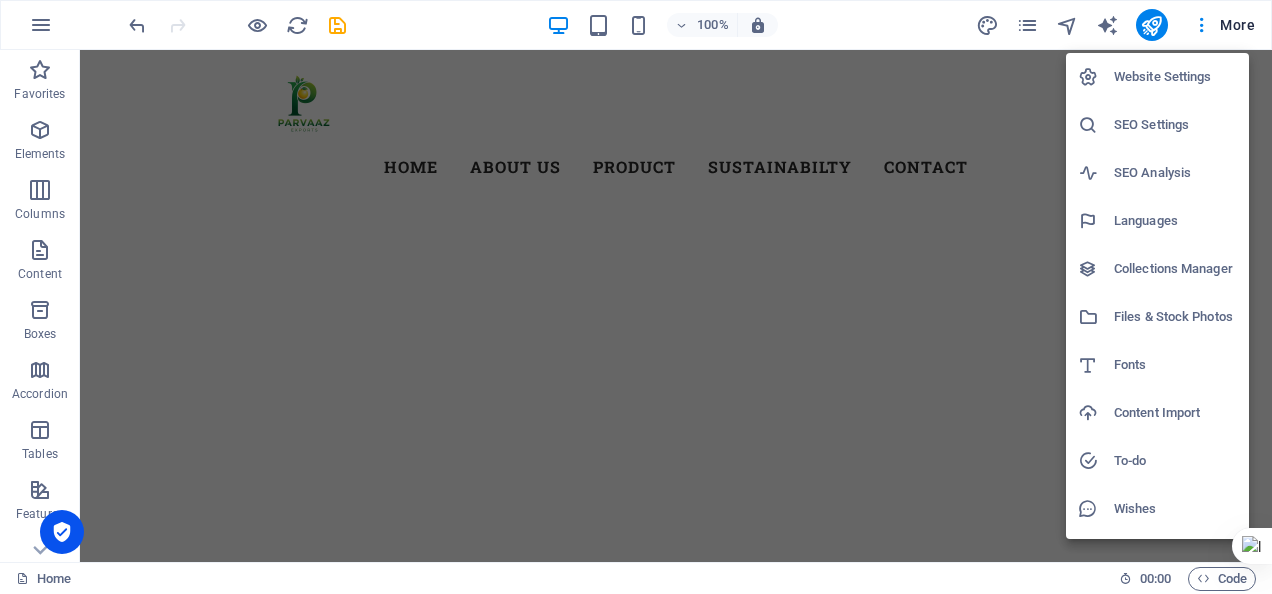 click on "SEO Settings" at bounding box center [1175, 125] 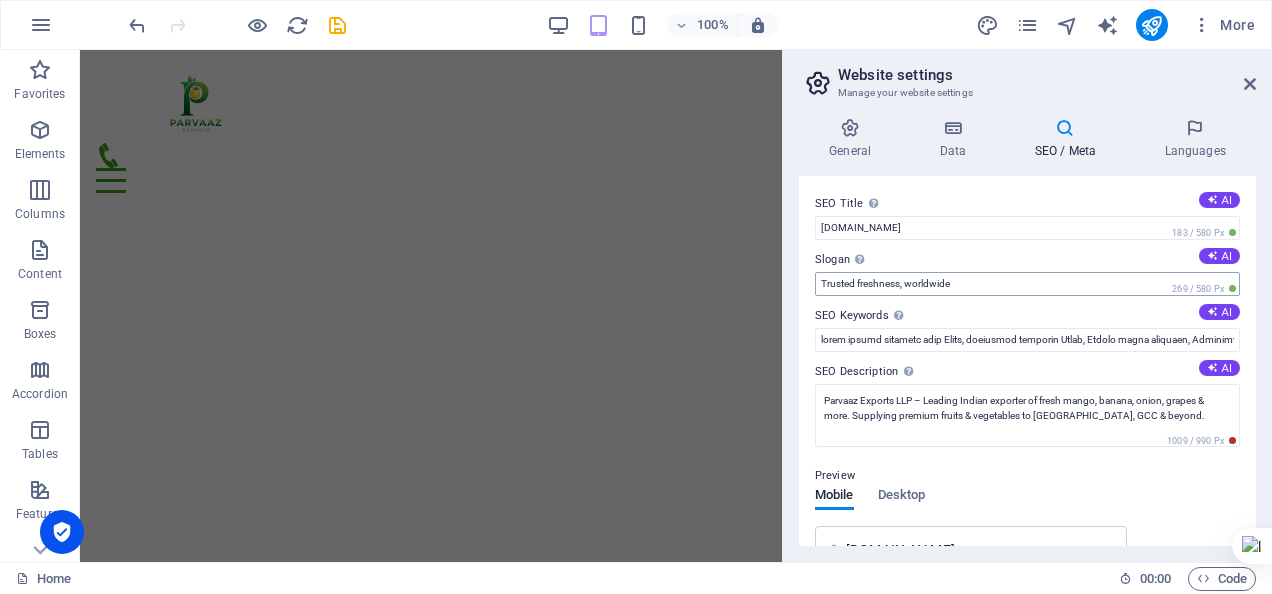 drag, startPoint x: 1038, startPoint y: 316, endPoint x: 1089, endPoint y: 290, distance: 57.245087 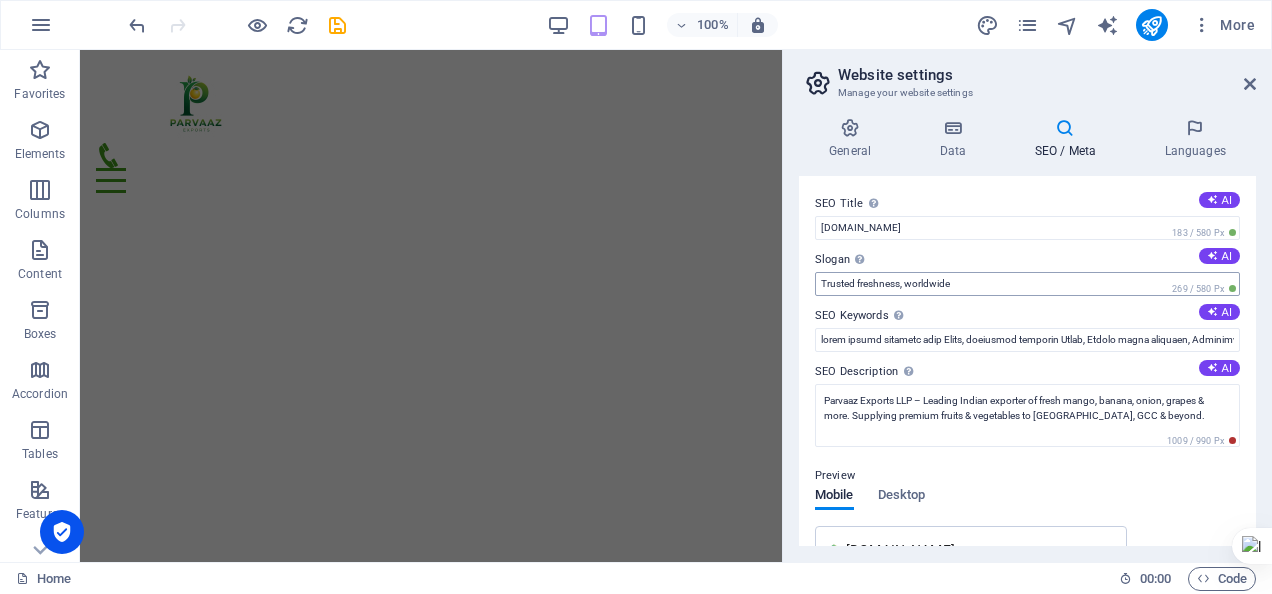 click on "SEO Title The title of your website - make it something that stands out in search engine results. AI [DOMAIN_NAME] 183 / 580 Px Slogan The slogan of your website. AI Trusted freshness, worldwide 269 / 580 Px SEO Keywords Comma-separated list of keywords representing your website. AI SEO Description Describe the contents of your website - this is crucial for search engines and SEO! AI Parvaaz Exports LLP – Leading Indian exporter of fresh mango, banana, onion, grapes & more. Supplying premium fruits & vegetables to [GEOGRAPHIC_DATA], GCC & beyond. 1009 / 990 Px Preview Mobile Desktop [DOMAIN_NAME] [DOMAIN_NAME] - Trusted freshness, worldwide  Parvaaz Exports LLP – Leading Indian exporter of fresh mango, banana, onion, grapes & more. Supplying premium fruits & vegetables to [GEOGRAPHIC_DATA], GCC & beyond. Settings Noindex Instruct search engines to exclude this website from search results. Responsive Determine whether the website should be responsive based on screen resolution. Meta tags Google Analytics ID" at bounding box center [1027, 361] 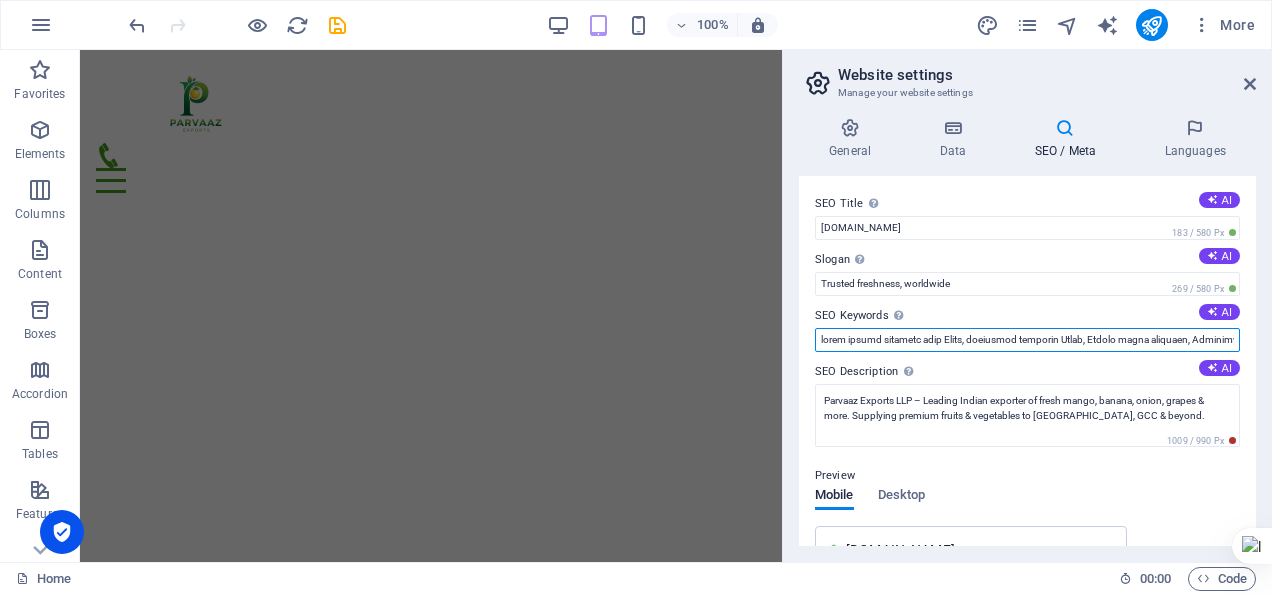 click on "SEO Keywords Comma-separated list of keywords representing your website. AI" at bounding box center [1027, 340] 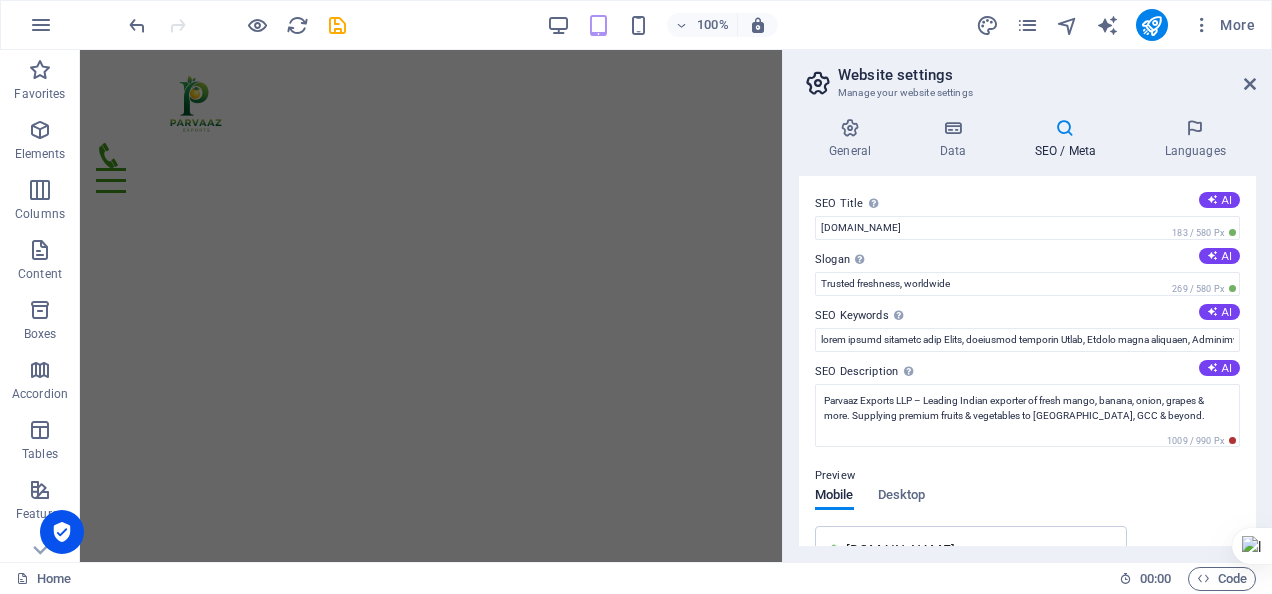 click on "General  Data  SEO / Meta  Languages Website name [DOMAIN_NAME] Logo Drag files here, click to choose files or select files from Files or our free stock photos & videos Select files from the file manager, stock photos, or upload file(s) Upload Favicon Set the favicon of your website here. A favicon is a small icon shown in the browser tab next to your website title. It helps visitors identify your website. Drag files here, click to choose files or select files from Files or our free stock photos & videos Select files from the file manager, stock photos, or upload file(s) Upload Preview Image (Open Graph) This image will be shown when the website is shared on social networks Drag files here, click to choose files or select files from Files or our free stock photos & videos Select files from the file manager, stock photos, or upload file(s) Upload Contact data for this website. This can be used everywhere on the website and will update automatically. Company Parvaaz Exports First name Danish Last name Fax" at bounding box center (1027, 332) 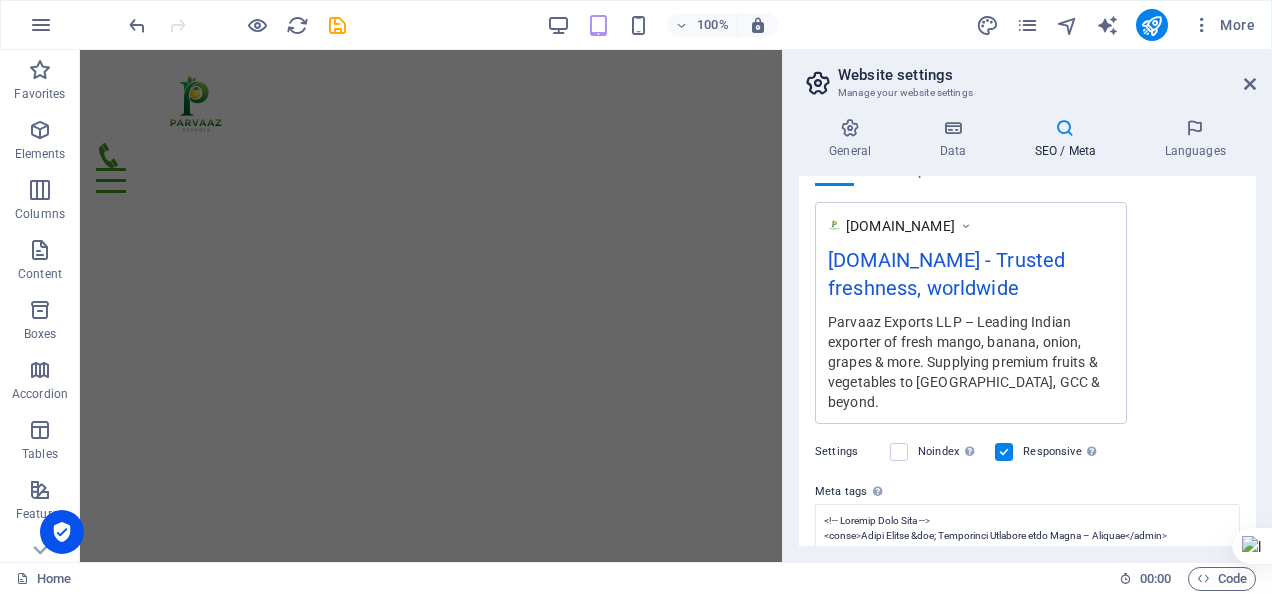 click on "SEO Title The title of your website - make it something that stands out in search engine results. AI [DOMAIN_NAME] 183 / 580 Px Slogan The slogan of your website. AI Trusted freshness, worldwide 269 / 580 Px SEO Keywords Comma-separated list of keywords representing your website. AI SEO Description Describe the contents of your website - this is crucial for search engines and SEO! AI Parvaaz Exports LLP – Leading Indian exporter of fresh mango, banana, onion, grapes & more. Supplying premium fruits & vegetables to [GEOGRAPHIC_DATA], GCC & beyond. 1009 / 990 Px Preview Mobile Desktop [DOMAIN_NAME] [DOMAIN_NAME] - Trusted freshness, worldwide  Parvaaz Exports LLP – Leading Indian exporter of fresh mango, banana, onion, grapes & more. Supplying premium fruits & vegetables to [GEOGRAPHIC_DATA], GCC & beyond. Settings Noindex Instruct search engines to exclude this website from search results. Responsive Determine whether the website should be responsive based on screen resolution. Meta tags Google Analytics ID" at bounding box center [1027, 361] 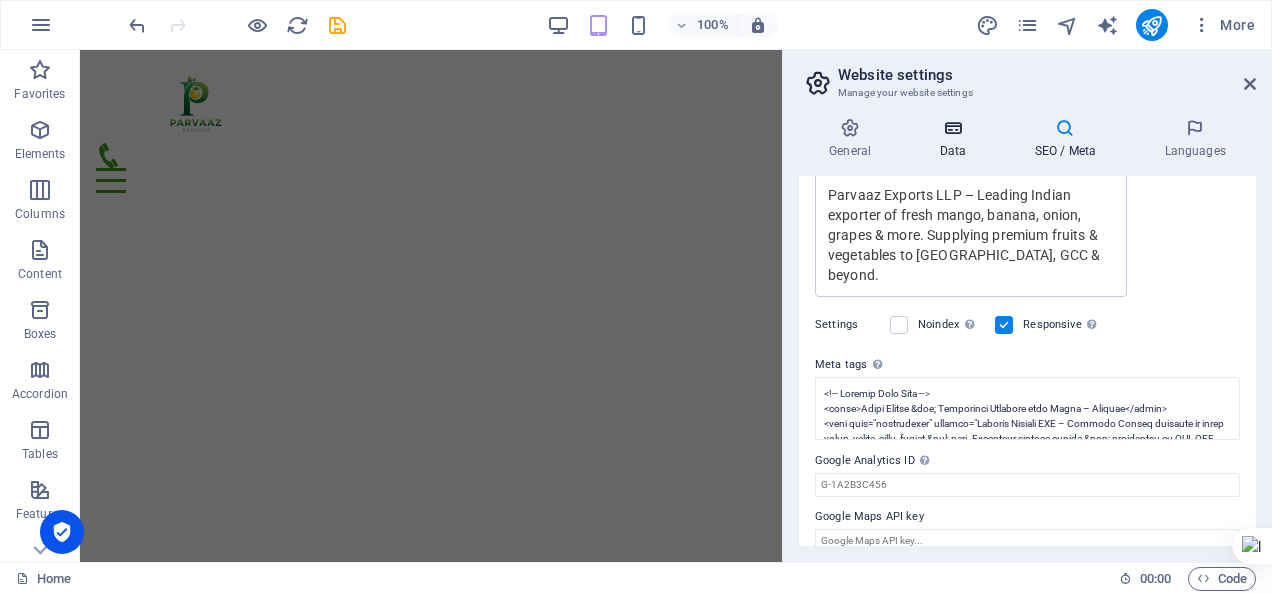 click at bounding box center [952, 128] 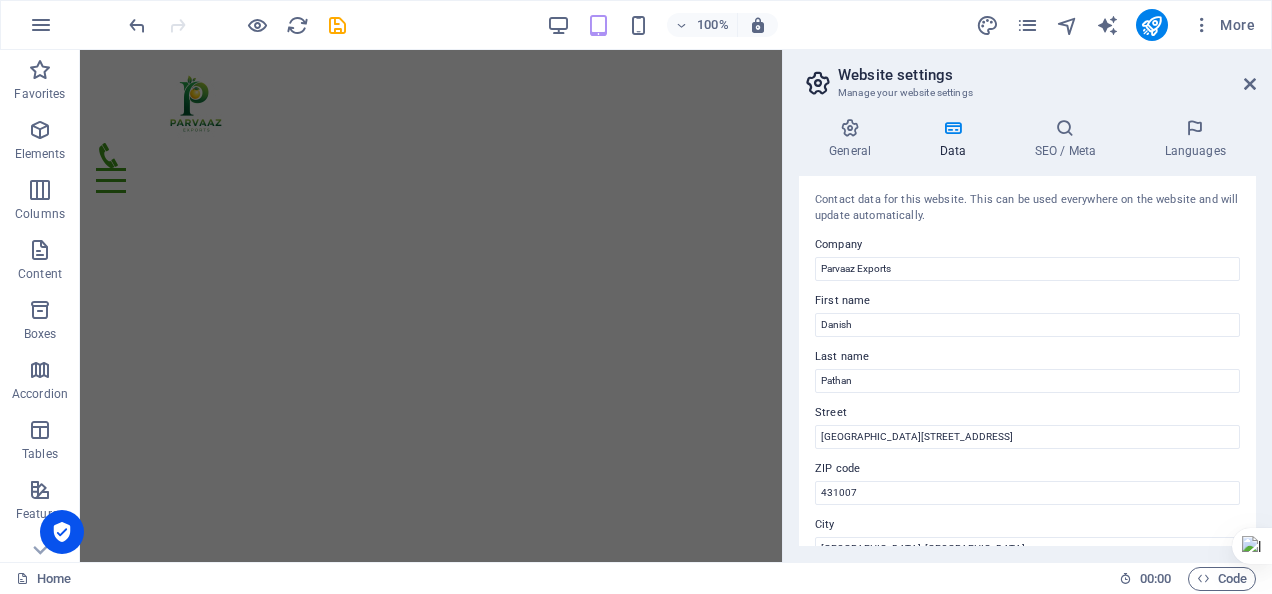 scroll, scrollTop: 324, scrollLeft: 0, axis: vertical 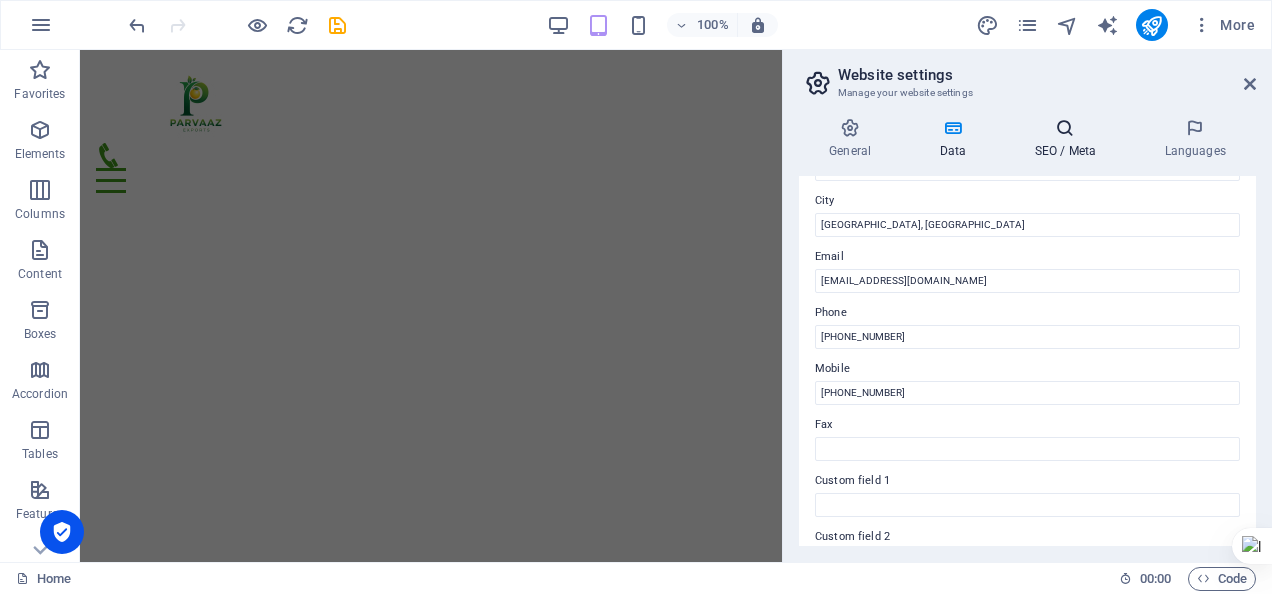click on "SEO / Meta" at bounding box center (1069, 139) 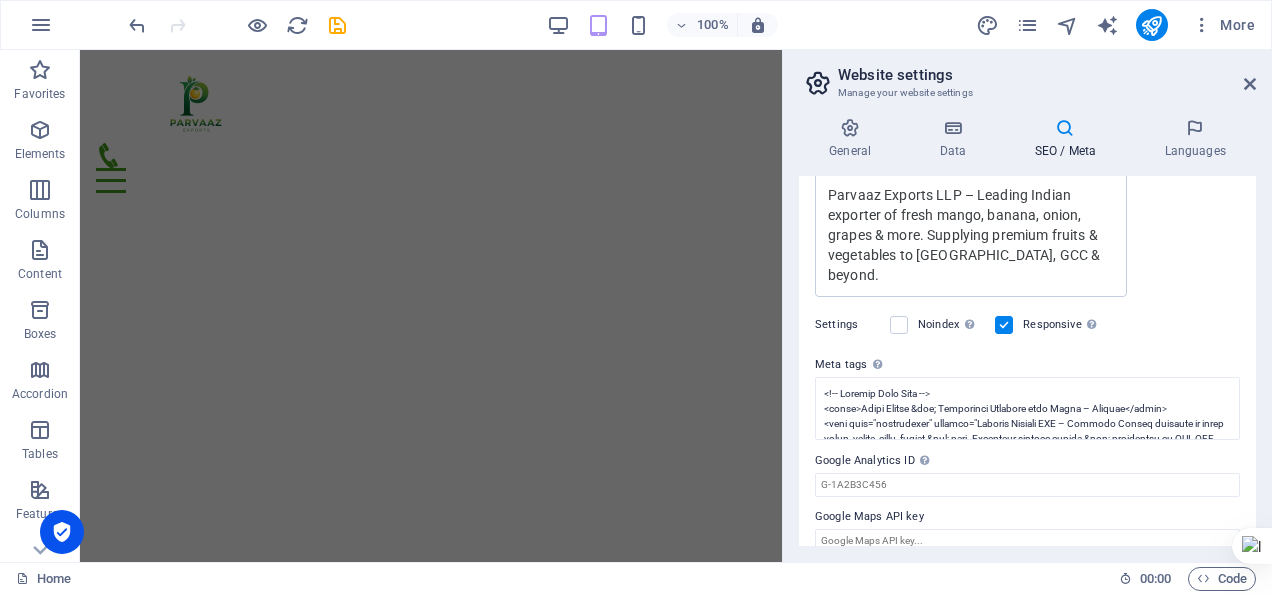 click on "SEO Title The title of your website - make it something that stands out in search engine results. AI [DOMAIN_NAME] 183 / 580 Px Slogan The slogan of your website. AI Trusted freshness, worldwide 269 / 580 Px SEO Keywords Comma-separated list of keywords representing your website. AI SEO Description Describe the contents of your website - this is crucial for search engines and SEO! AI Parvaaz Exports LLP – Leading Indian exporter of fresh mango, banana, onion, grapes & more. Supplying premium fruits & vegetables to [GEOGRAPHIC_DATA], GCC & beyond. 1009 / 990 Px Preview Mobile Desktop [DOMAIN_NAME] [DOMAIN_NAME] - Trusted freshness, worldwide  Parvaaz Exports LLP – Leading Indian exporter of fresh mango, banana, onion, grapes & more. Supplying premium fruits & vegetables to [GEOGRAPHIC_DATA], GCC & beyond. Settings Noindex Instruct search engines to exclude this website from search results. Responsive Determine whether the website should be responsive based on screen resolution. Meta tags Google Analytics ID" at bounding box center (1027, 361) 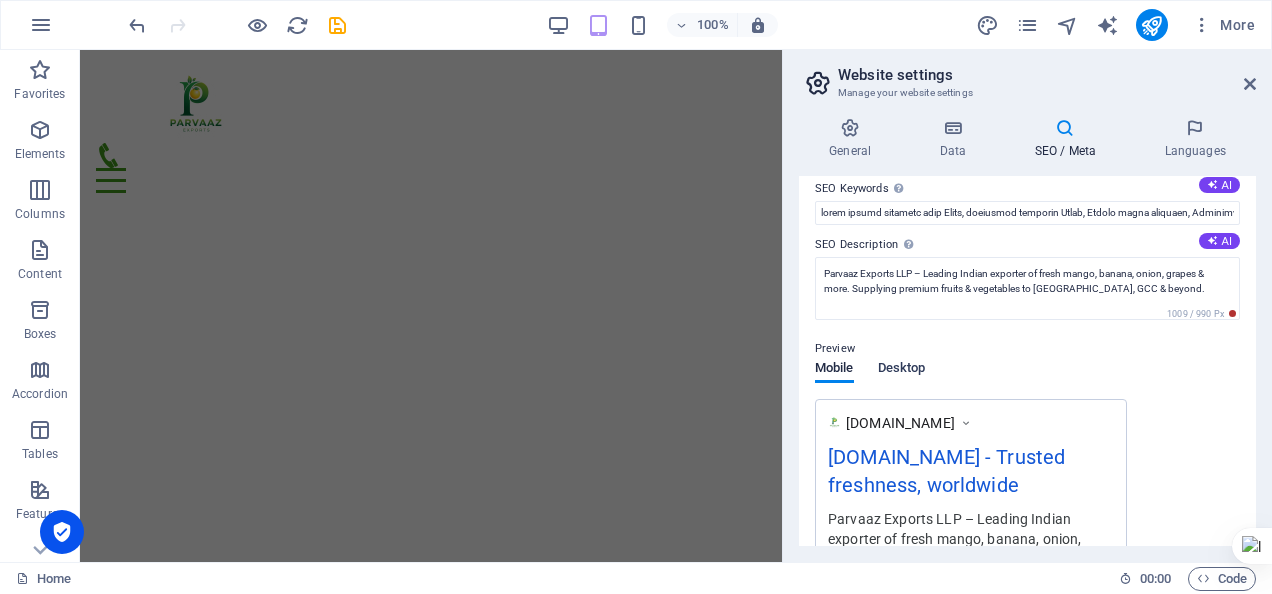 click on "Desktop" at bounding box center [902, 370] 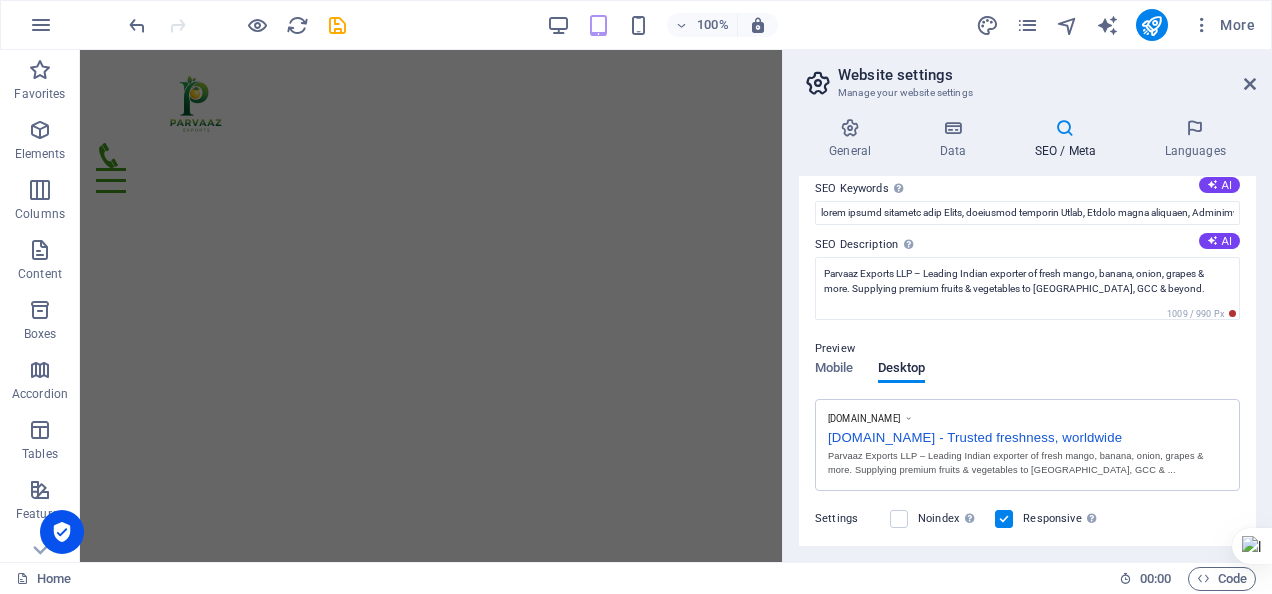 click on "SEO Title The title of your website - make it something that stands out in search engine results. AI [DOMAIN_NAME] 183 / 580 Px Slogan The slogan of your website. AI Trusted freshness, worldwide 269 / 580 Px SEO Keywords Comma-separated list of keywords representing your website. AI SEO Description Describe the contents of your website - this is crucial for search engines and SEO! AI Parvaaz Exports LLP – Leading Indian exporter of fresh mango, banana, onion, grapes & more. Supplying premium fruits & vegetables to [GEOGRAPHIC_DATA], GCC & beyond. 1009 / 990 Px Preview Mobile Desktop [DOMAIN_NAME] [DOMAIN_NAME] - Trusted freshness, worldwide  Parvaaz Exports LLP – Leading Indian exporter of fresh mango, banana, onion, grapes & more. Supplying premium fruits & vegetables to [GEOGRAPHIC_DATA], GCC & ... Settings Noindex Instruct search engines to exclude this website from search results. Responsive Determine whether the website should be responsive based on screen resolution. Meta tags Google Analytics ID" at bounding box center (1027, 361) 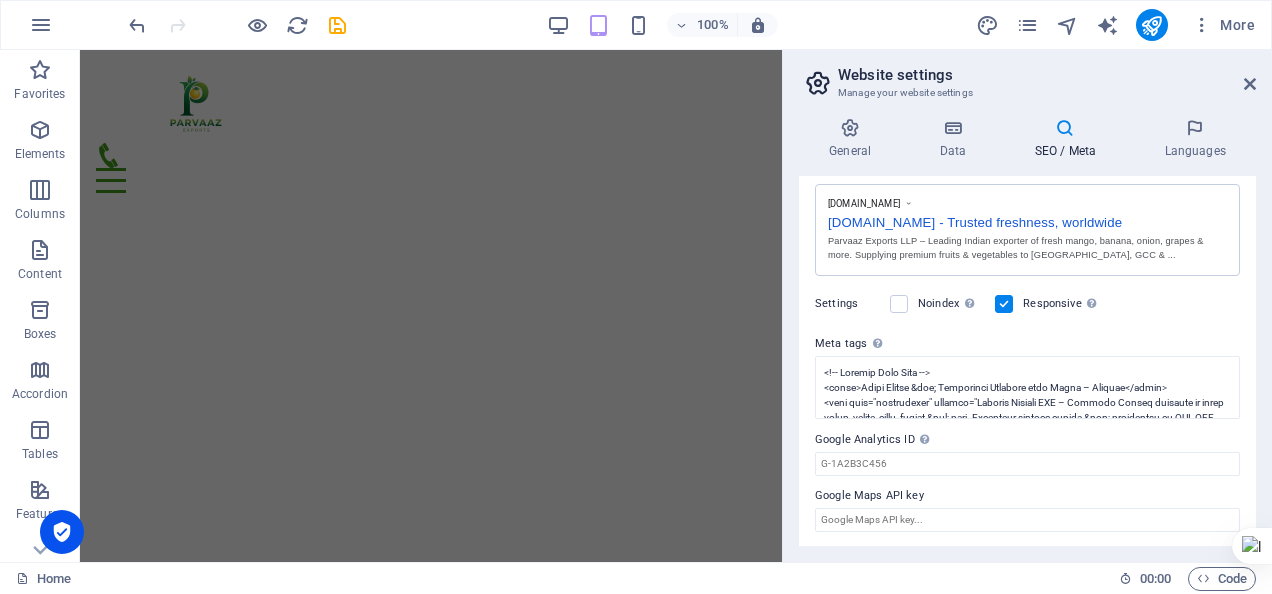 scroll, scrollTop: 18, scrollLeft: 0, axis: vertical 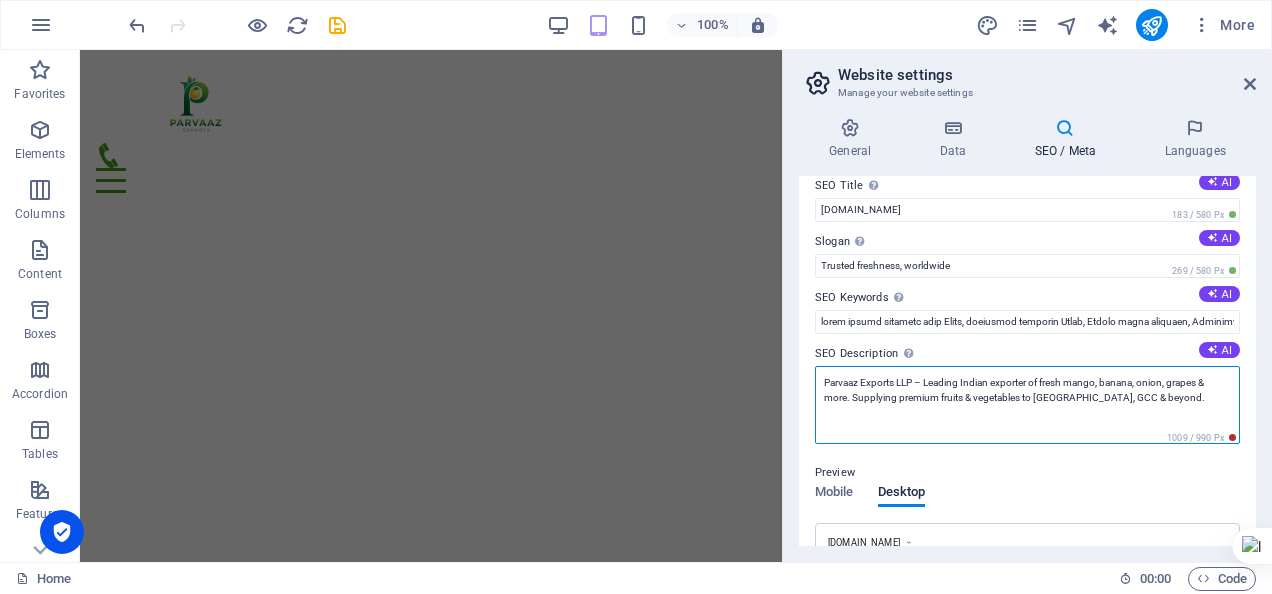 click on "Parvaaz Exports LLP – Leading Indian exporter of fresh mango, banana, onion, grapes & more. Supplying premium fruits & vegetables to [GEOGRAPHIC_DATA], GCC & beyond." at bounding box center [1027, 405] 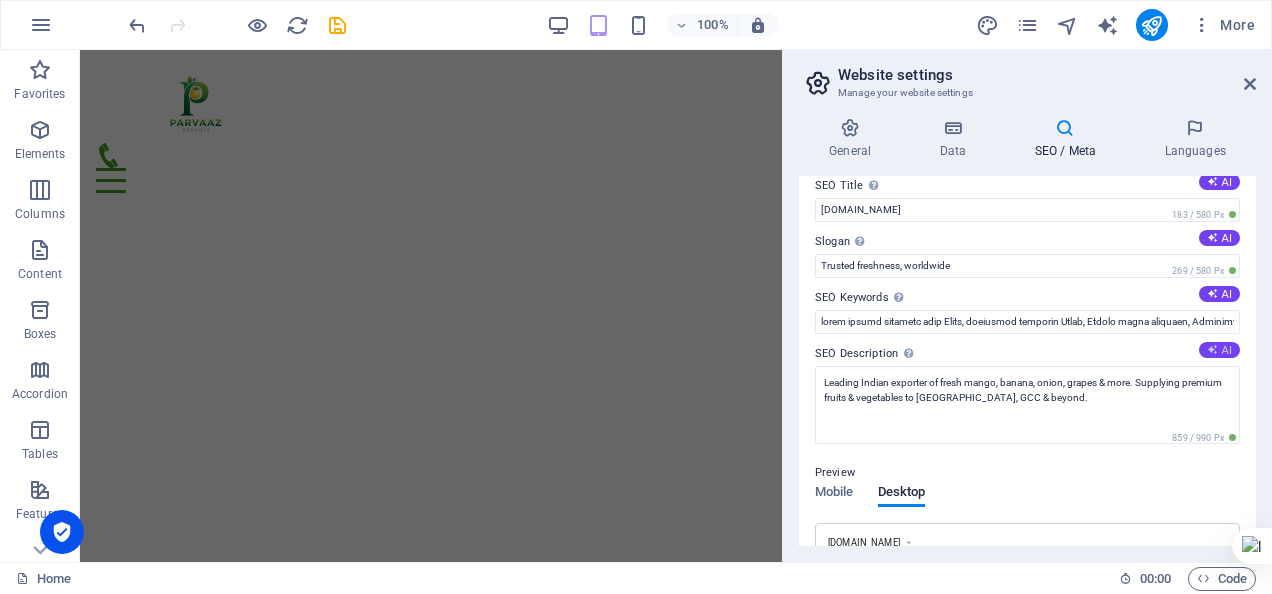 click at bounding box center [1212, 349] 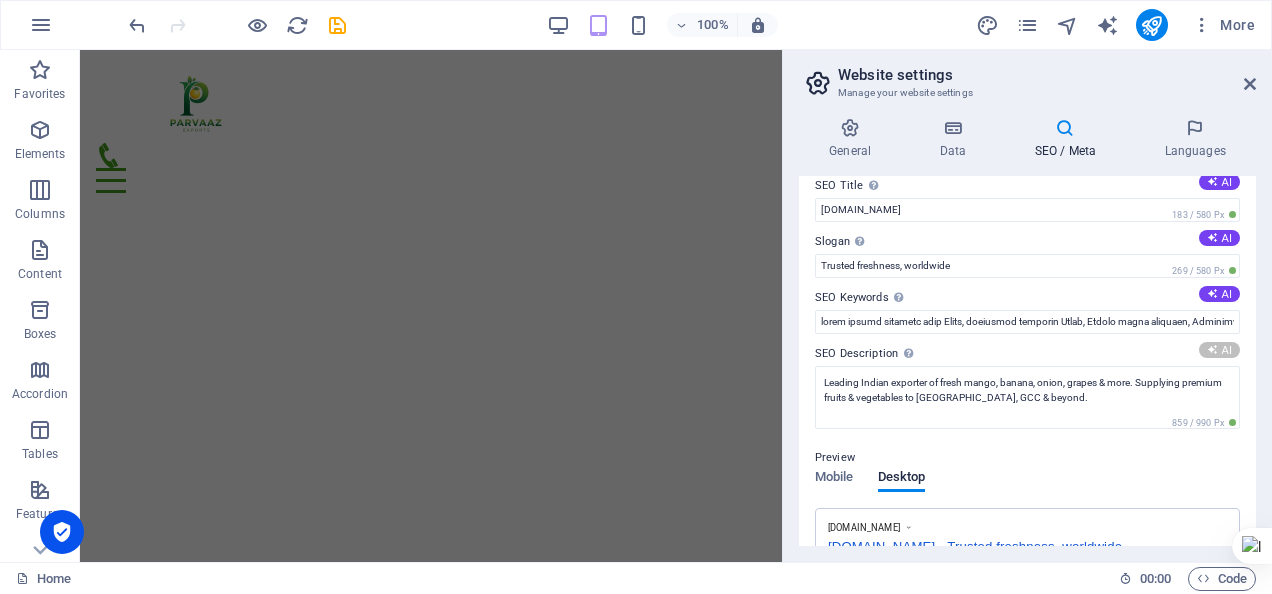 type on "Discover premium, farm-fresh fruits & vegetables from [GEOGRAPHIC_DATA] at Parvaaz Exports. Quality and sustainability guaranteed!" 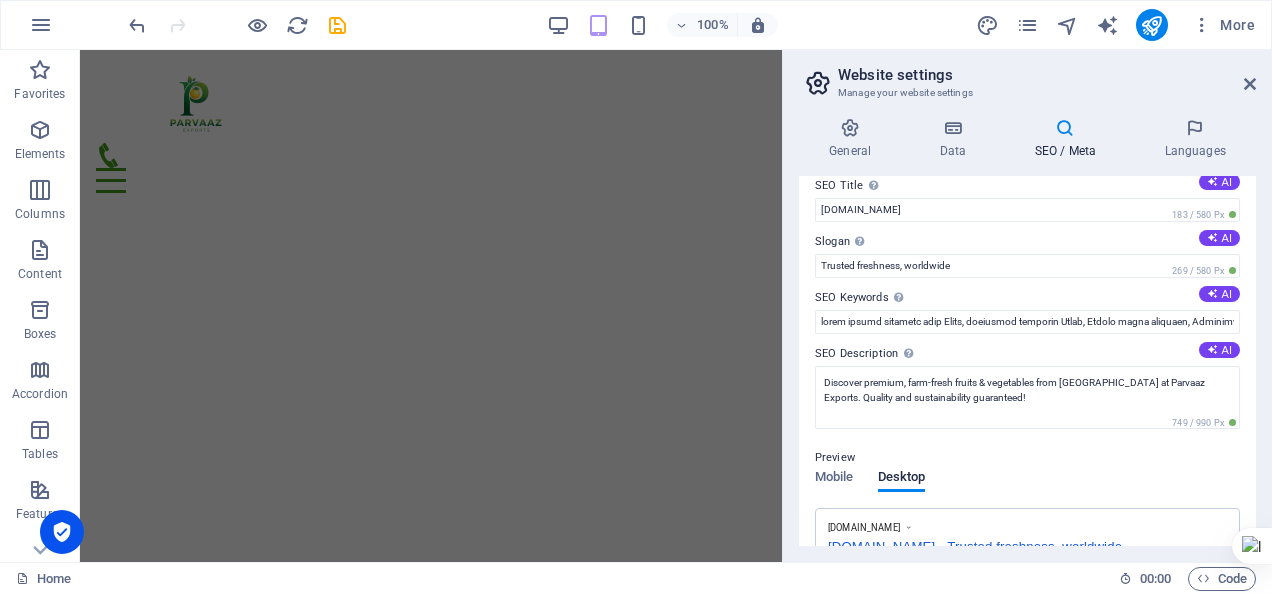 scroll, scrollTop: 342, scrollLeft: 0, axis: vertical 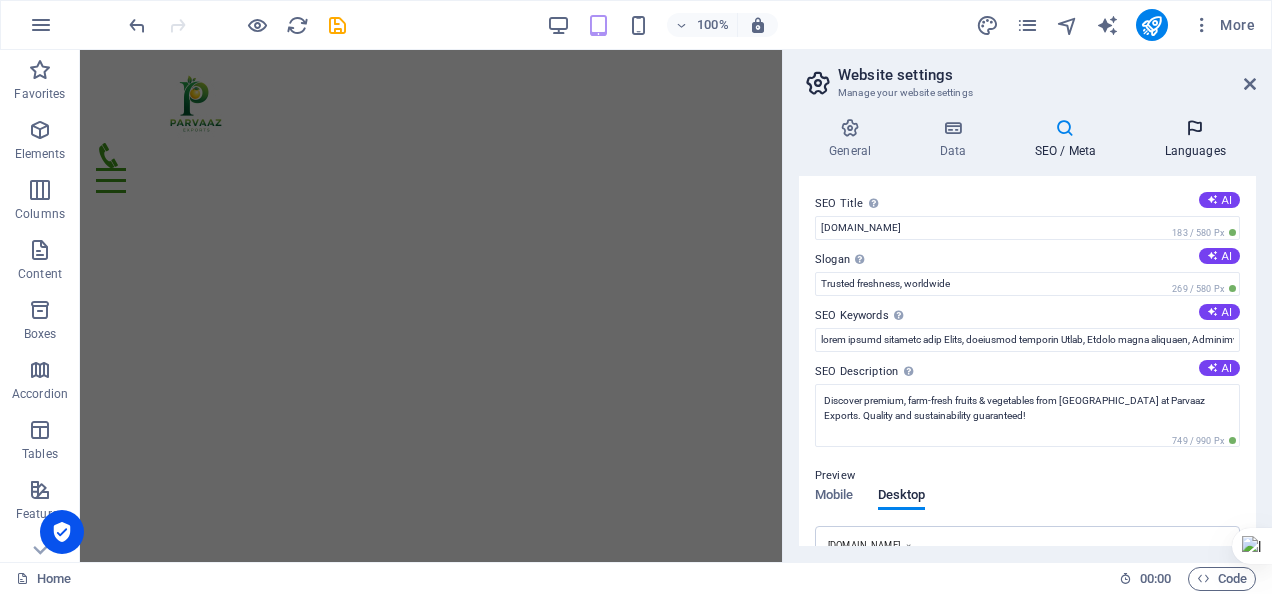 click at bounding box center [1195, 128] 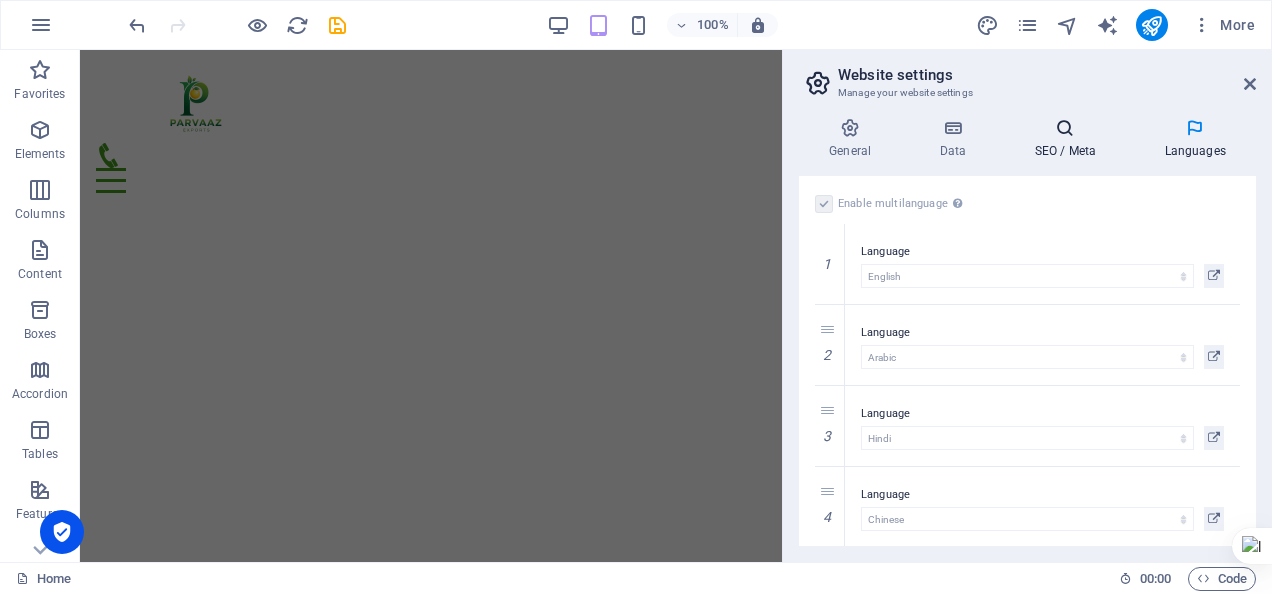 click at bounding box center (1065, 128) 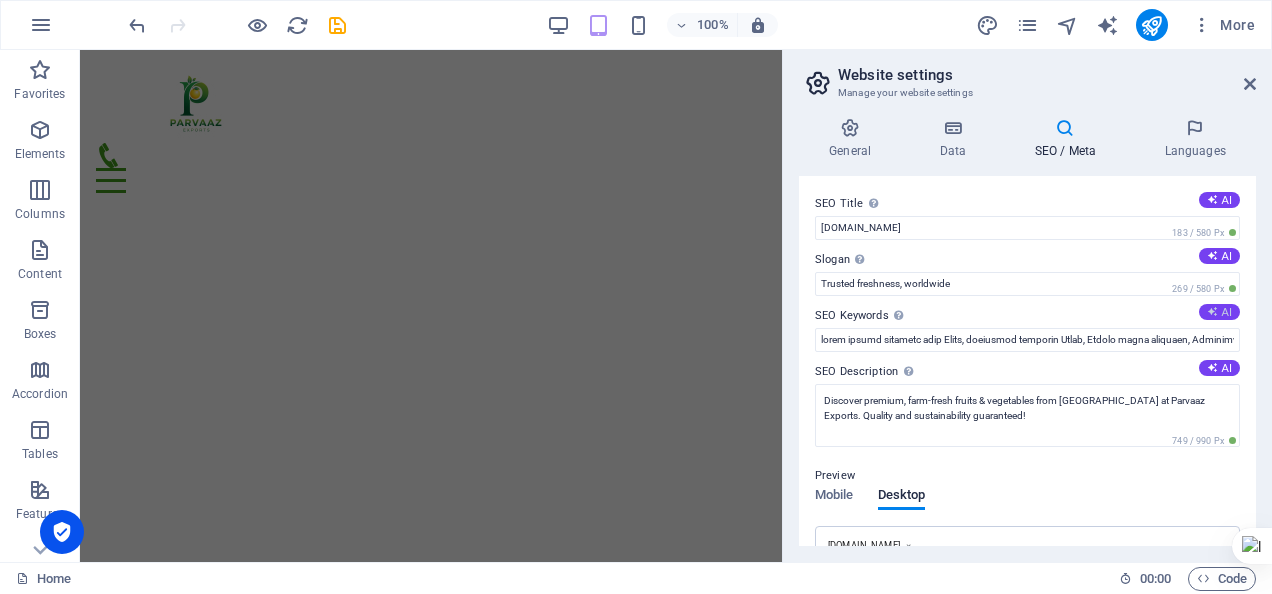 click at bounding box center (1212, 311) 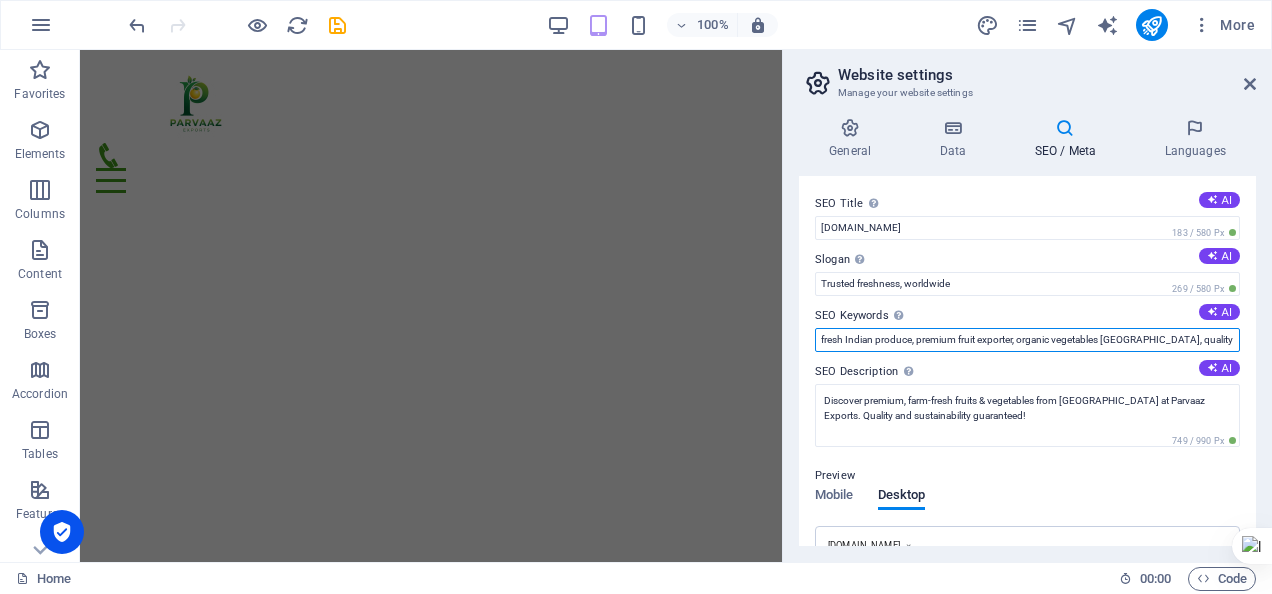 click on "fresh Indian produce, premium fruit exporter, organic vegetables [GEOGRAPHIC_DATA], quality agricultural exports, farm-fresh fruits, sustainable farming practices" at bounding box center [1027, 340] 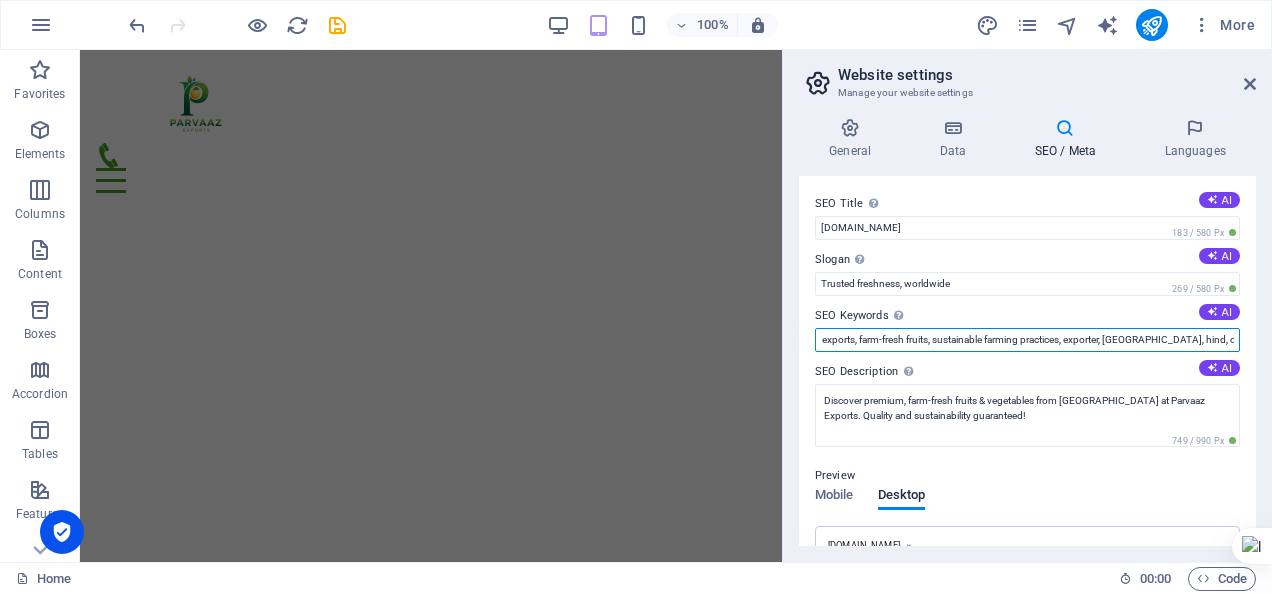scroll, scrollTop: 0, scrollLeft: 466, axis: horizontal 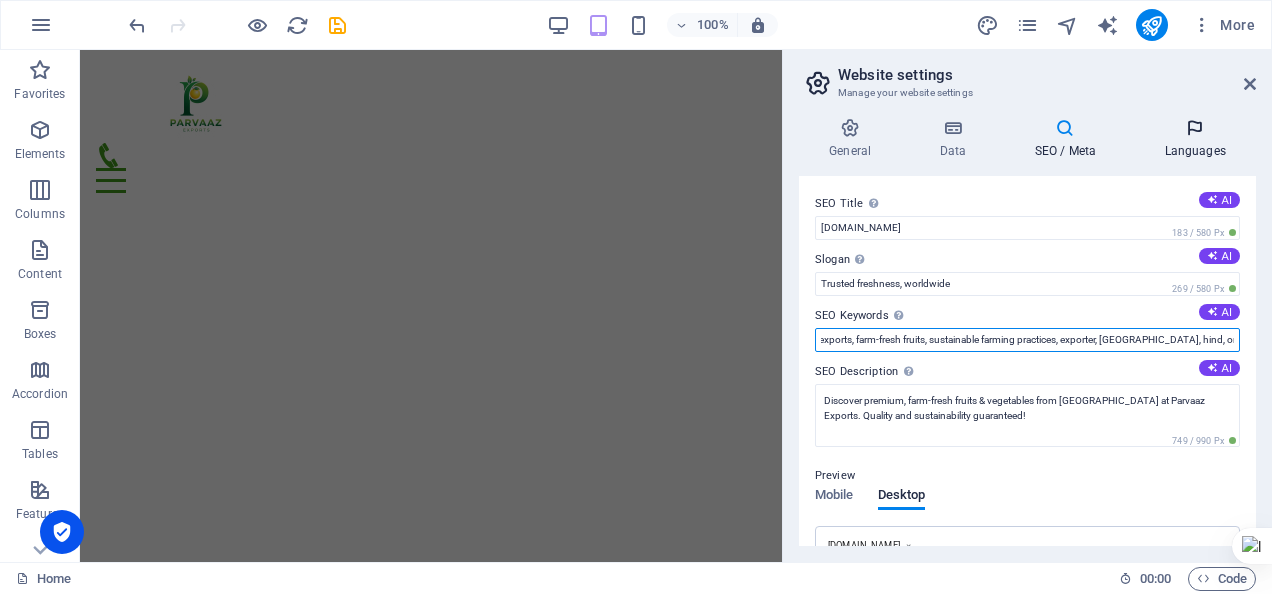 type on "fresh Indian produce, premium fruit exporter, organic vegetables [GEOGRAPHIC_DATA], quality agricultural exports, farm-fresh fruits, sustainable farming practices, exporter, [GEOGRAPHIC_DATA], hind, onion, top quality, top exporter," 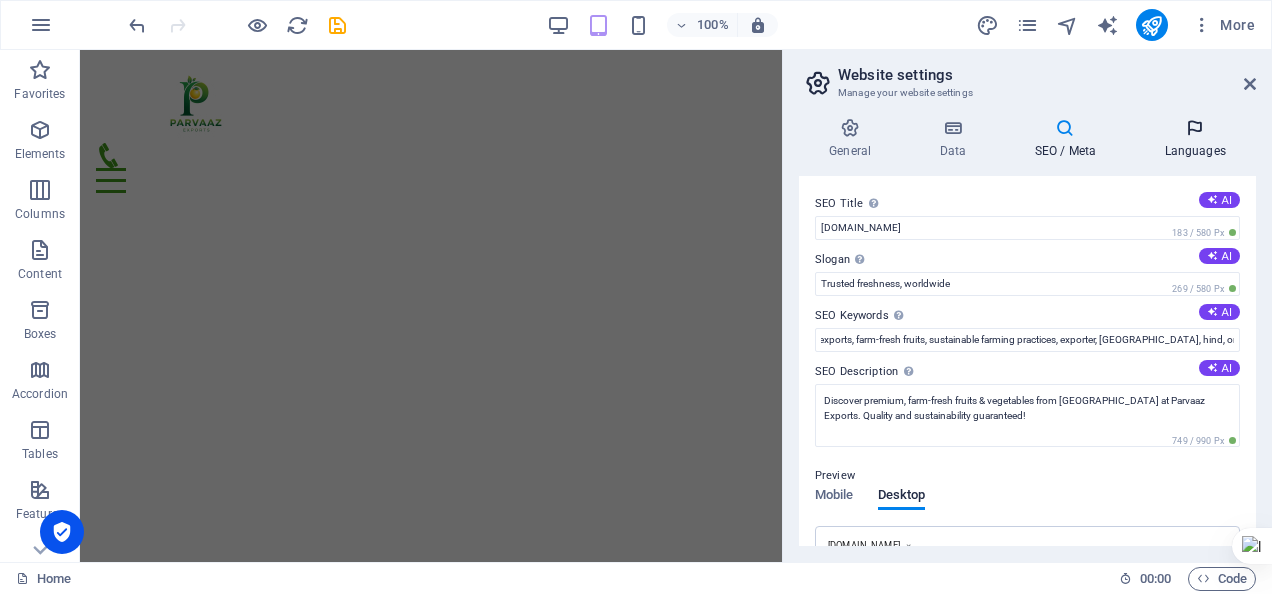 scroll, scrollTop: 0, scrollLeft: 0, axis: both 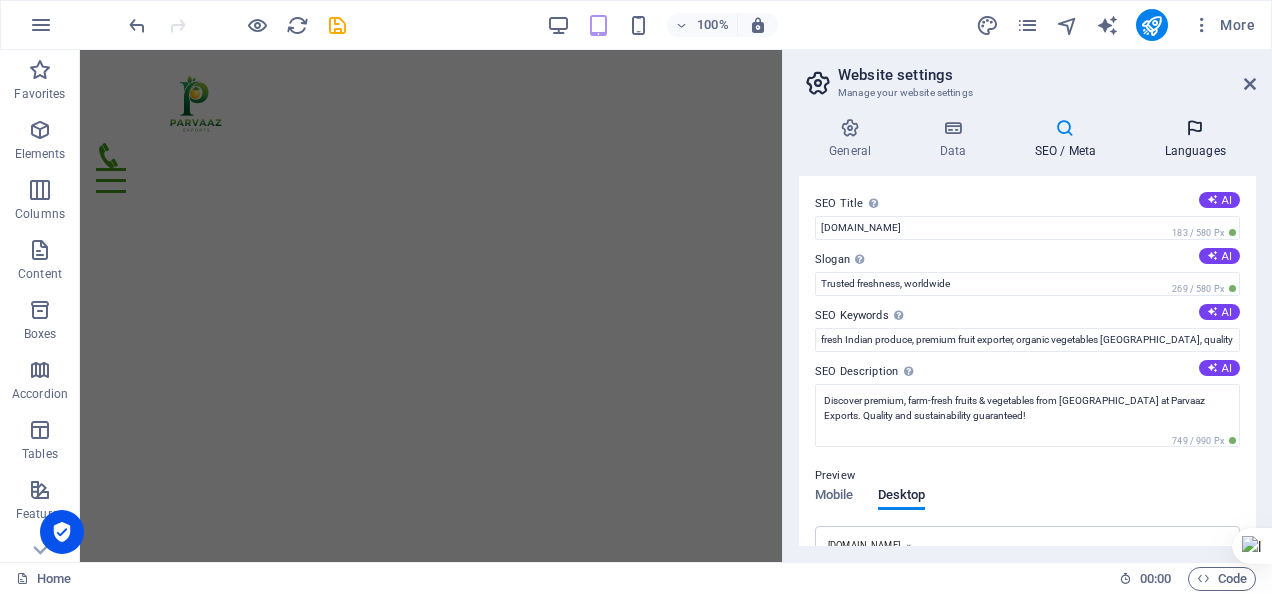 click at bounding box center [1195, 128] 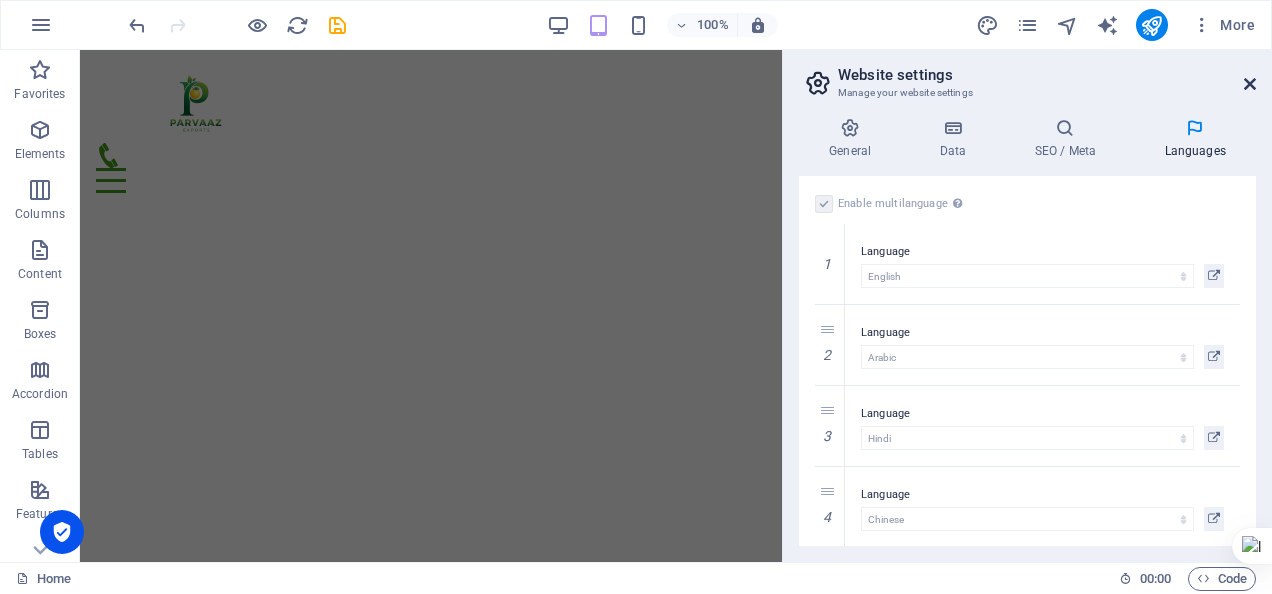 click at bounding box center [1250, 84] 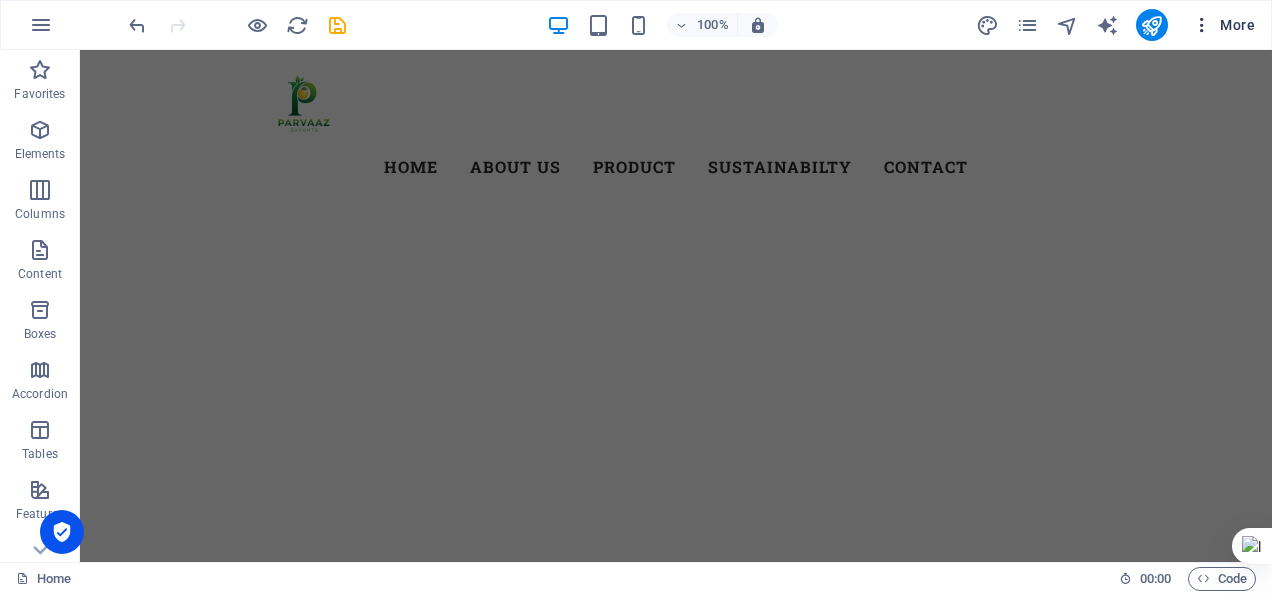 click at bounding box center [1202, 25] 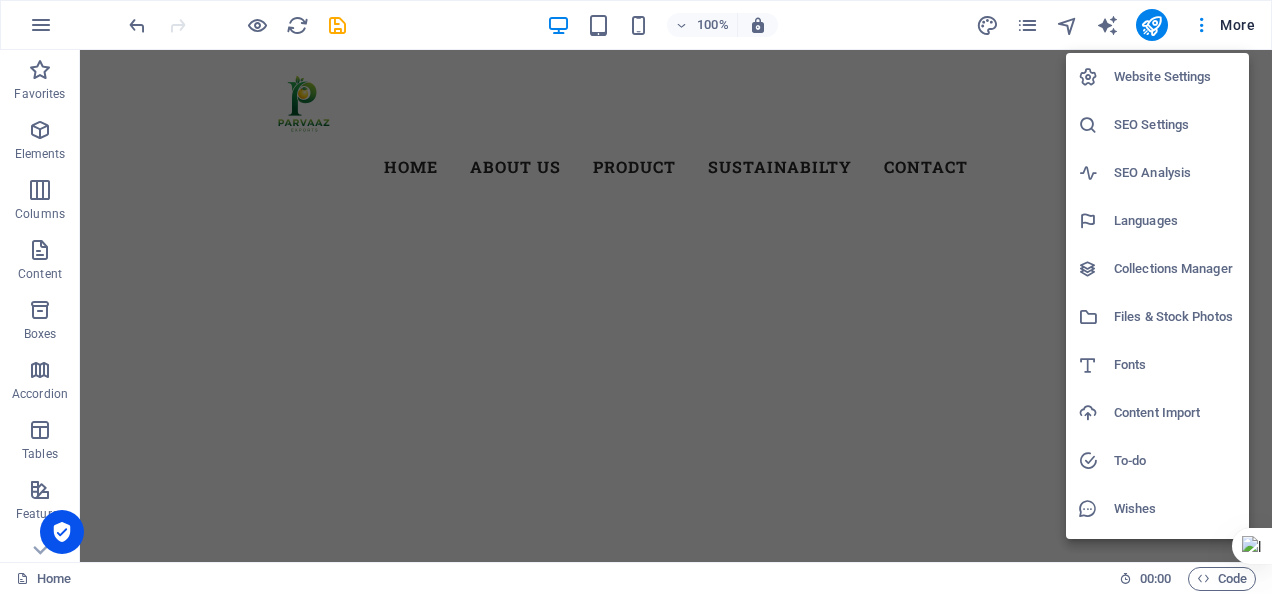 click on "Collections Manager" at bounding box center [1175, 269] 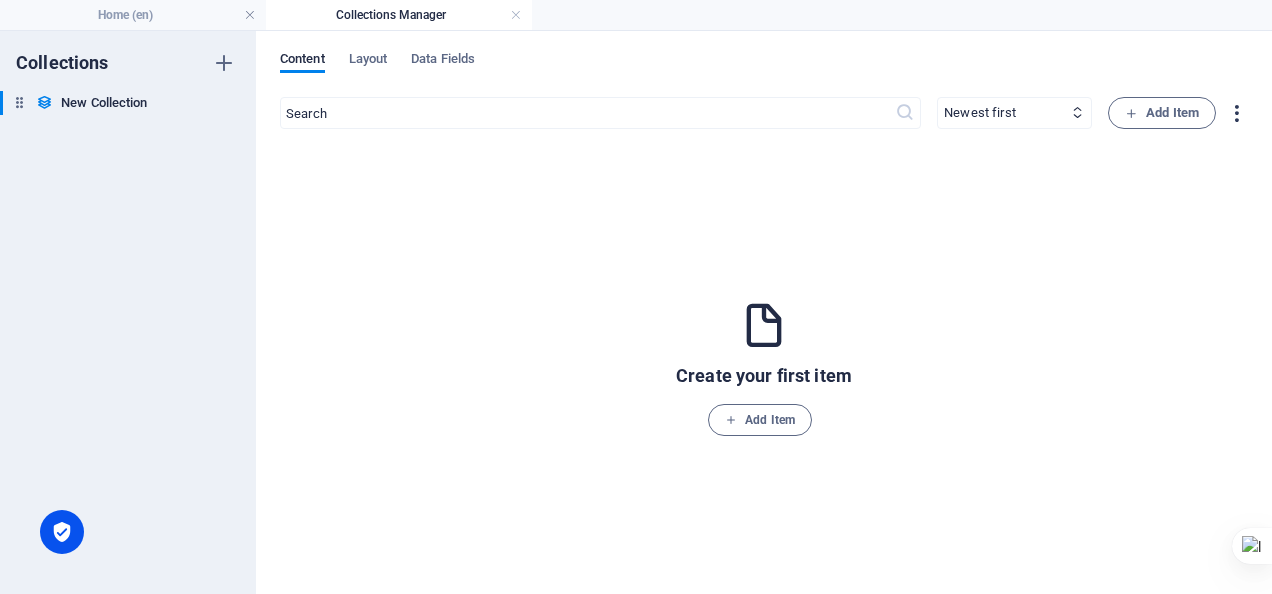 click at bounding box center [1236, 113] 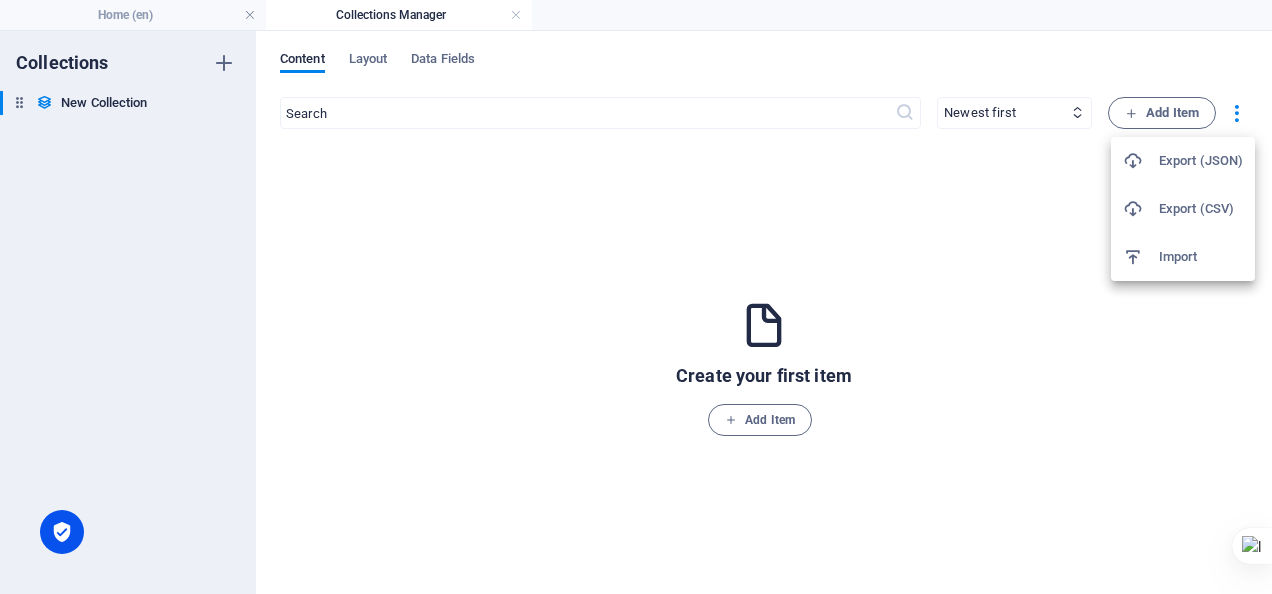 click at bounding box center (636, 297) 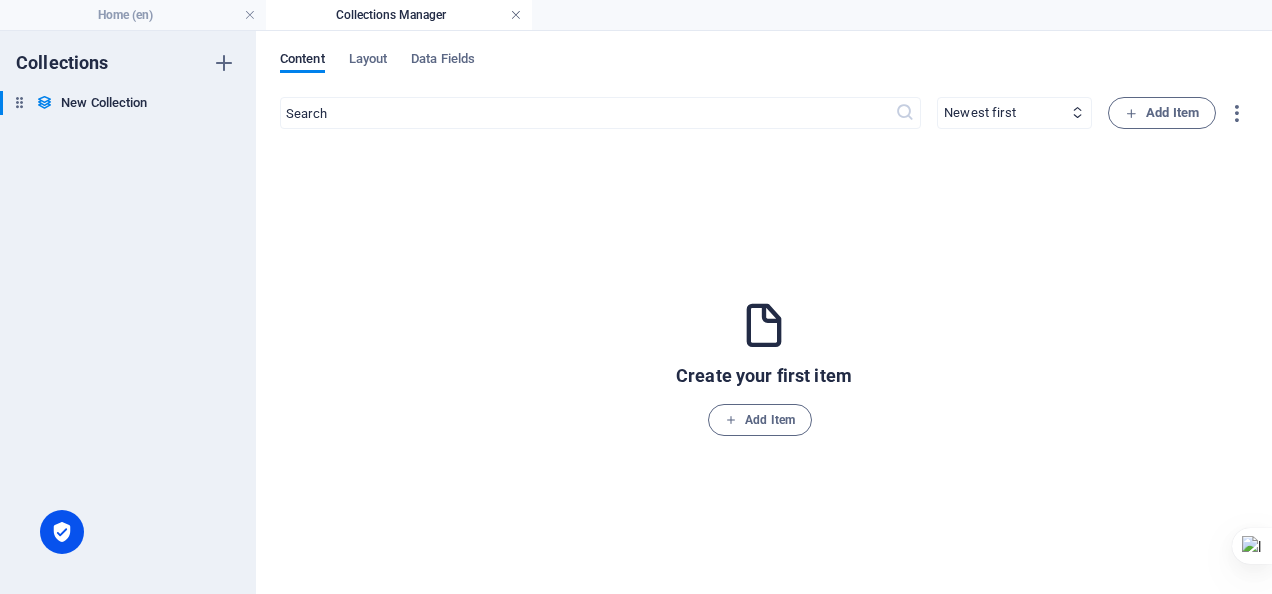 click at bounding box center (516, 15) 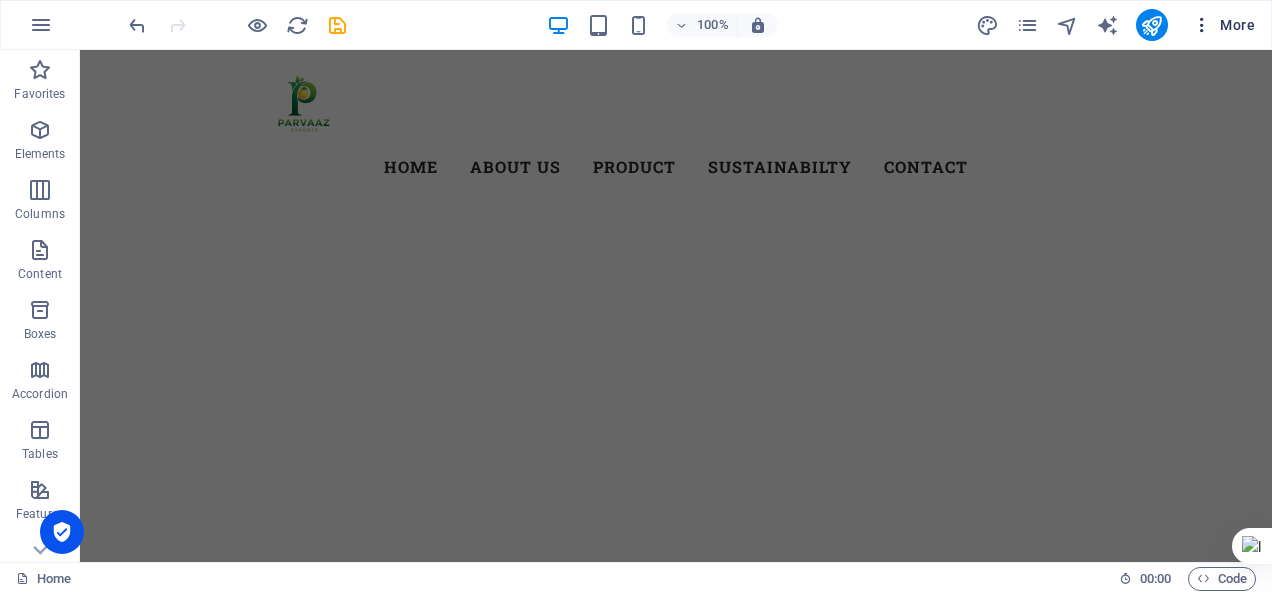click at bounding box center [1202, 25] 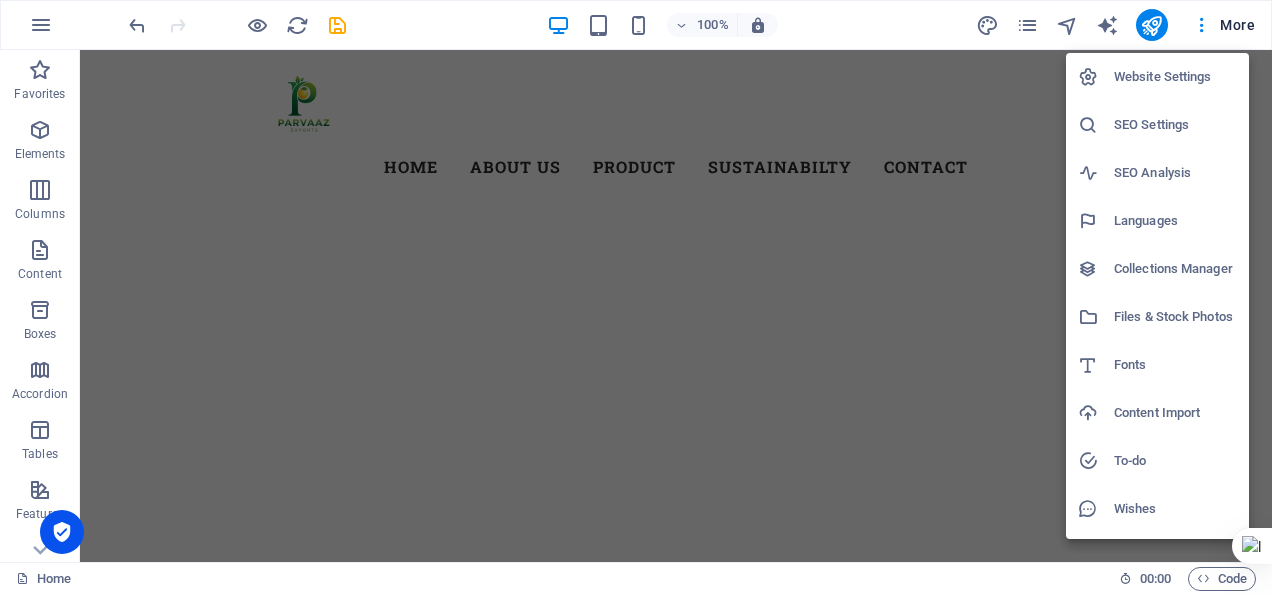 click on "Fonts" at bounding box center [1175, 365] 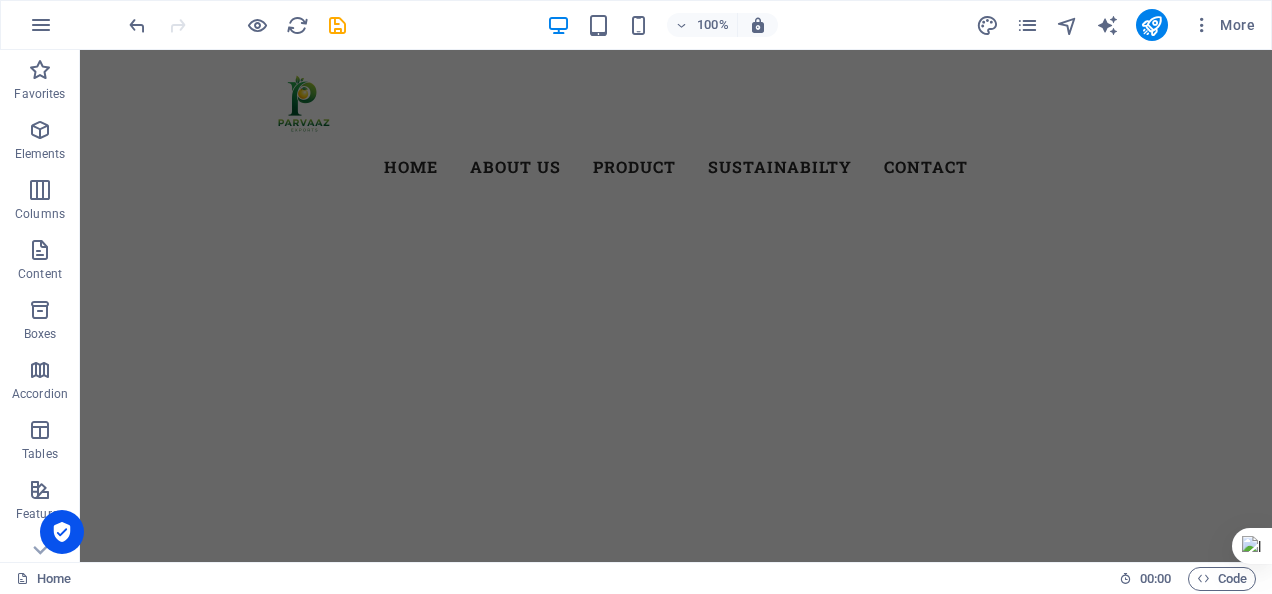 select on "popularity" 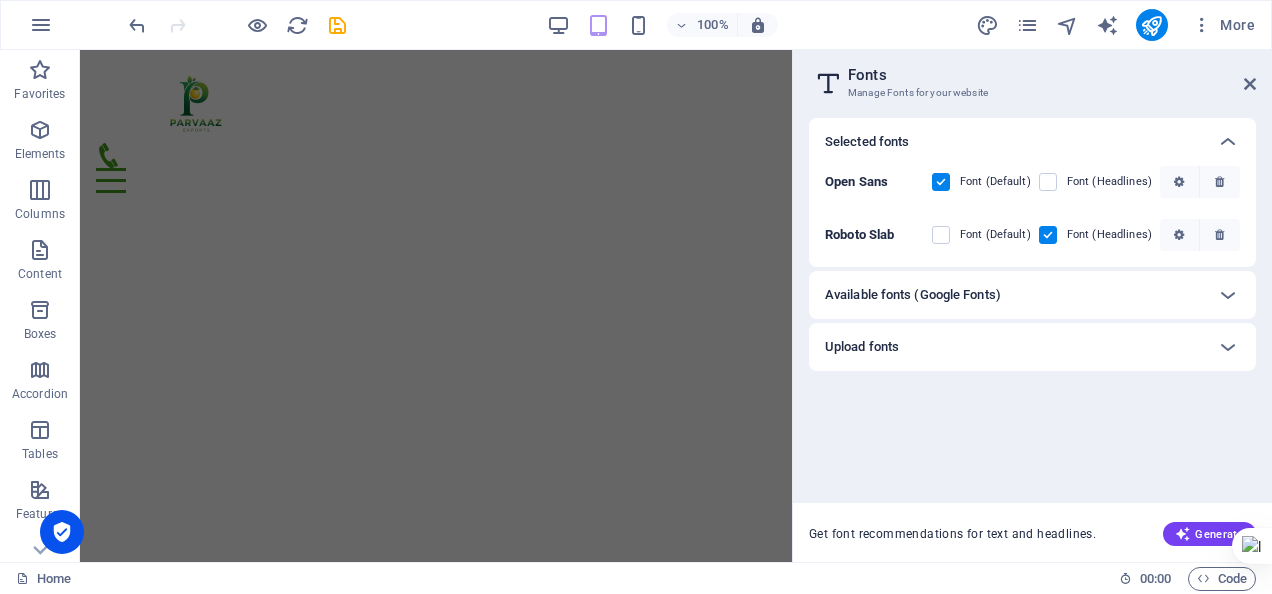 click on "Available fonts (Google Fonts)" at bounding box center (1014, 295) 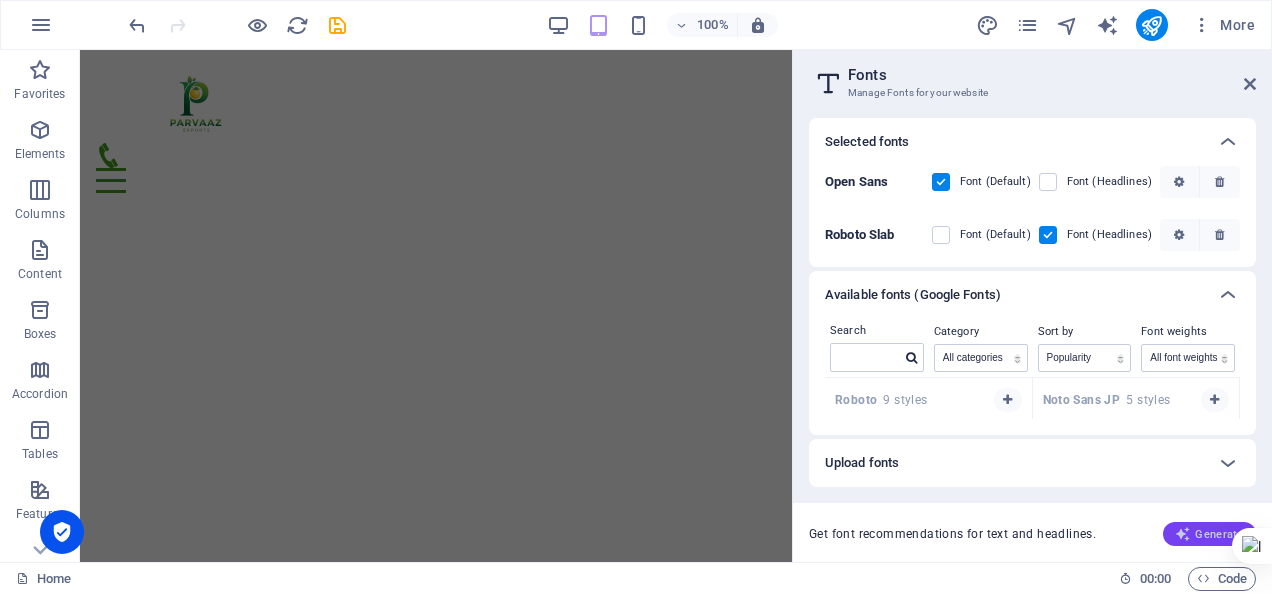 click at bounding box center (1183, 534) 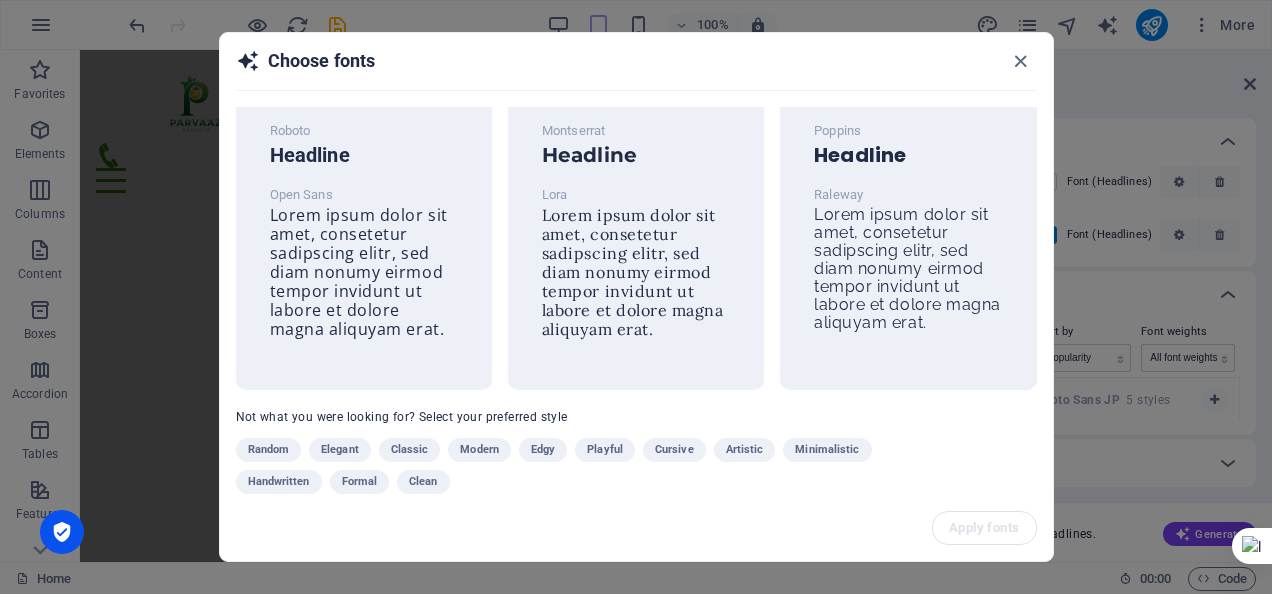 scroll, scrollTop: 61, scrollLeft: 0, axis: vertical 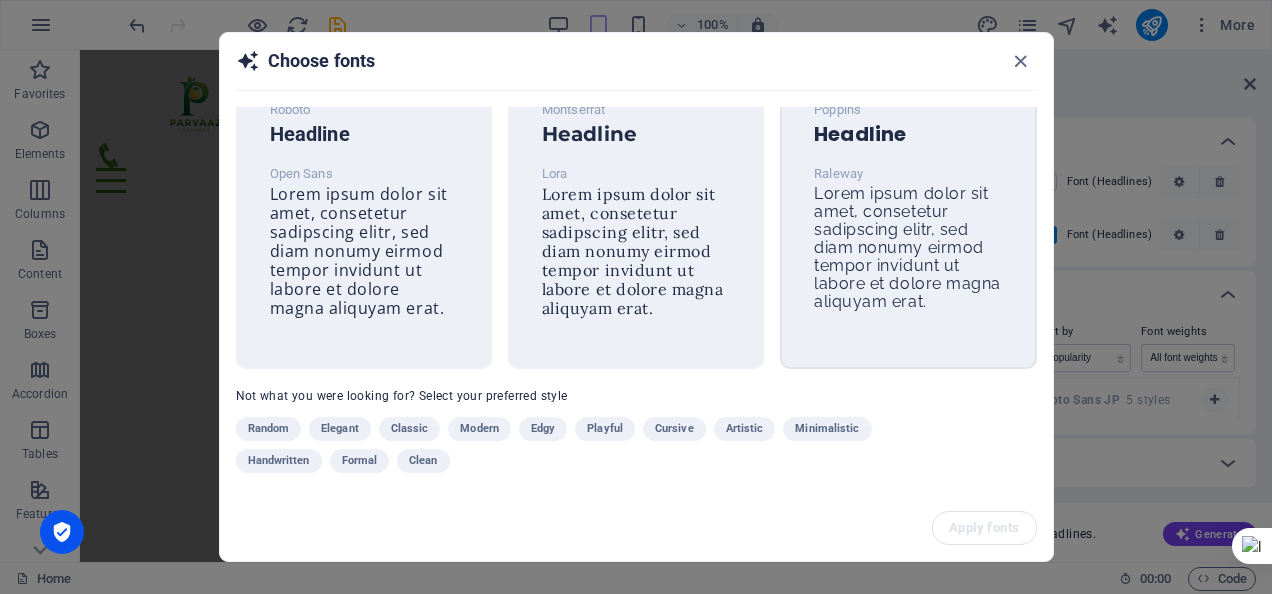 click on "Lorem ipsum dolor sit amet, consetetur sadipscing elitr, sed diam nonumy eirmod tempor invidunt ut labore et dolore magna aliquyam erat." at bounding box center [907, 247] 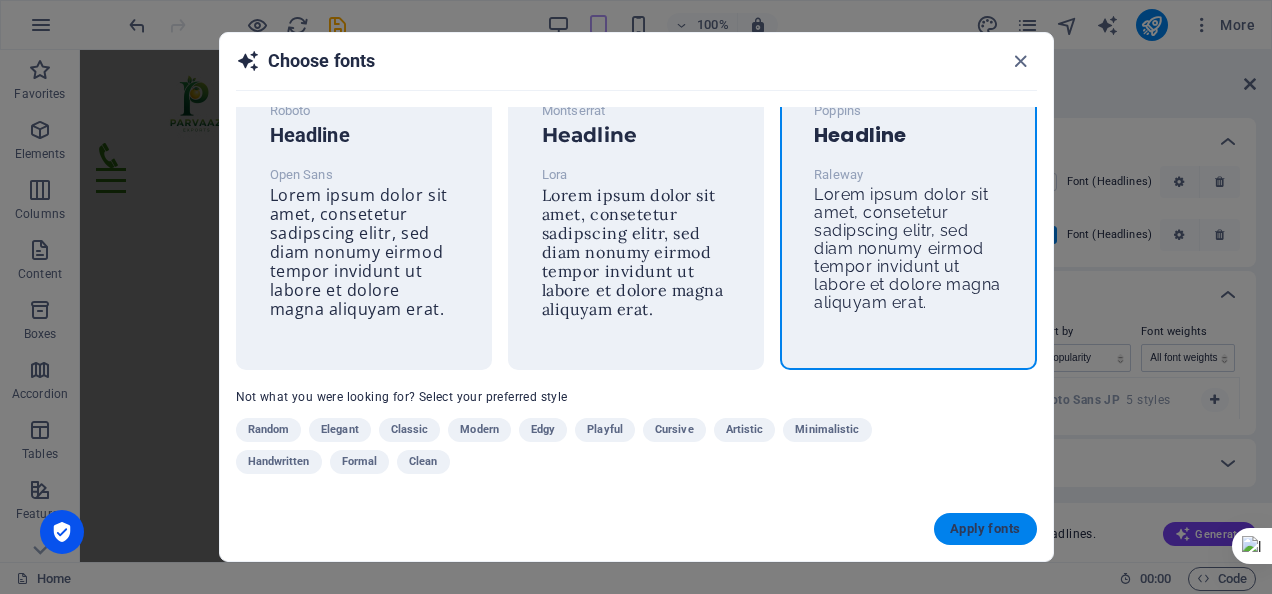 click on "Apply fonts" at bounding box center [985, 529] 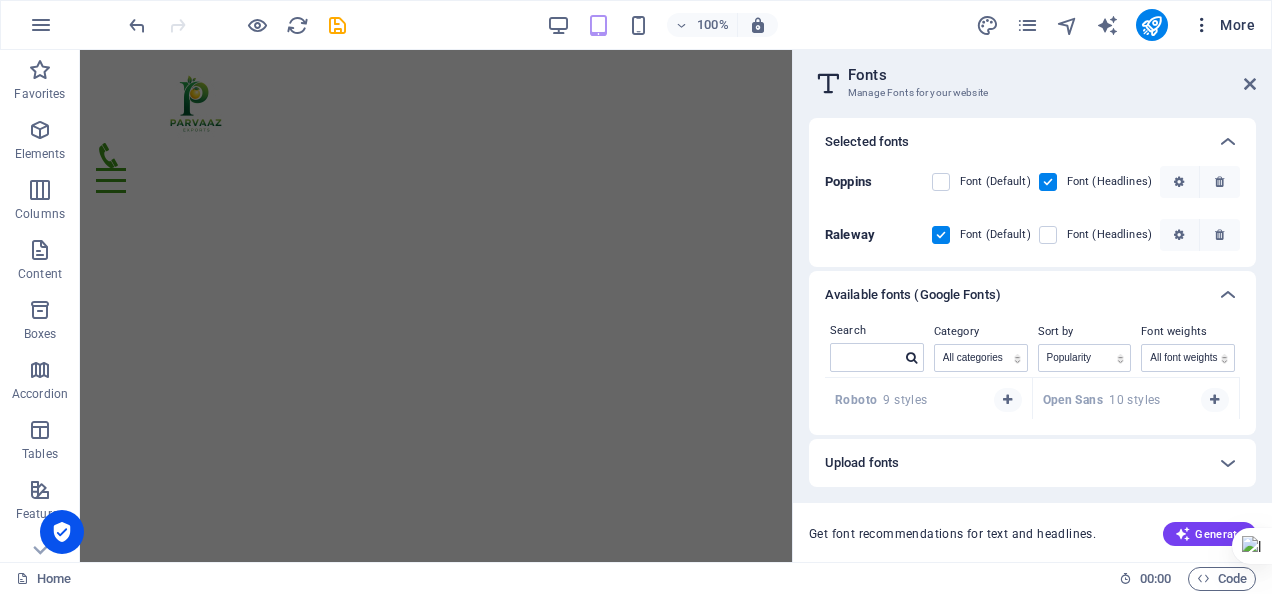 click at bounding box center (1202, 25) 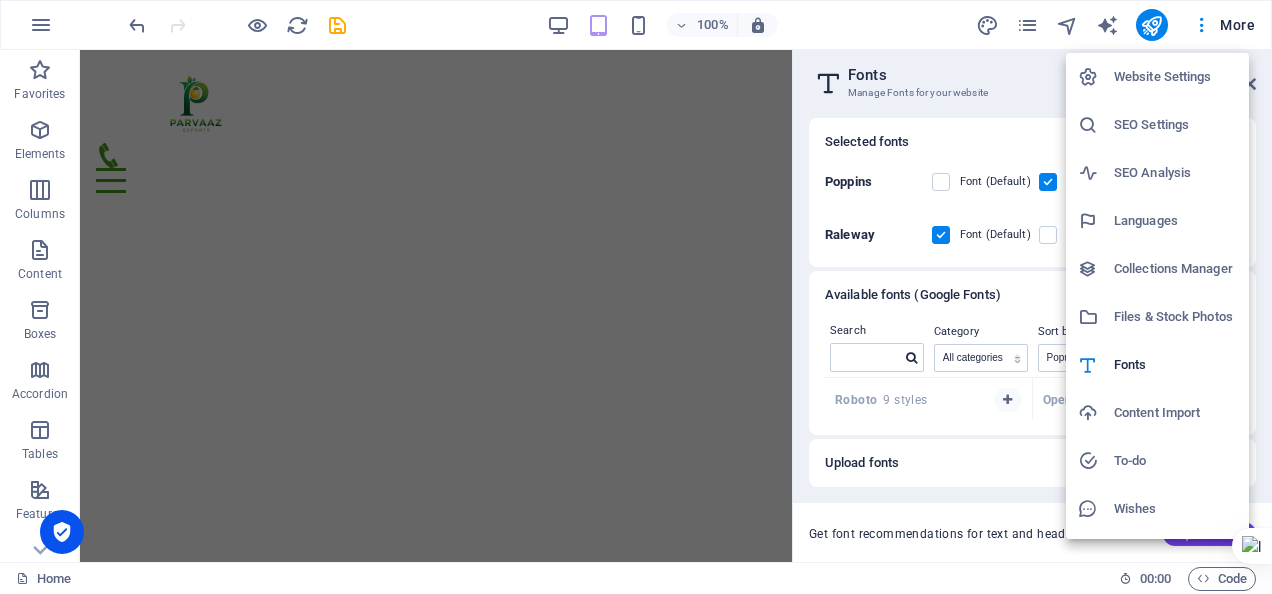 click on "Wishes" at bounding box center (1175, 509) 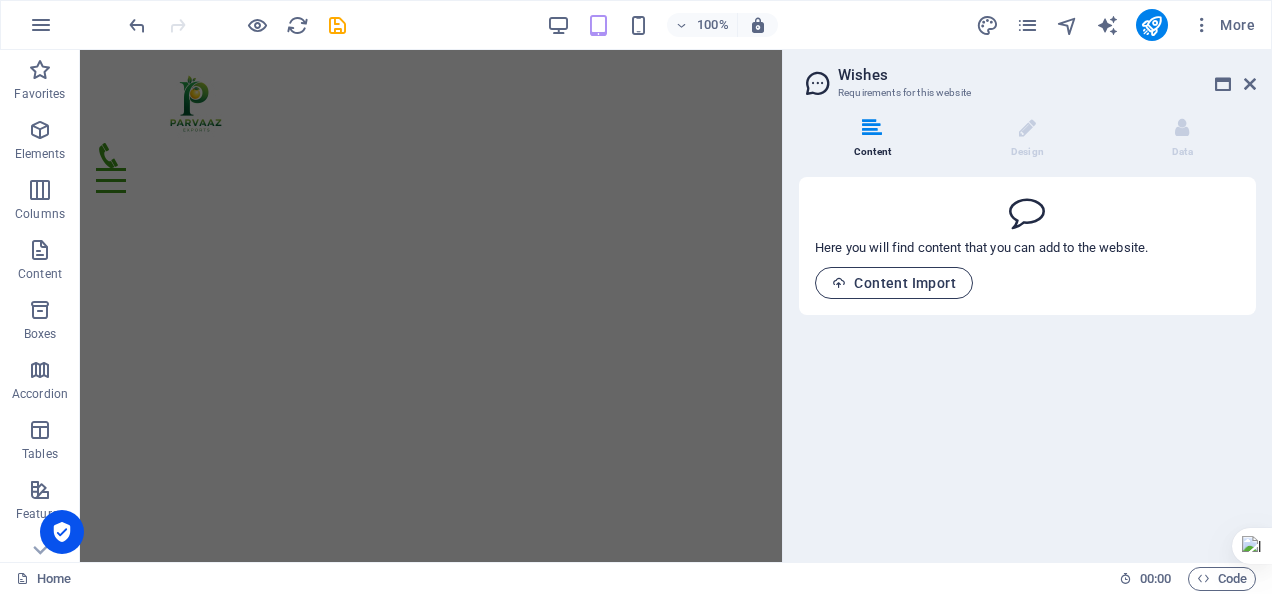 click on "Content Import" at bounding box center (894, 283) 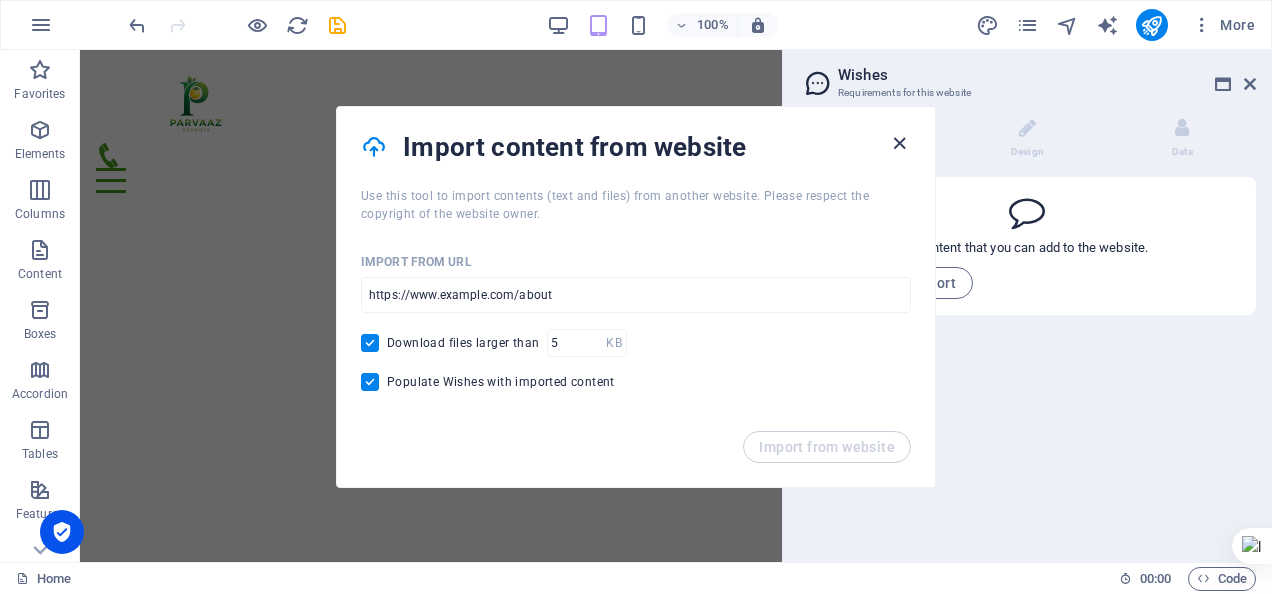 click at bounding box center [899, 143] 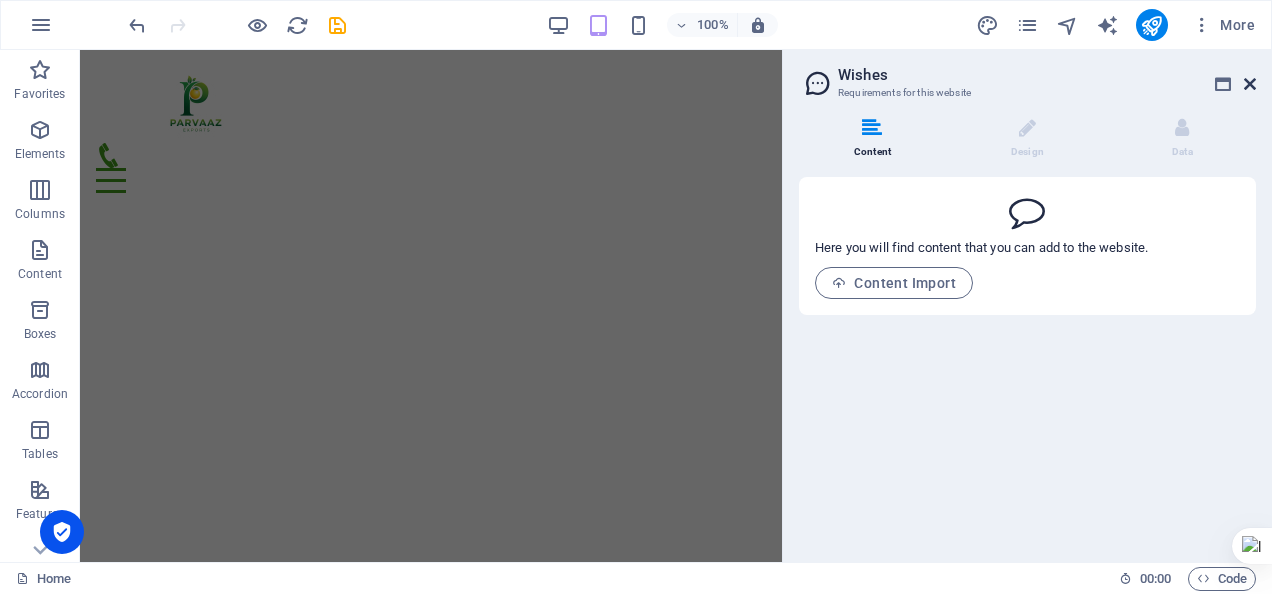 click at bounding box center [1250, 84] 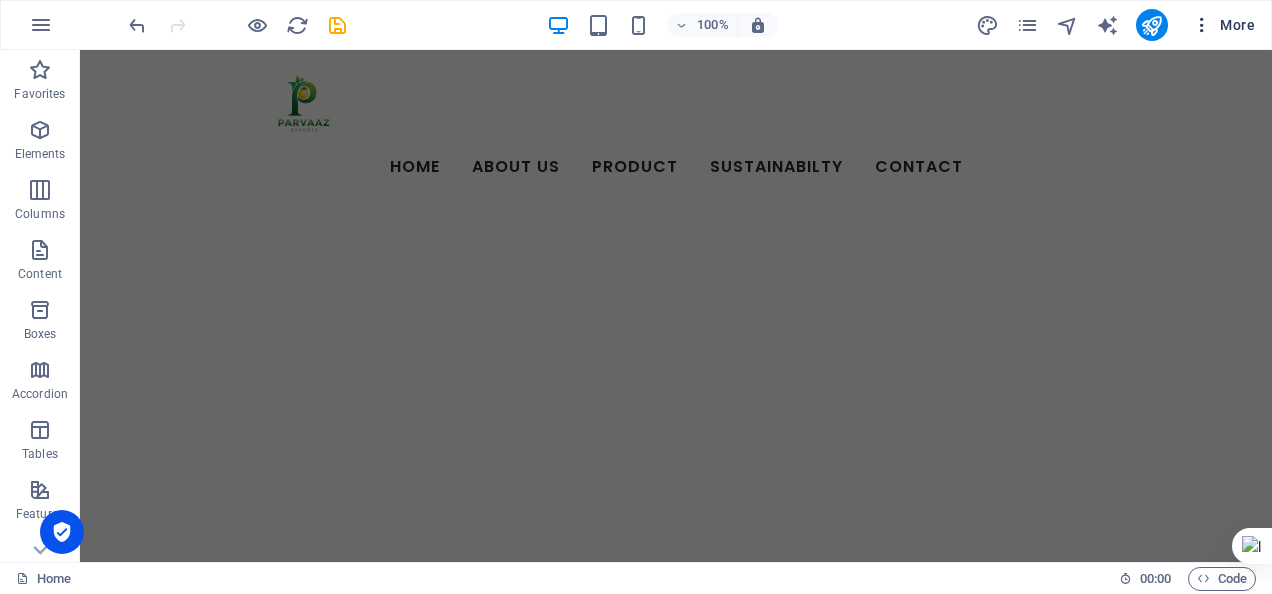 click at bounding box center (1202, 25) 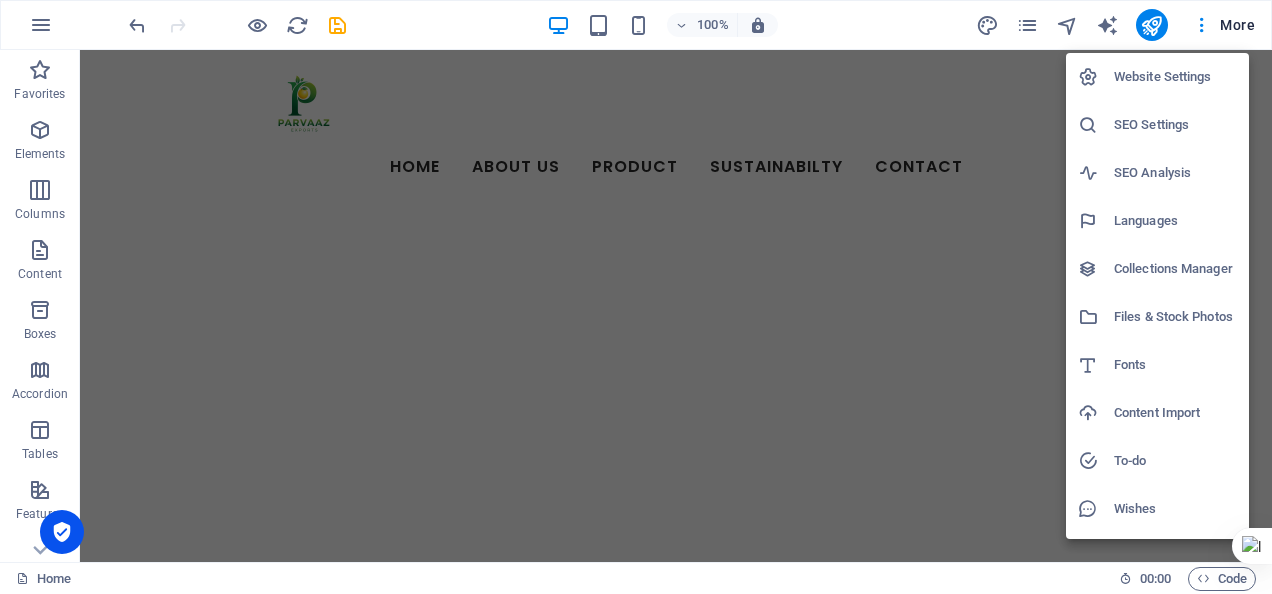 click on "To-do" at bounding box center (1175, 461) 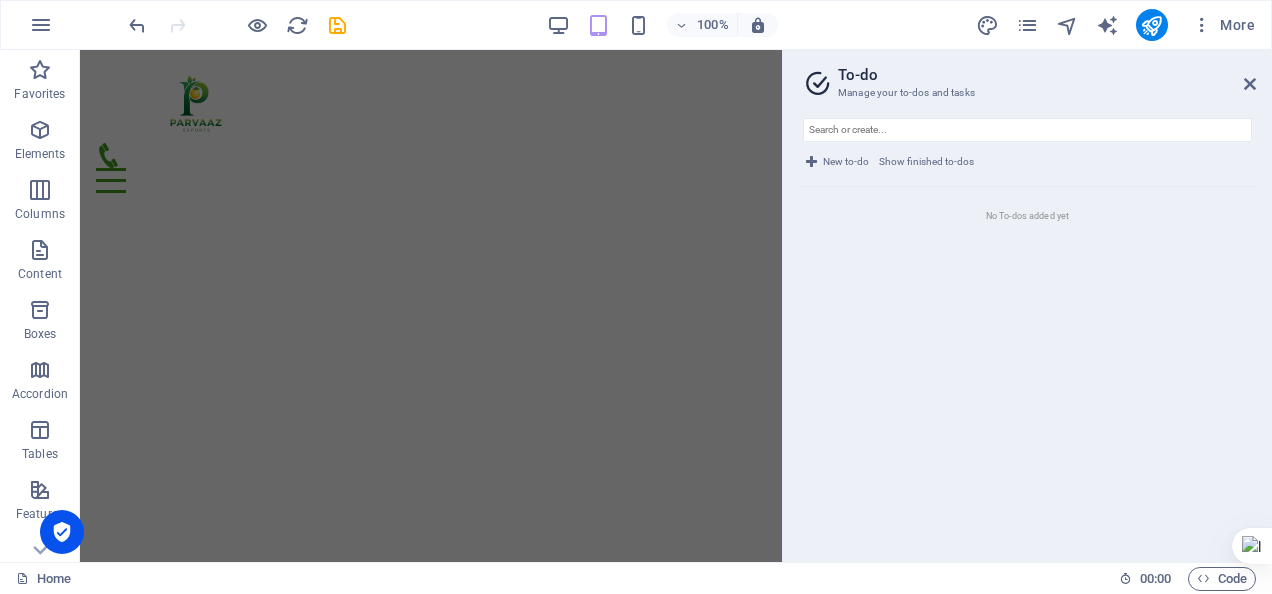 click on "Show finished to-dos" at bounding box center [926, 162] 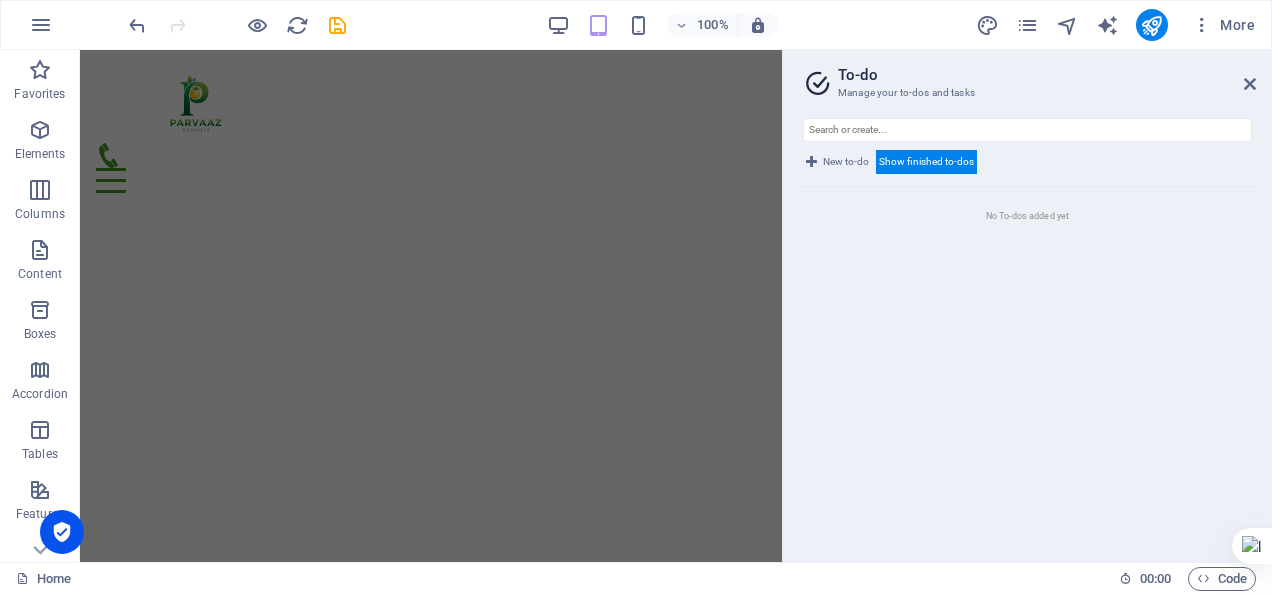 click on "New to-do" at bounding box center (846, 162) 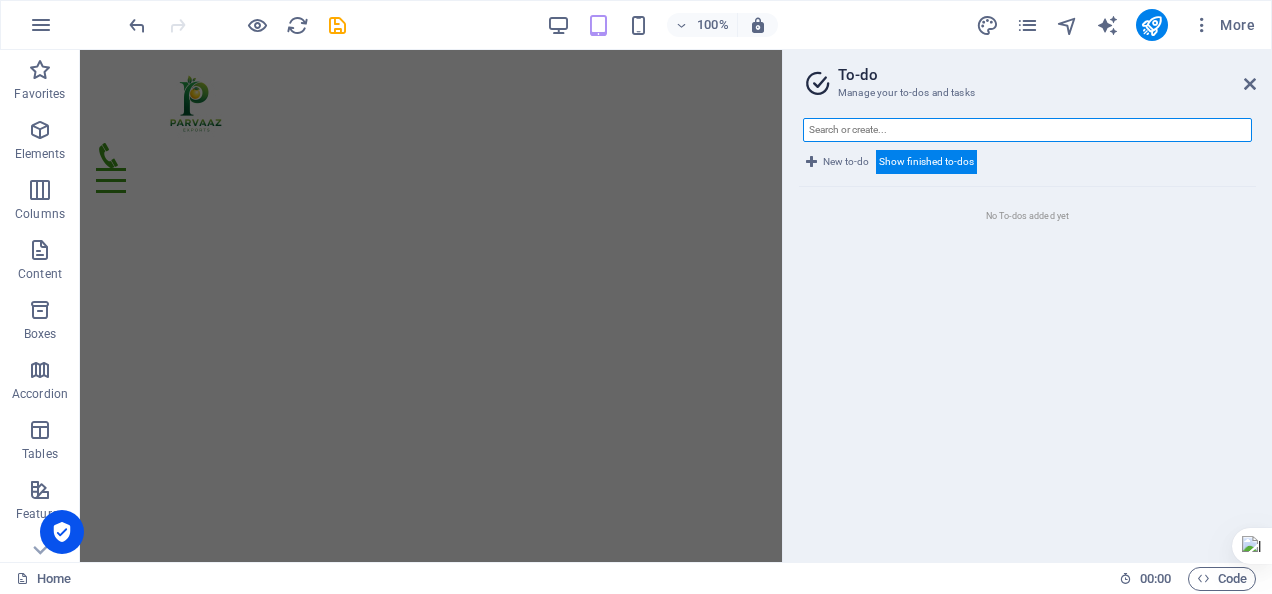 click at bounding box center [1027, 130] 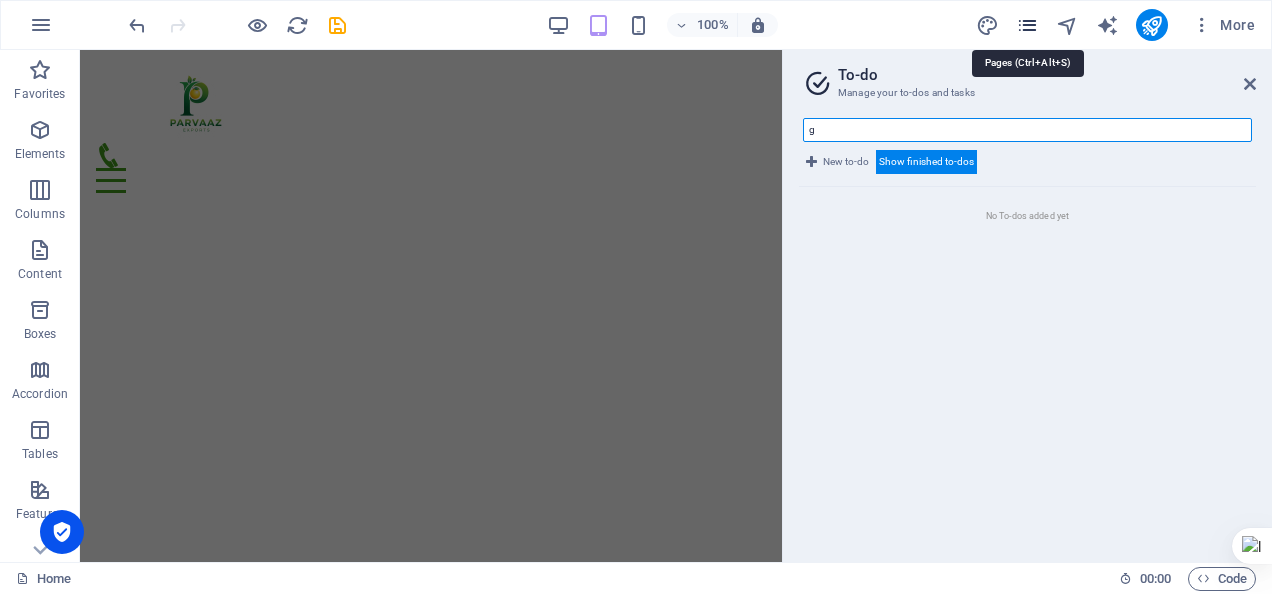 type on "g" 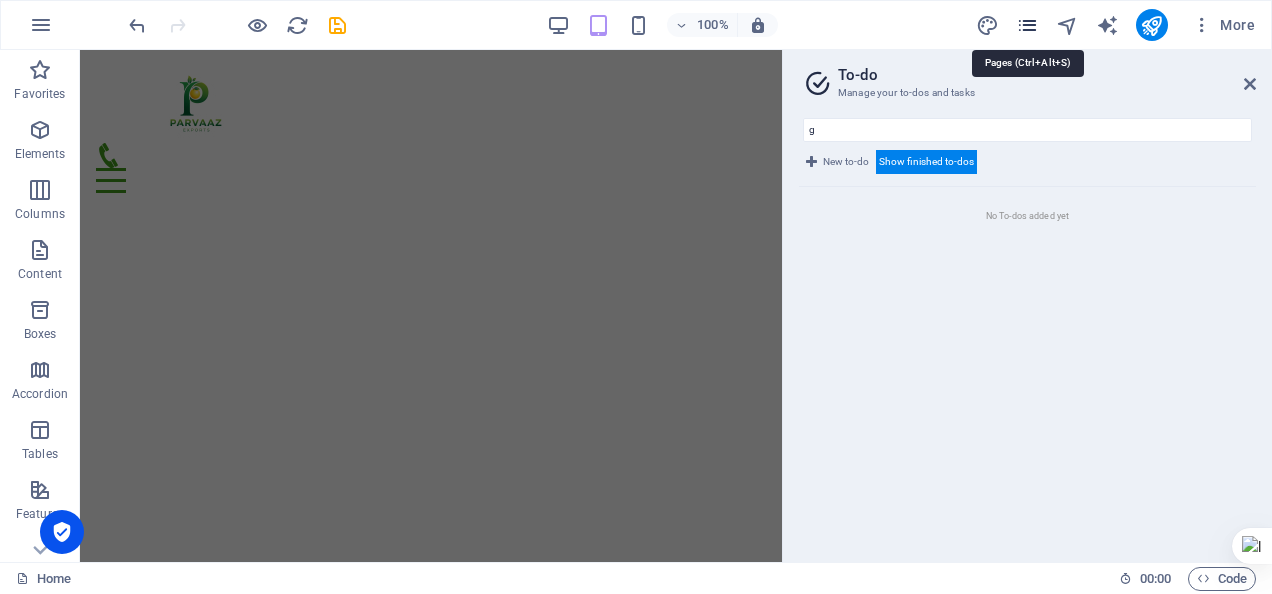 click at bounding box center [1027, 25] 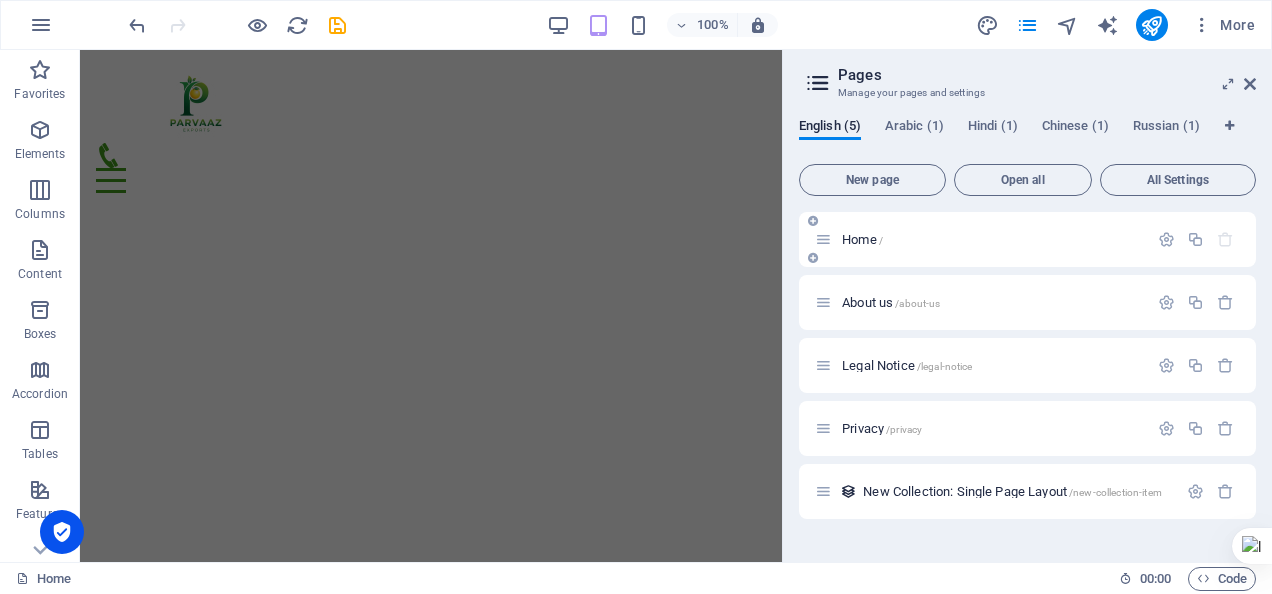 click on "Home /" at bounding box center (992, 239) 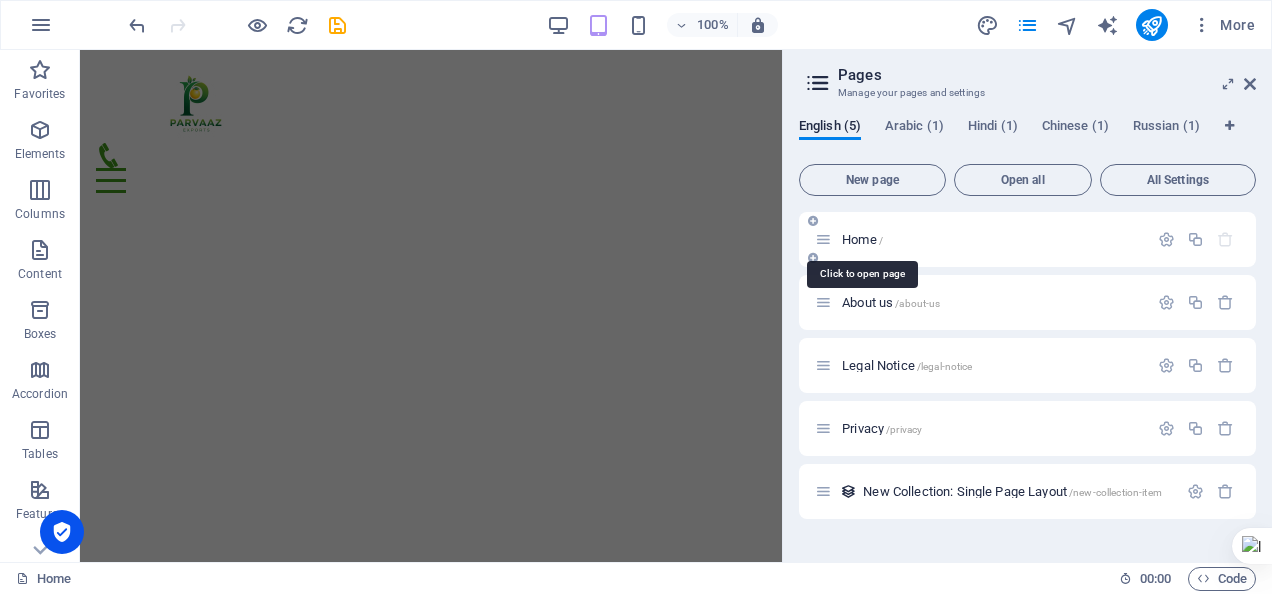 click on "Home /" at bounding box center (862, 239) 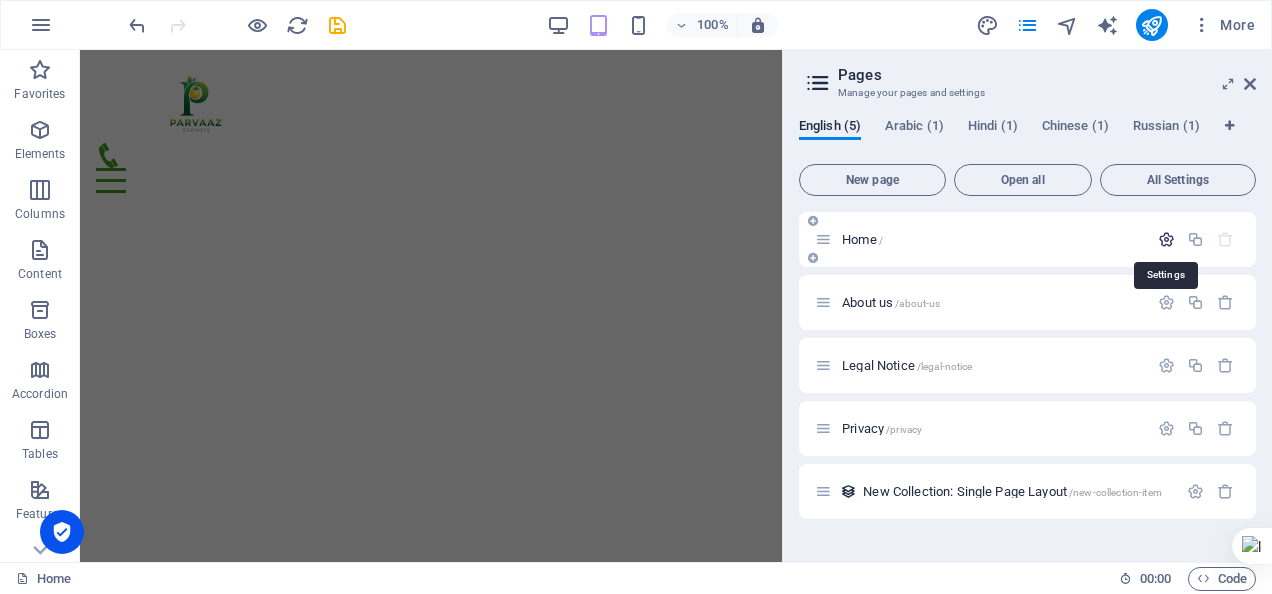 click at bounding box center [1166, 239] 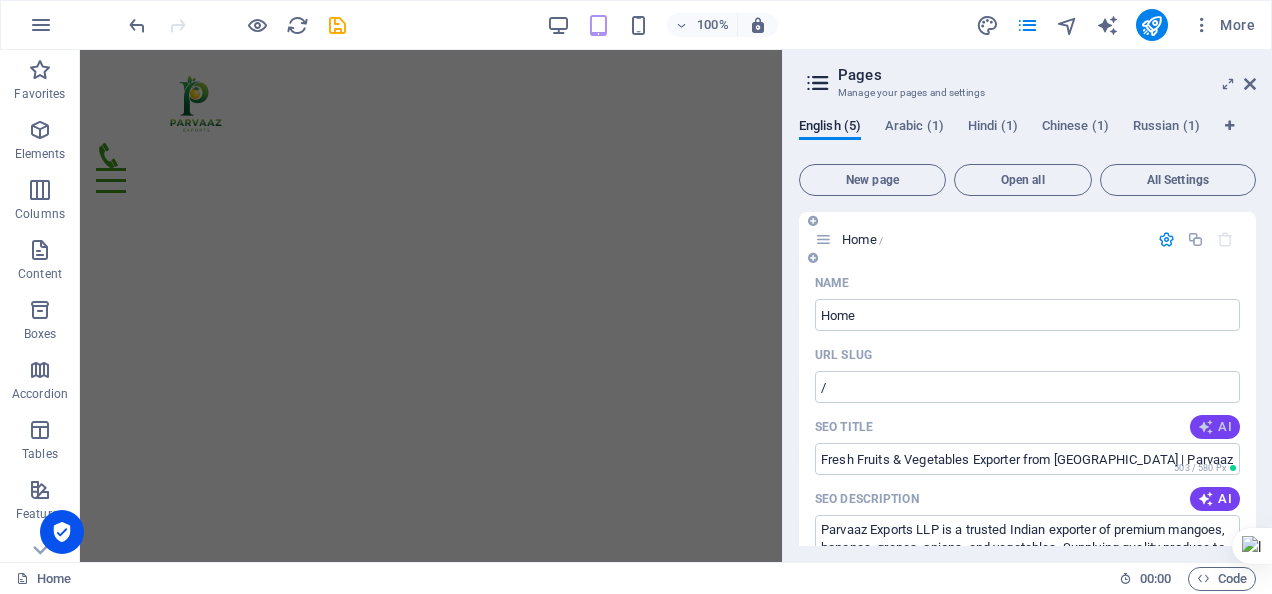 click at bounding box center (1206, 427) 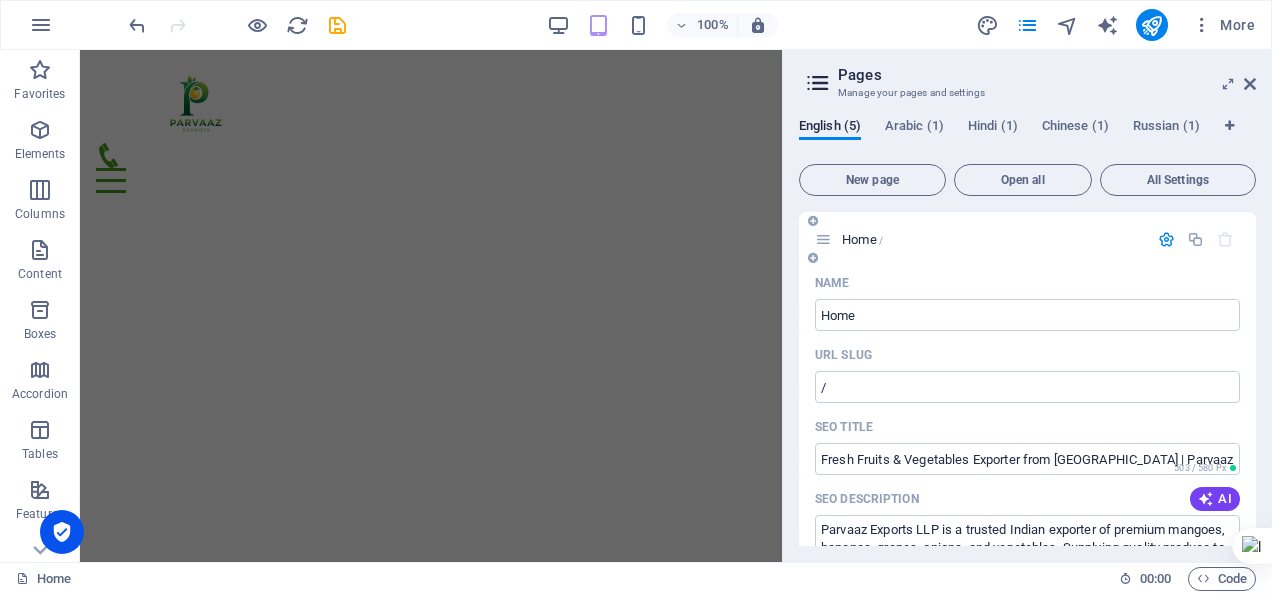 type on "Farm-Fresh Indian Produce Export" 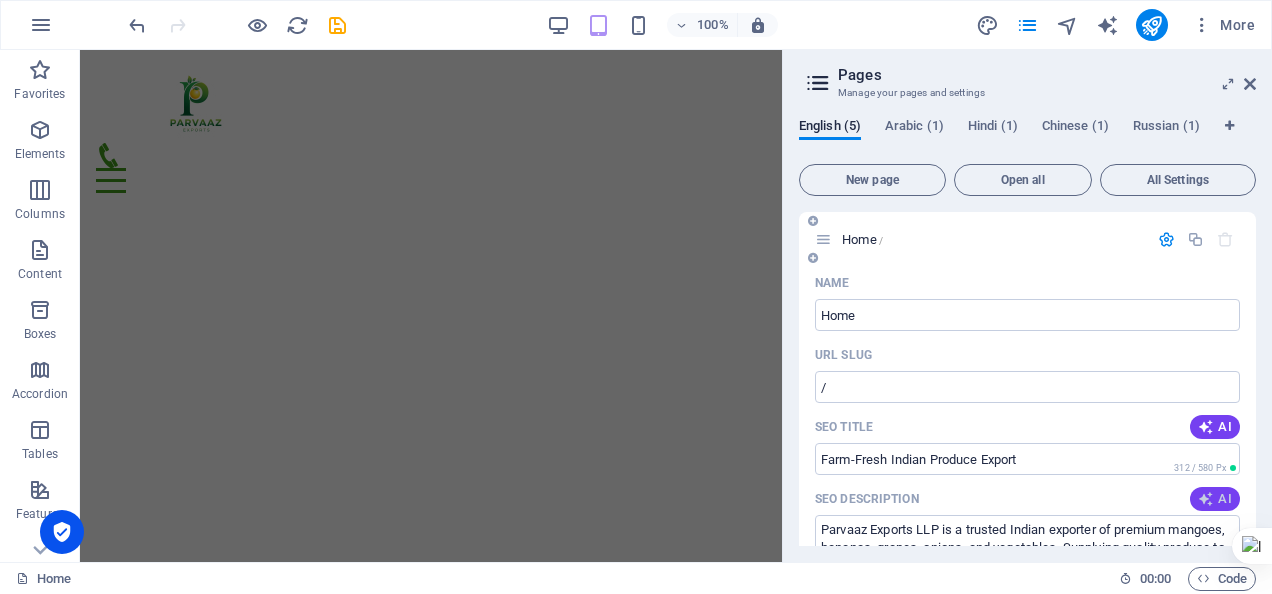 click on "AI" at bounding box center (1215, 499) 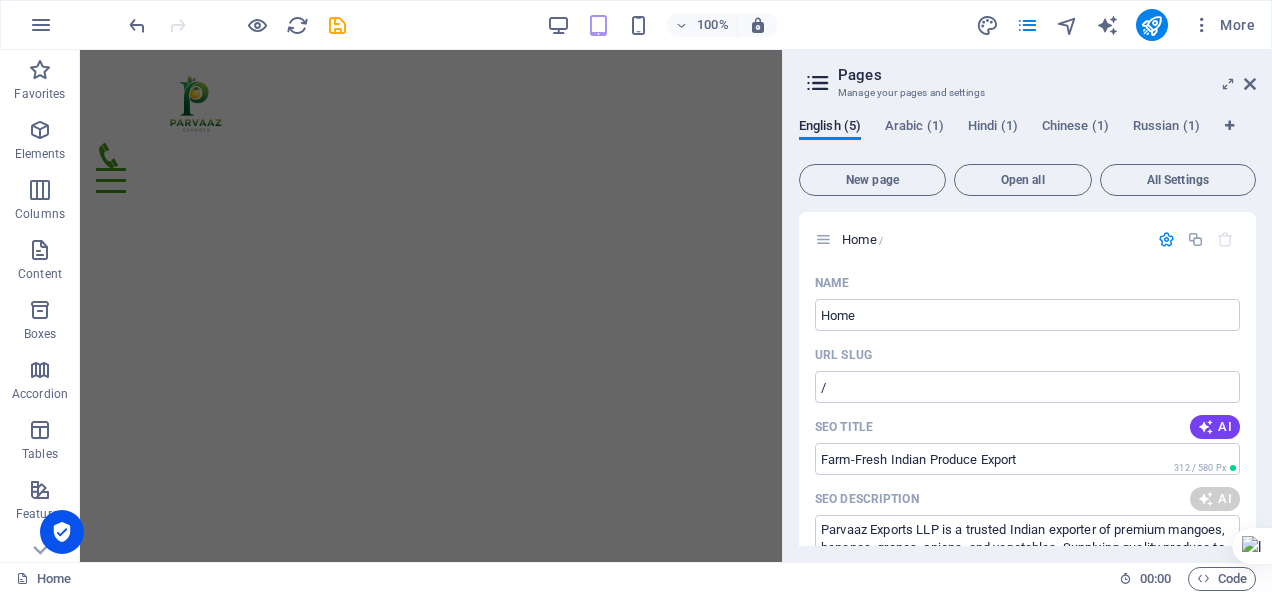 click on "English (5) Arabic (1) Hindi (1) Chinese (1) Russian (1) New page Open all All Settings Home / Name Home ​ URL SLUG / ​ SEO Title AI Farm-Fresh Indian Produce Export ​ 312 / 580 Px SEO Description AI Parvaaz Exports LLP is a trusted Indian exporter of premium mangoes, bananas, grapes, onions, and vegetables. Supplying quality produce to GCC & global markets. ​ 1053 / 990 Px SEO Keywords AI fresh fruits exporter from [GEOGRAPHIC_DATA], Indian vegetable exporter, mango exporter [GEOGRAPHIC_DATA], Cavendish banana G9 supplier, red onion exporter [GEOGRAPHIC_DATA], green chilli G4 exporter, Indian grapes supplier, pomegranate exporter [GEOGRAPHIC_DATA], wholesale farm produce [GEOGRAPHIC_DATA], organic agriculture exporter, Indian agricultural exports, export fruits to [GEOGRAPHIC_DATA], vegetable supplier for GCC, Indian fresh produce exporter, Parvaaz Exports LLP ​ Settings Menu Noindex Preview Mobile Desktop [DOMAIN_NAME] Farm-Fresh Indian Produce Export Meta tags ​ Preview Image (Open Graph) Drag files here, click to choose files or More Settings About us /about-us" at bounding box center (1027, 332) 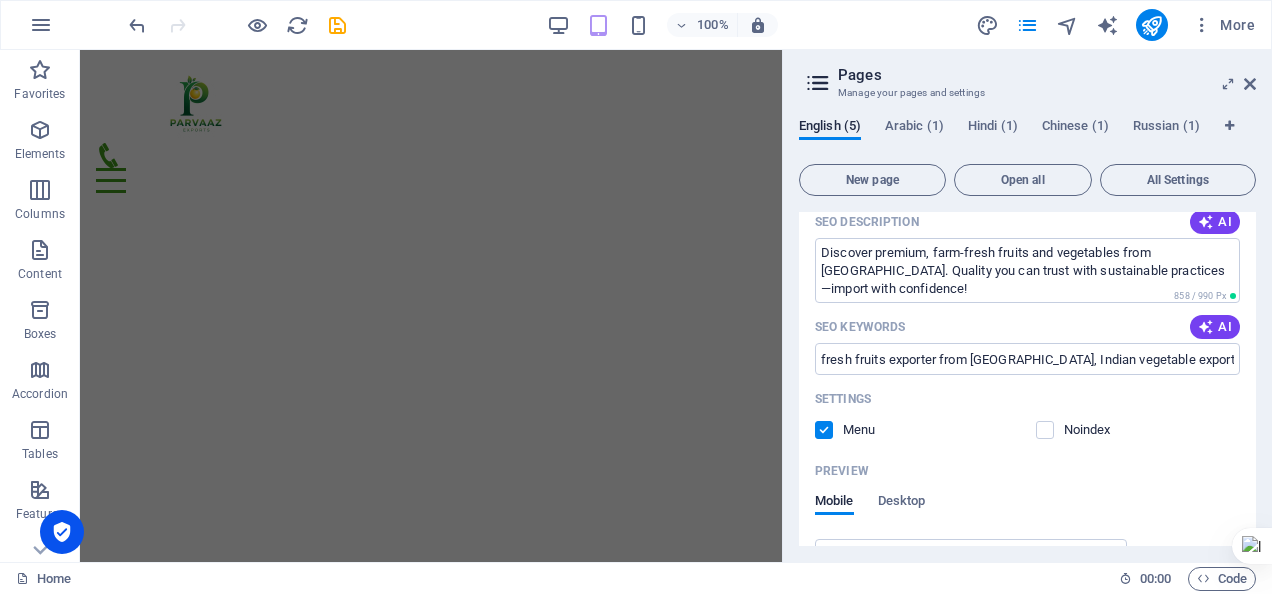 scroll, scrollTop: 280, scrollLeft: 0, axis: vertical 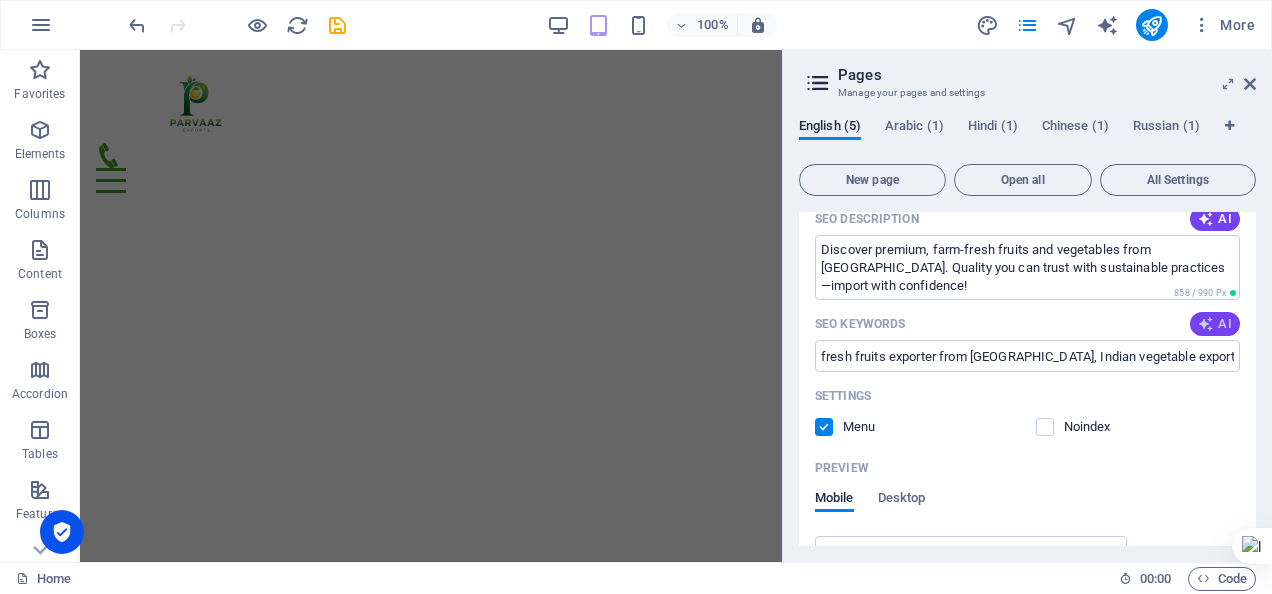 click on "AI" at bounding box center [1215, 324] 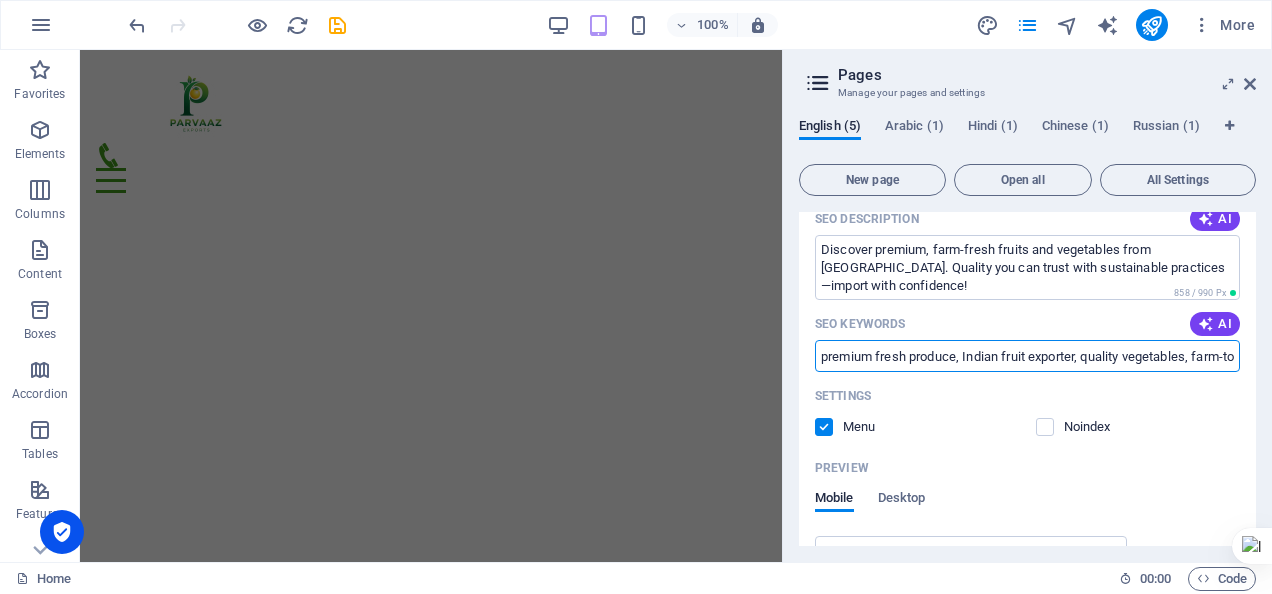 click on "premium fresh produce, Indian fruit exporter, quality vegetables, farm-to-port freshness, sustainable agriculture, global food exports" at bounding box center (1027, 356) 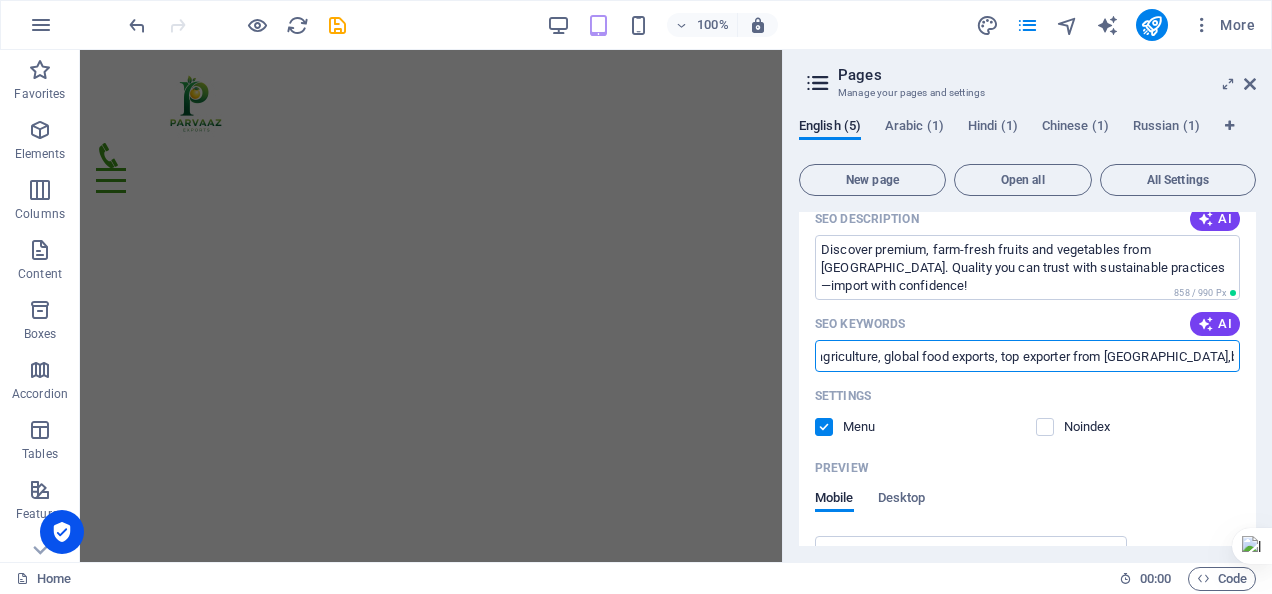 scroll, scrollTop: 0, scrollLeft: 580, axis: horizontal 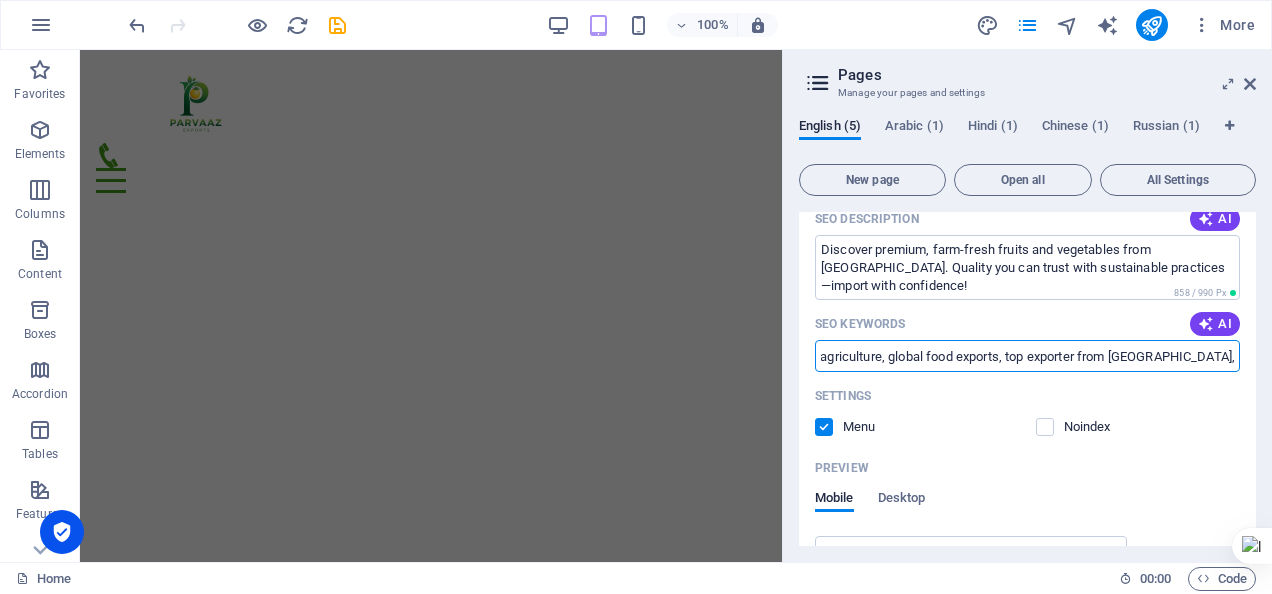type on "premium fresh produce, Indian fruit exporter, quality vegetables, farm-to-port freshness, sustainable agriculture, global food exports, top exporter from [GEOGRAPHIC_DATA],best Quality," 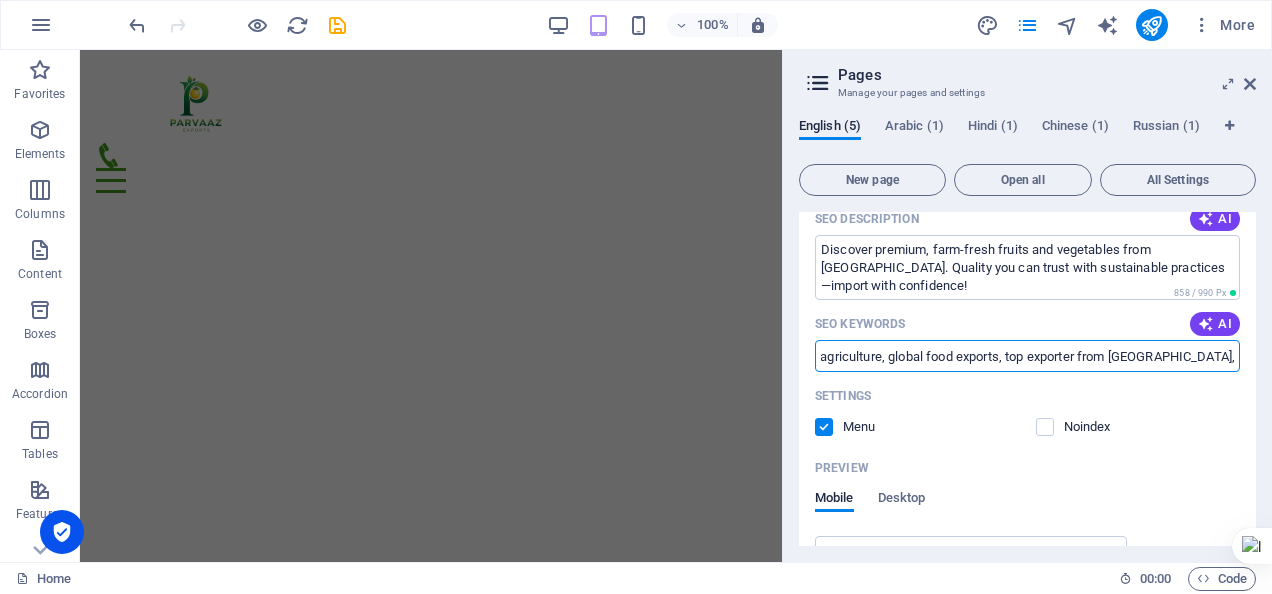 scroll, scrollTop: 0, scrollLeft: 0, axis: both 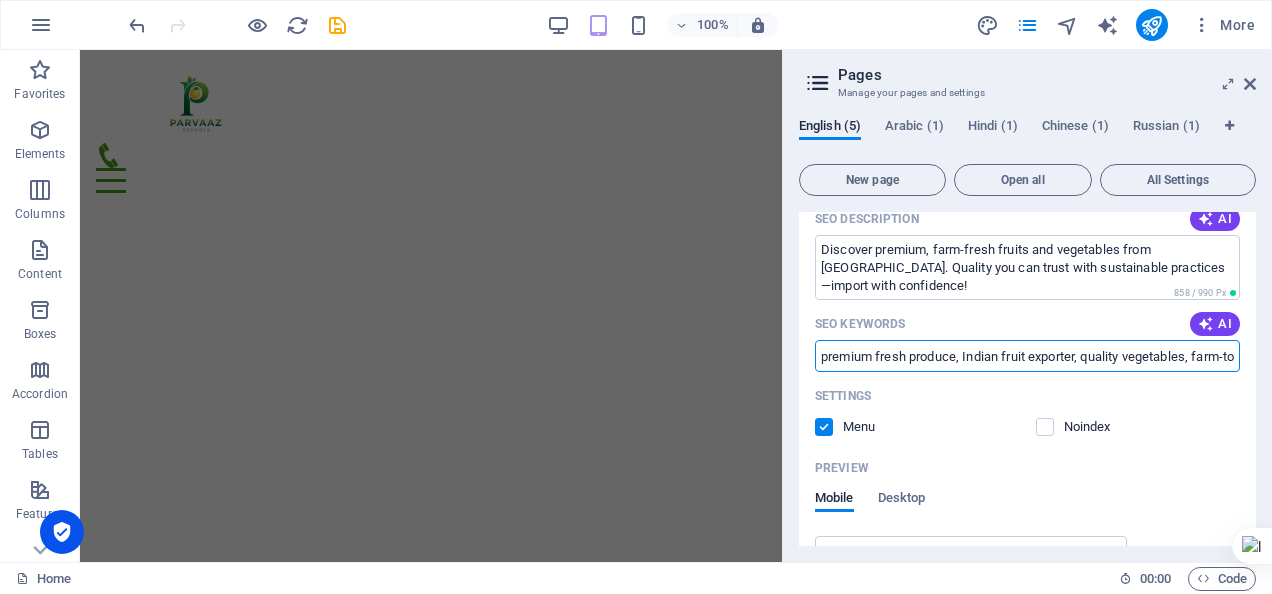 click on "English (5) Arabic (1) Hindi (1) Chinese (1) Russian (1) New page Open all All Settings Home / Name Home ​ URL SLUG / ​ SEO Title AI Farm-Fresh Indian Produce Export ​ 312 / 580 Px SEO Description AI Discover premium, farm-fresh fruits and vegetables from [GEOGRAPHIC_DATA]. Quality you can trust with sustainable practices—import with confidence! ​ 858 / 990 Px SEO Keywords AI premium fresh produce, Indian fruit exporter, quality vegetables, farm-to-port freshness, sustainable agriculture, global food exports, top exporter from [GEOGRAPHIC_DATA],best Quality, ​ Settings Menu Noindex Preview Mobile Desktop [DOMAIN_NAME] Farm-Fresh Indian Produce Export Discover premium, farm-fresh fruits and vegetables from [GEOGRAPHIC_DATA]. Quality you can trust with sustainable practices—import with confidence! Meta tags ​ Preview Image (Open Graph) Drag files here, click to choose files or select files from Files or our free stock photos & videos More Settings About us /about-us Legal Notice /legal-notice Privacy /privacy" at bounding box center [1027, 332] 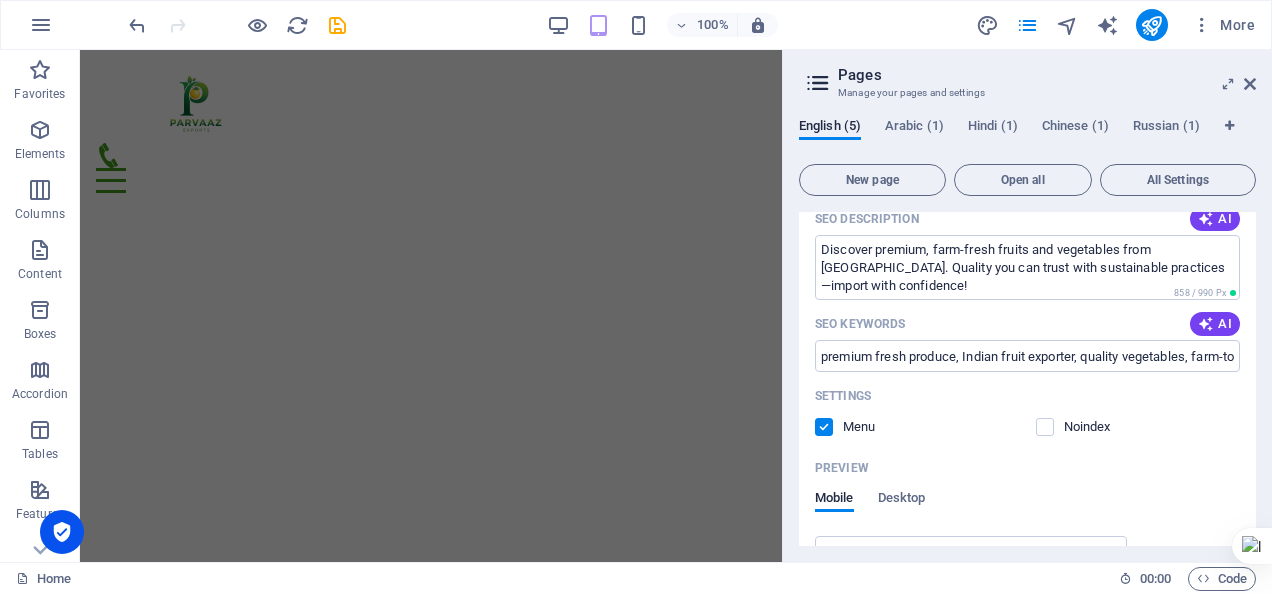 click on "English (5) Arabic (1) Hindi (1) Chinese (1) Russian (1) New page Open all All Settings Home / Name Home ​ URL SLUG / ​ SEO Title AI Farm-Fresh Indian Produce Export ​ 312 / 580 Px SEO Description AI Discover premium, farm-fresh fruits and vegetables from [GEOGRAPHIC_DATA]. Quality you can trust with sustainable practices—import with confidence! ​ 858 / 990 Px SEO Keywords AI premium fresh produce, Indian fruit exporter, quality vegetables, farm-to-port freshness, sustainable agriculture, global food exports, top exporter from [GEOGRAPHIC_DATA],best Quality, ​ Settings Menu Noindex Preview Mobile Desktop [DOMAIN_NAME] Farm-Fresh Indian Produce Export Discover premium, farm-fresh fruits and vegetables from [GEOGRAPHIC_DATA]. Quality you can trust with sustainable practices—import with confidence! Meta tags ​ Preview Image (Open Graph) Drag files here, click to choose files or select files from Files or our free stock photos & videos More Settings About us /about-us Legal Notice /legal-notice Privacy /privacy" at bounding box center (1027, 332) 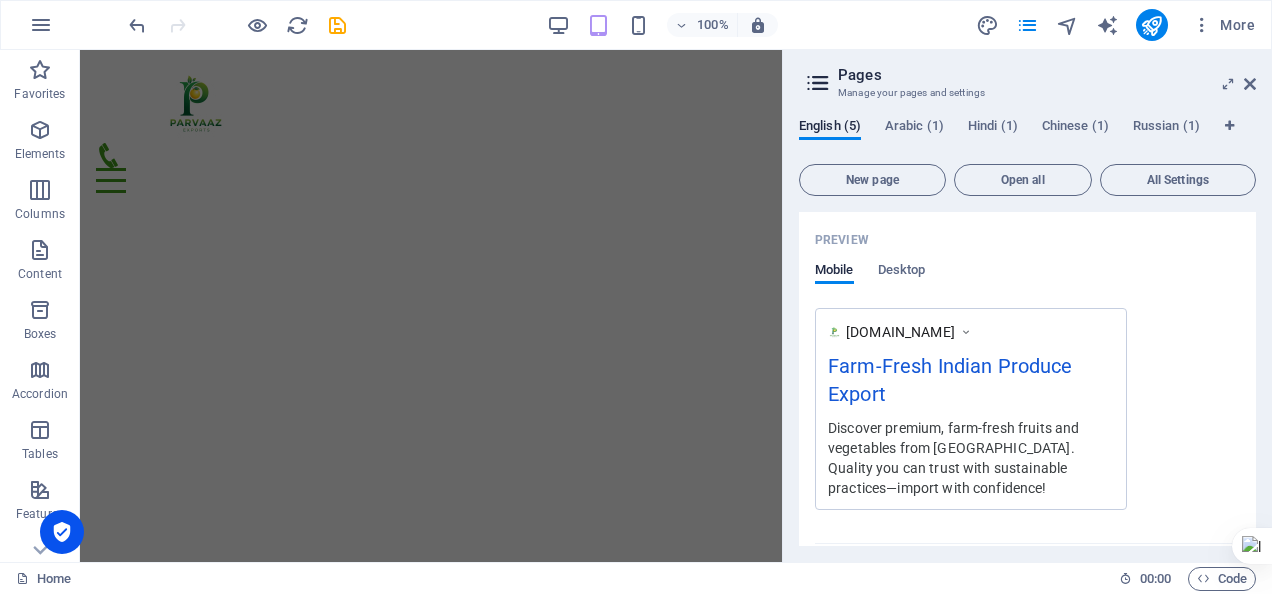 scroll, scrollTop: 514, scrollLeft: 0, axis: vertical 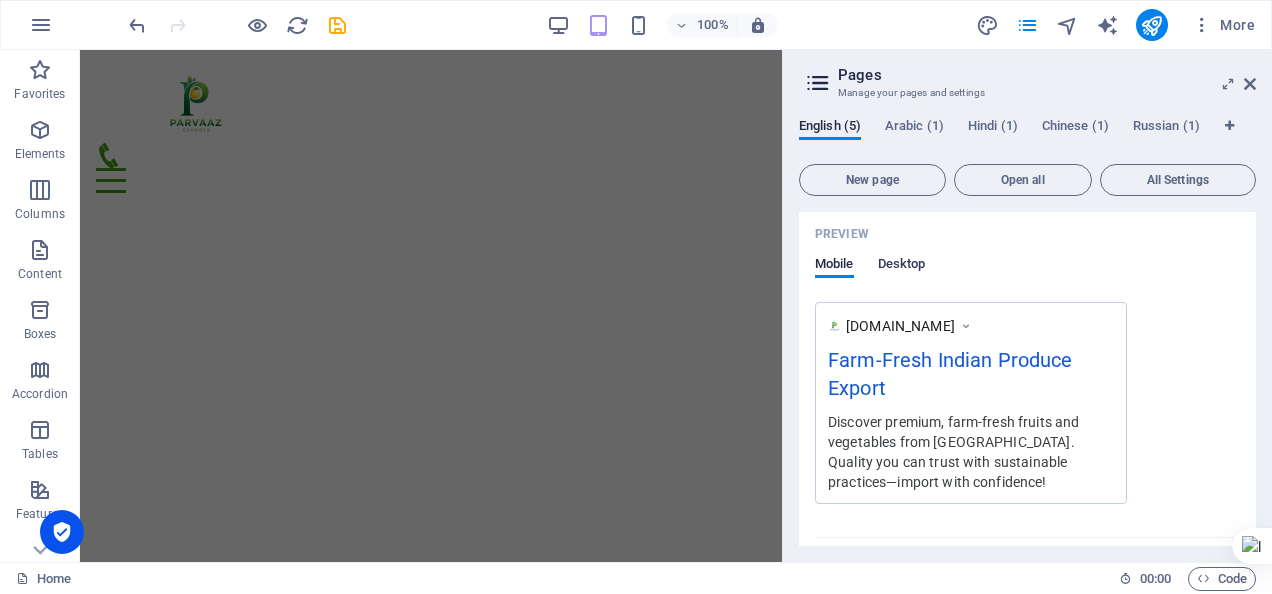 click on "Desktop" at bounding box center [902, 266] 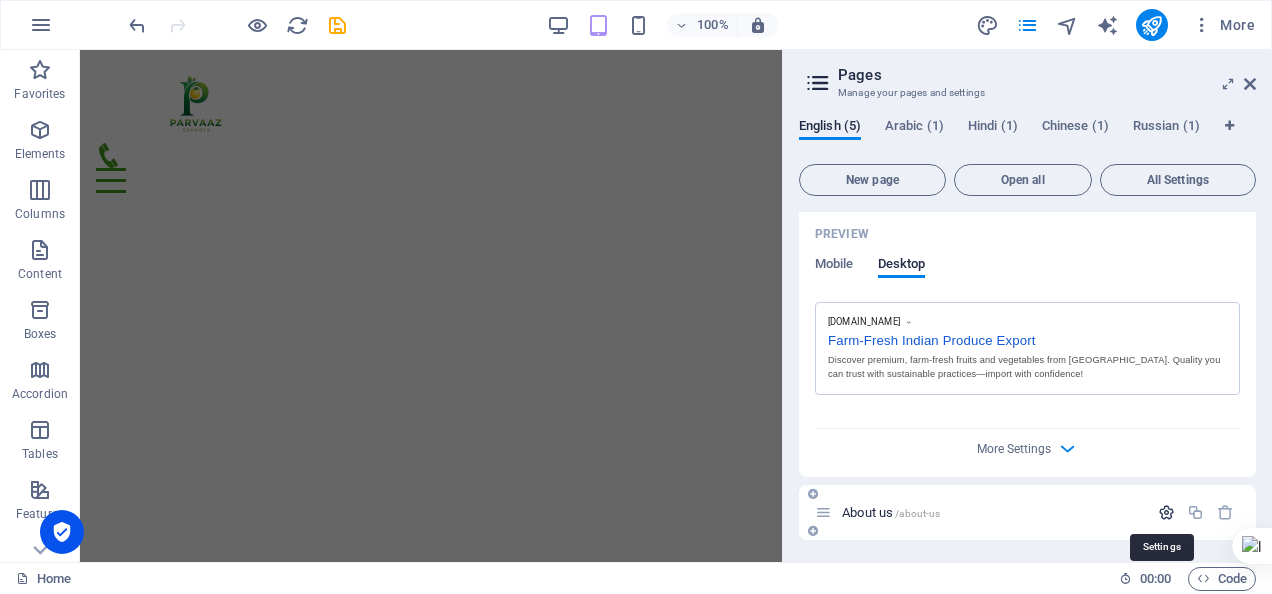 click at bounding box center (1166, 512) 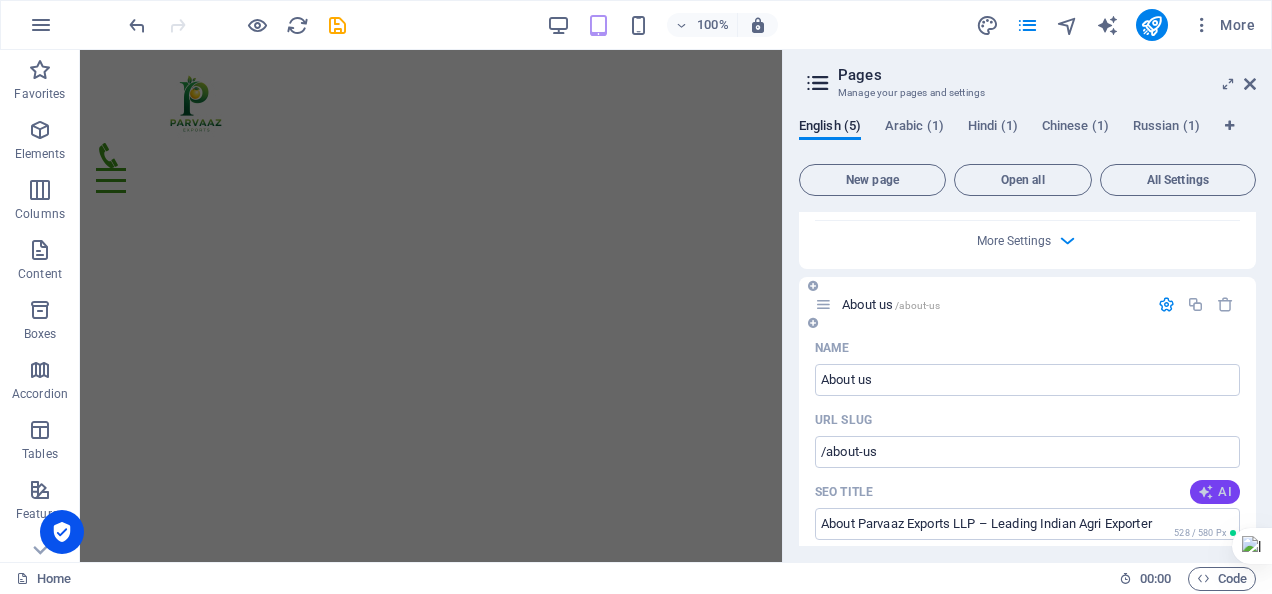 click on "AI" at bounding box center (1215, 492) 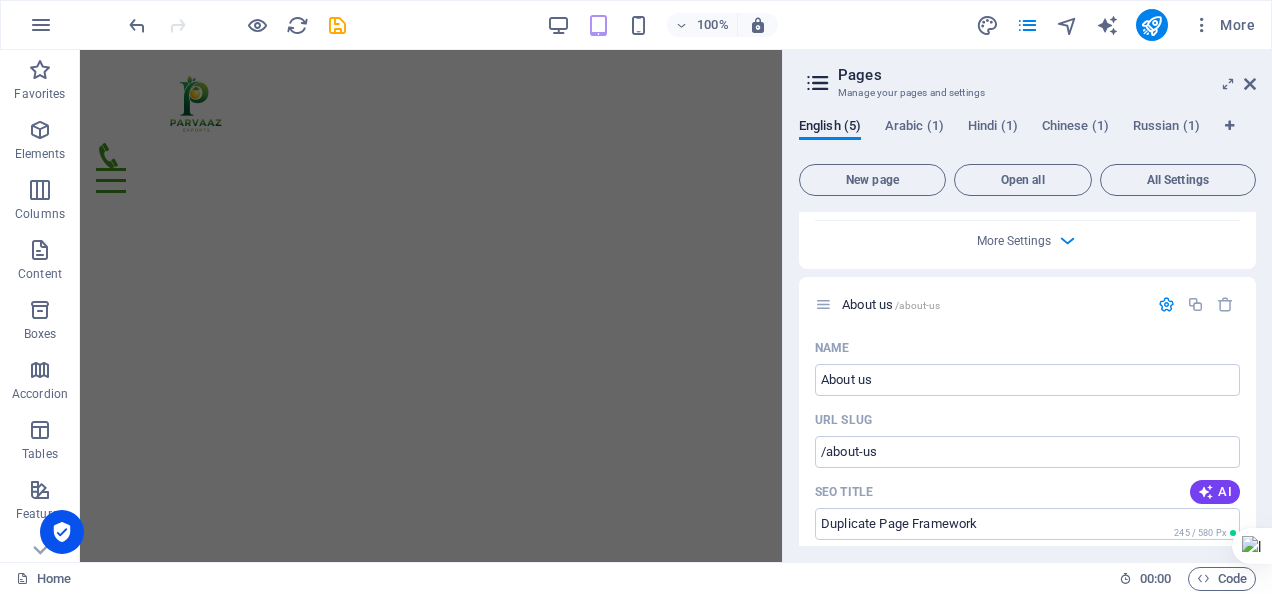 click on "English (5) Arabic (1) Hindi (1) Chinese (1) Russian (1) New page Open all All Settings Home / Name Home ​ URL SLUG / ​ SEO Title AI Farm-Fresh Indian Produce Export ​ 312 / 580 Px SEO Description AI Discover premium, farm-fresh fruits and vegetables from [GEOGRAPHIC_DATA]. Quality you can trust with sustainable practices—import with confidence! ​ 858 / 990 Px SEO Keywords AI premium fresh produce, Indian fruit exporter, quality vegetables, farm-to-port freshness, sustainable agriculture, global food exports, top exporter from [GEOGRAPHIC_DATA],best Quality, ​ Settings Menu Noindex Preview Mobile Desktop [DOMAIN_NAME] Farm-Fresh Indian Produce Export Discover premium, farm-fresh fruits and vegetables from [GEOGRAPHIC_DATA]. Quality you can trust with sustainable practices—import with confidence! Meta tags ​ Preview Image (Open Graph) Drag files here, click to choose files or select files from Files or our free stock photos & videos More Settings About us /about-us Name About us ​ URL SLUG /about-us ​ SEO Title AI ​ AI AI" at bounding box center (1027, 332) 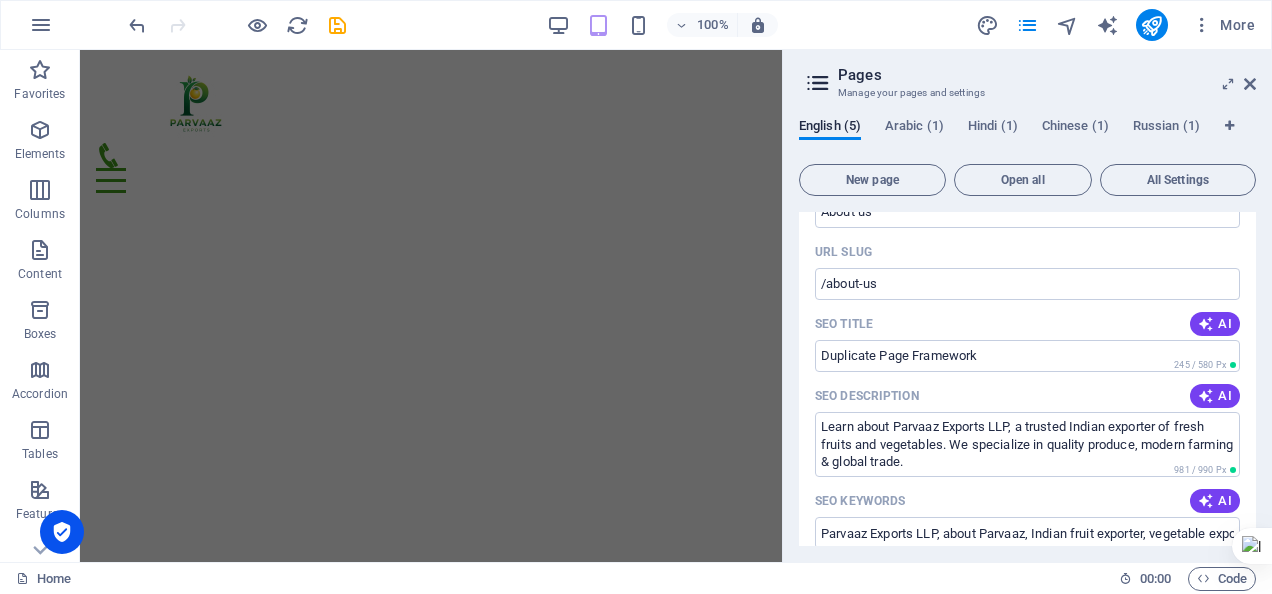scroll, scrollTop: 894, scrollLeft: 0, axis: vertical 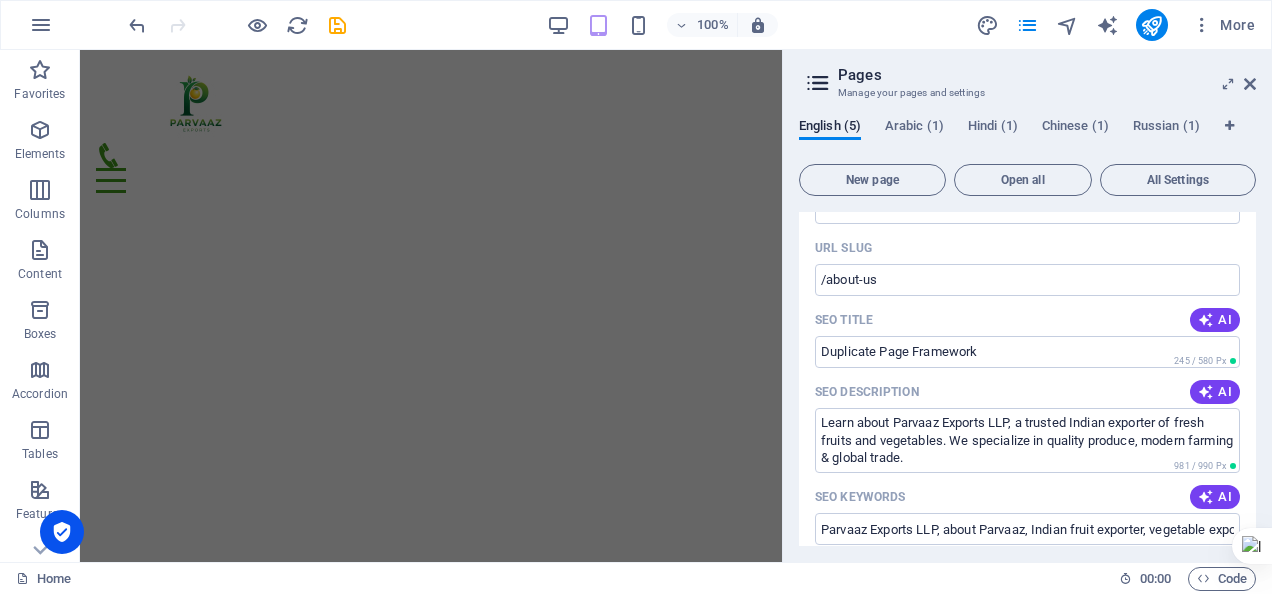 click on "English (5) Arabic (1) Hindi (1) Chinese (1) Russian (1) New page Open all All Settings Home / Name Home ​ URL SLUG / ​ SEO Title AI Farm-Fresh Indian Produce Export ​ 312 / 580 Px SEO Description AI Discover premium, farm-fresh fruits and vegetables from [GEOGRAPHIC_DATA]. Quality you can trust with sustainable practices—import with confidence! ​ 858 / 990 Px SEO Keywords AI premium fresh produce, Indian fruit exporter, quality vegetables, farm-to-port freshness, sustainable agriculture, global food exports, top exporter from [GEOGRAPHIC_DATA],best Quality, ​ Settings Menu Noindex Preview Mobile Desktop [DOMAIN_NAME] Farm-Fresh Indian Produce Export Discover premium, farm-fresh fruits and vegetables from [GEOGRAPHIC_DATA]. Quality you can trust with sustainable practices—import with confidence! Meta tags ​ Preview Image (Open Graph) Drag files here, click to choose files or select files from Files or our free stock photos & videos More Settings About us /about-us Name About us ​ URL SLUG /about-us ​ SEO Title AI ​ AI AI" at bounding box center [1027, 332] 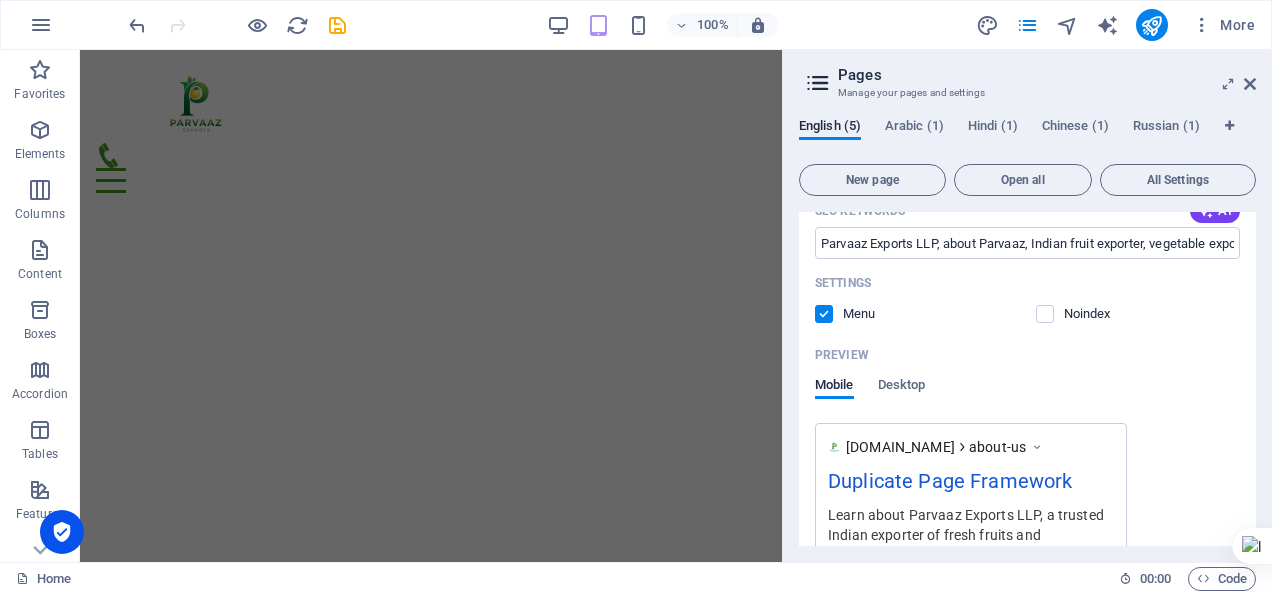 scroll, scrollTop: 1186, scrollLeft: 0, axis: vertical 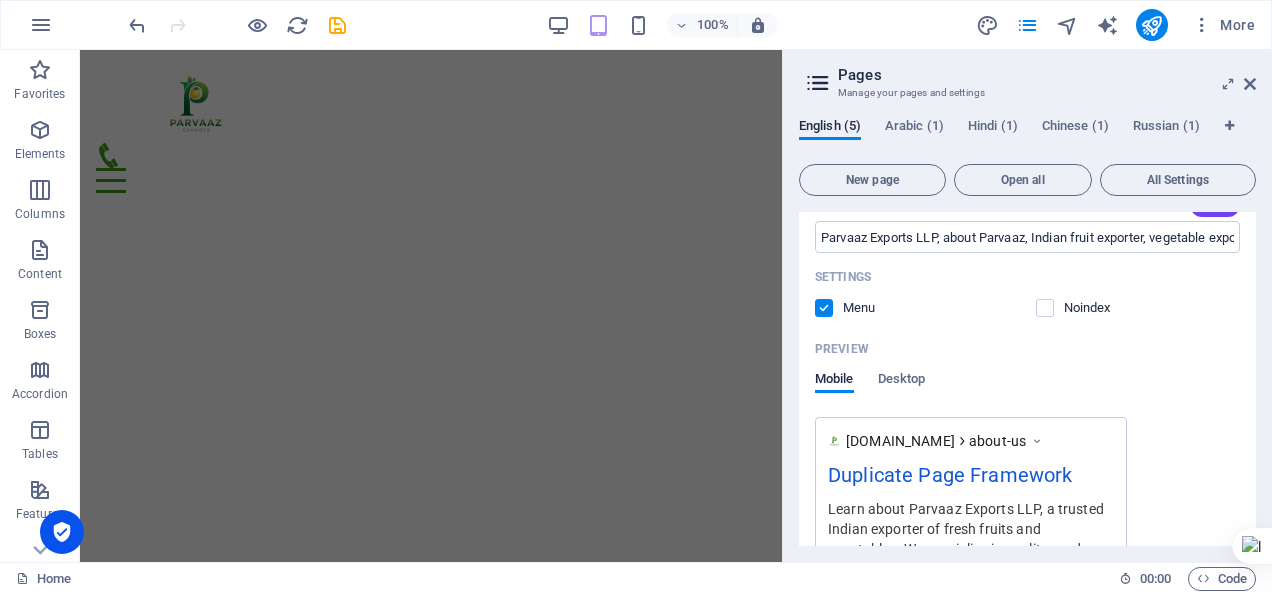 click on "Name About us ​ URL SLUG /about-us ​ SEO Title AI Duplicate Page Framework ​ 245 / 580 Px SEO Description AI Learn about Parvaaz Exports LLP, a trusted Indian exporter of fresh fruits and vegetables. We specialize in quality produce, modern farming & global trade. ​ 981 / 990 Px SEO Keywords AI Parvaaz Exports LLP, about Parvaaz, Indian fruit exporter, vegetable exporter [GEOGRAPHIC_DATA], fresh produce company, farm export [GEOGRAPHIC_DATA], Indian agriculture export company ​ Settings Menu Noindex Preview Mobile Desktop [DOMAIN_NAME] about-us Duplicate Page Framework Learn about Parvaaz Exports LLP, a trusted Indian exporter of fresh fruits and vegetables. We specialize in quality produce, modern farming & global trade. Meta tags ​ Preview Image (Open Graph) Drag files here, click to choose files or select files from Files or our free stock photos & videos More Settings" at bounding box center (1027, 270) 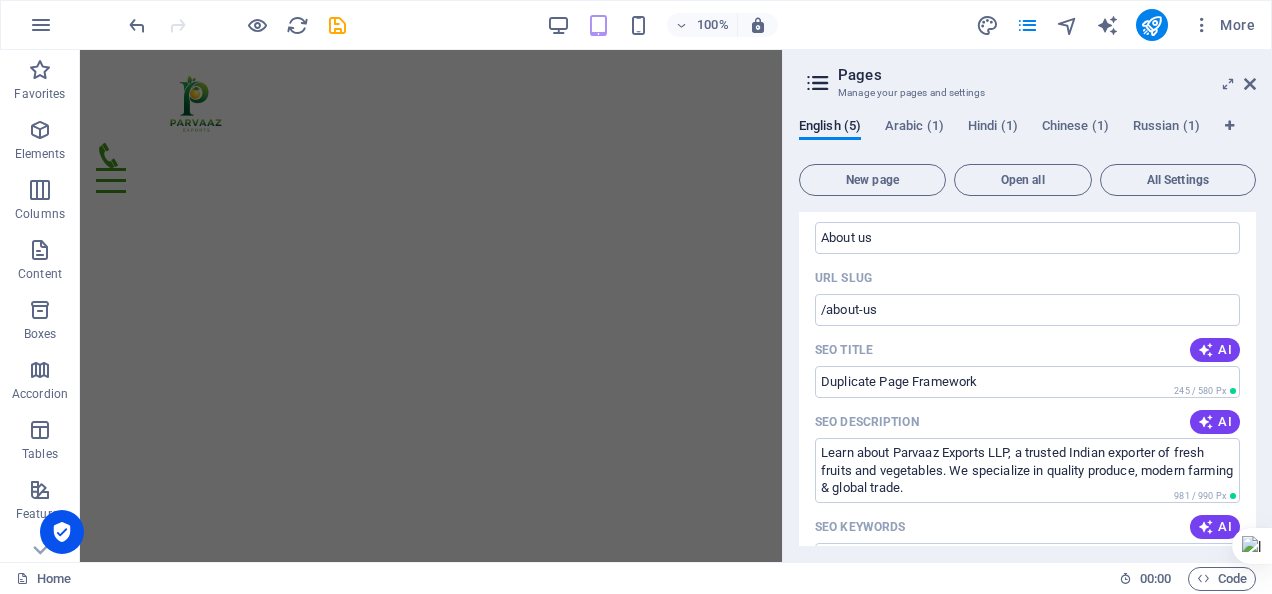 scroll, scrollTop: 857, scrollLeft: 0, axis: vertical 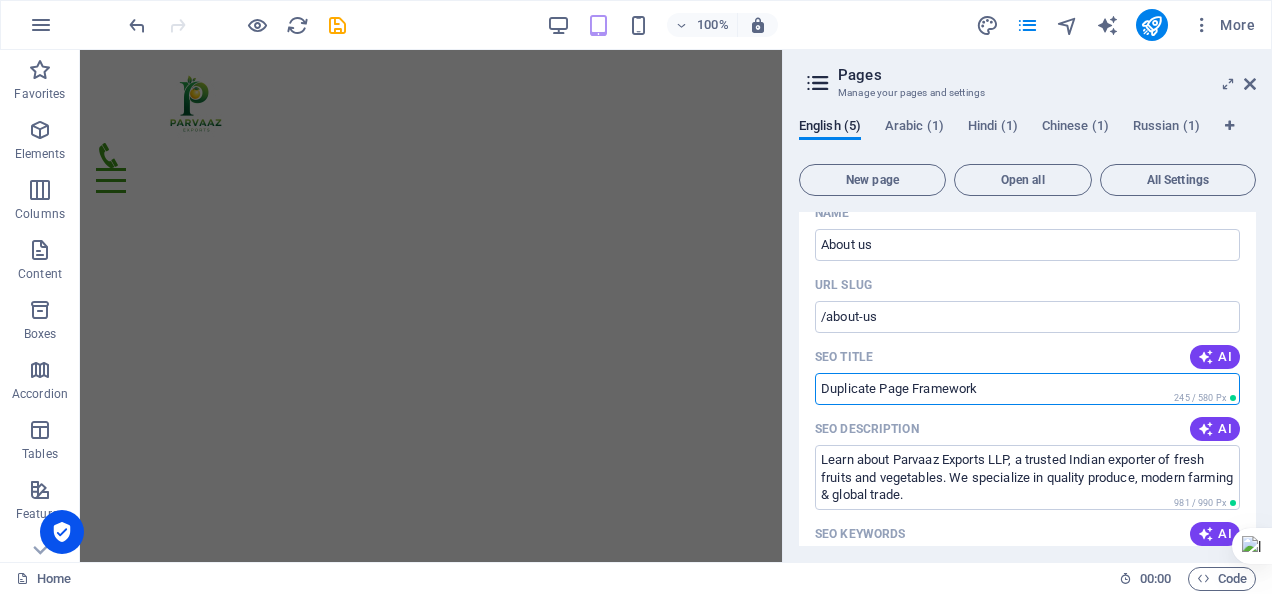 click on "Duplicate Page Framework" at bounding box center (1027, 389) 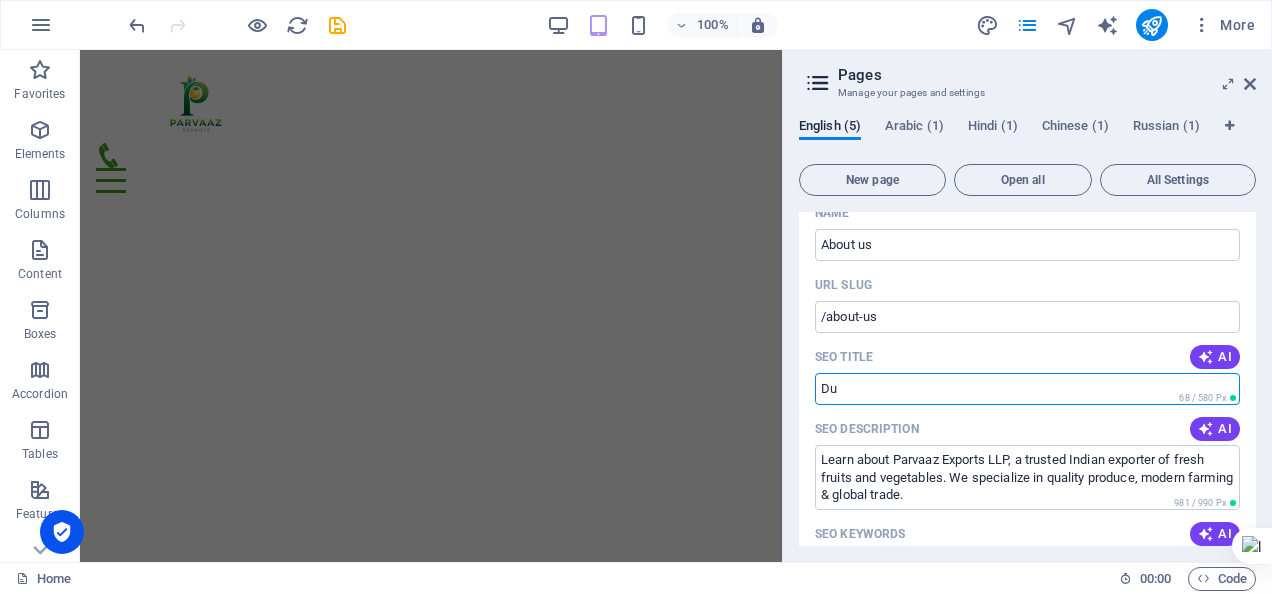type on "D" 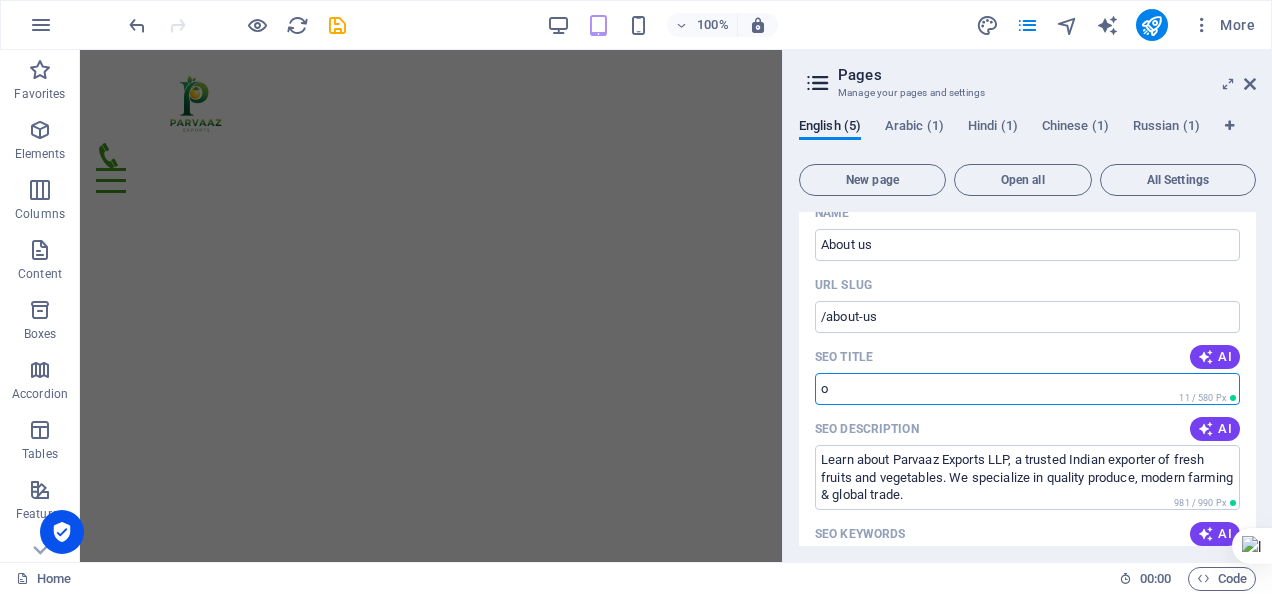 type on "o" 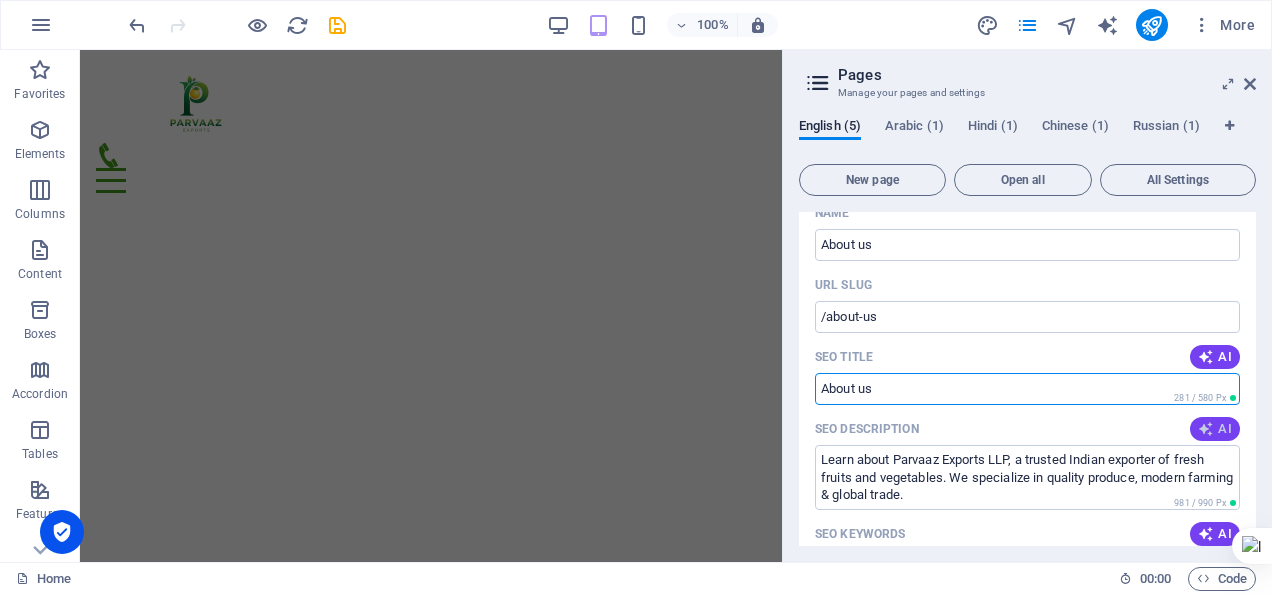 type 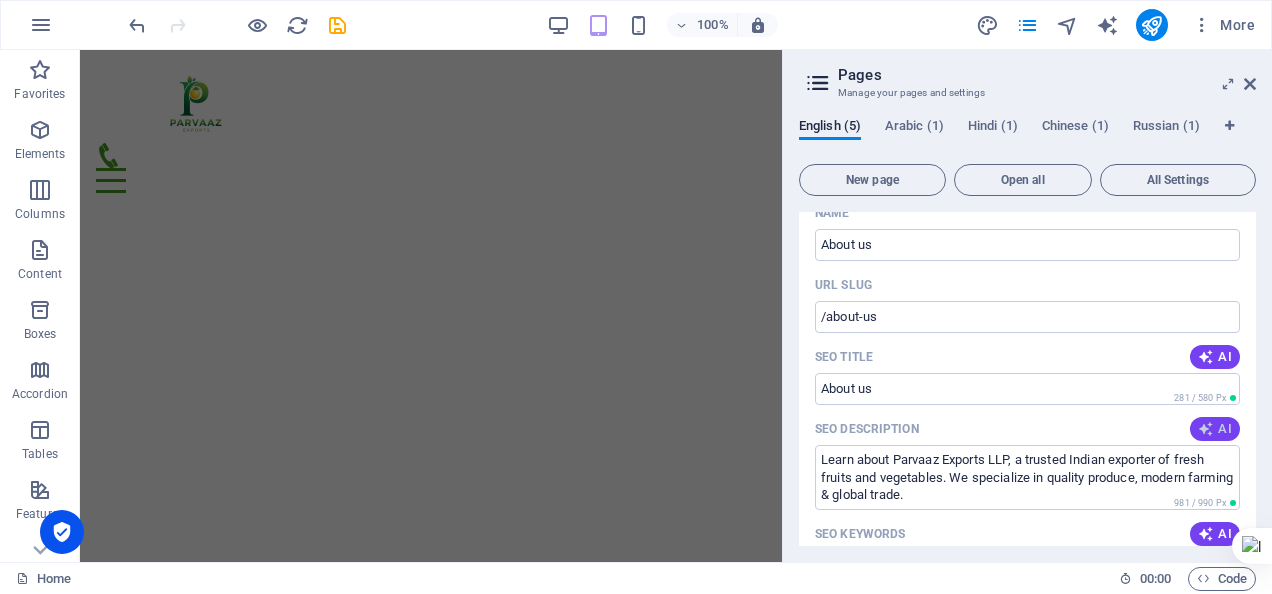 click at bounding box center (1206, 429) 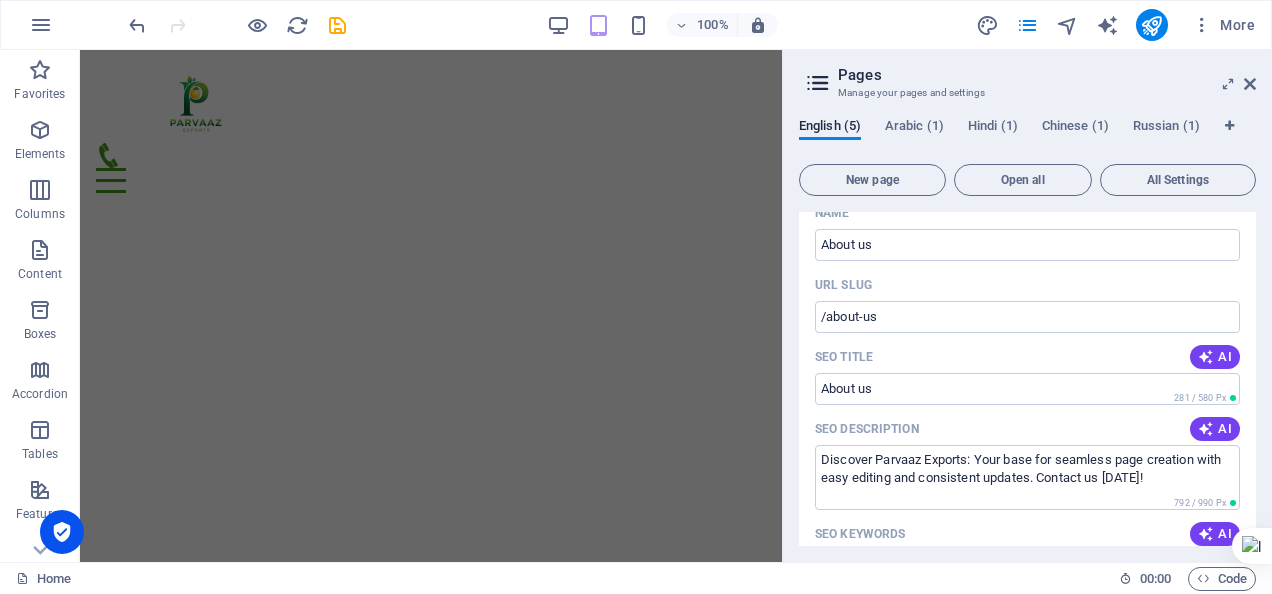 scroll, scrollTop: 1149, scrollLeft: 0, axis: vertical 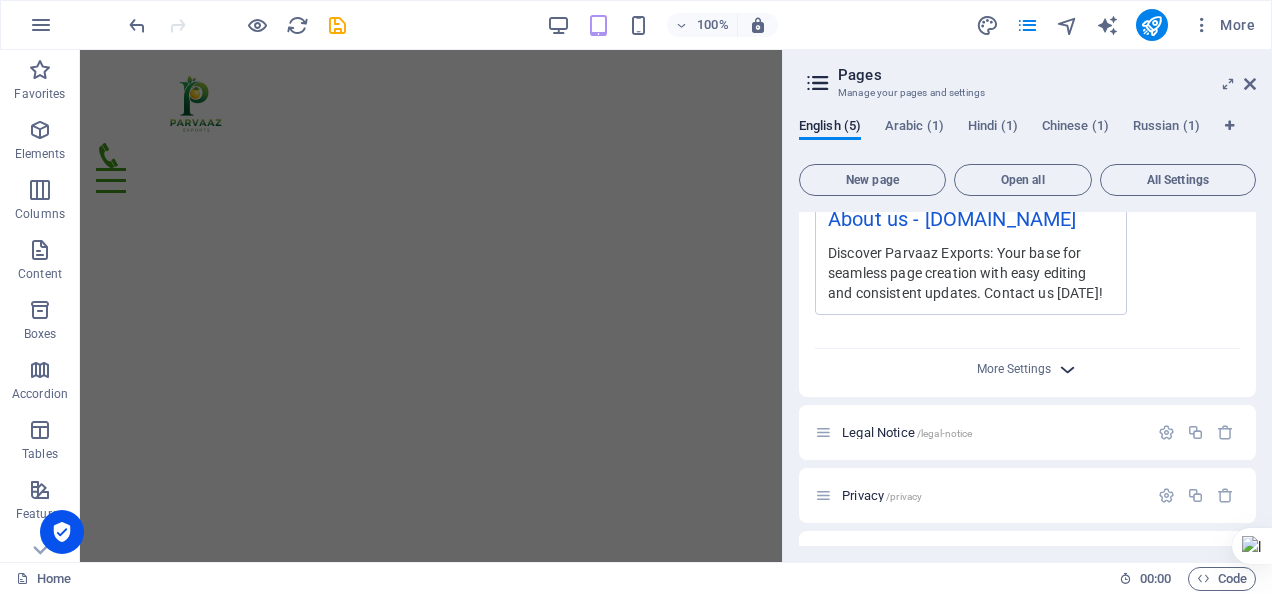 click at bounding box center (1067, 369) 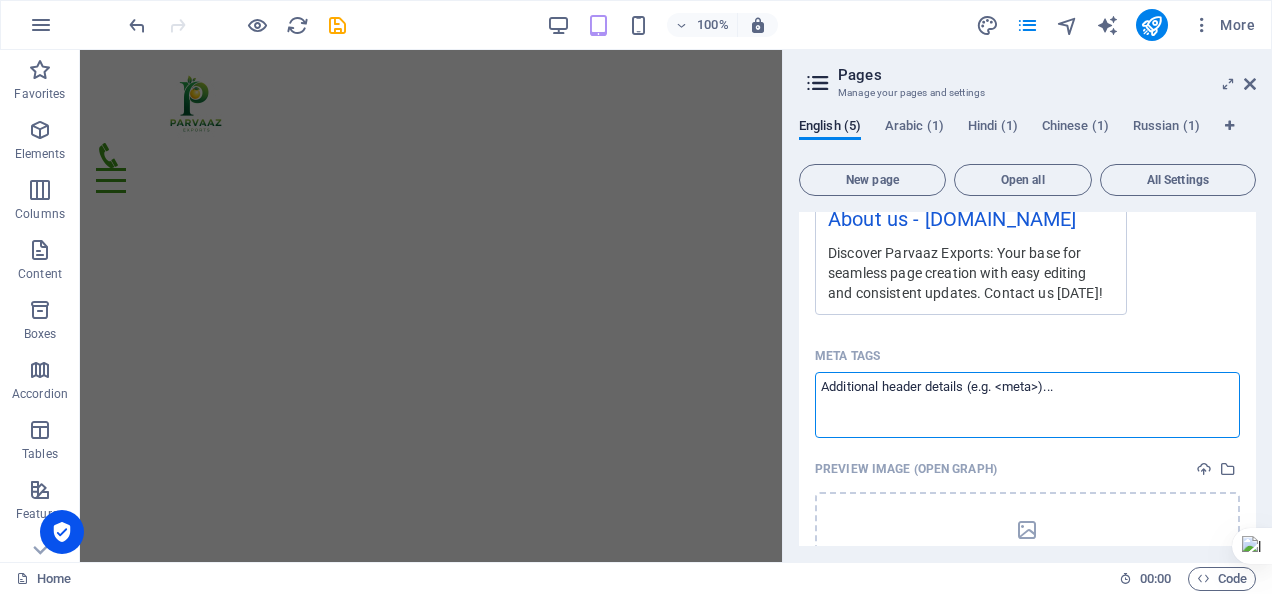 click on "Meta tags ​" at bounding box center [1027, 404] 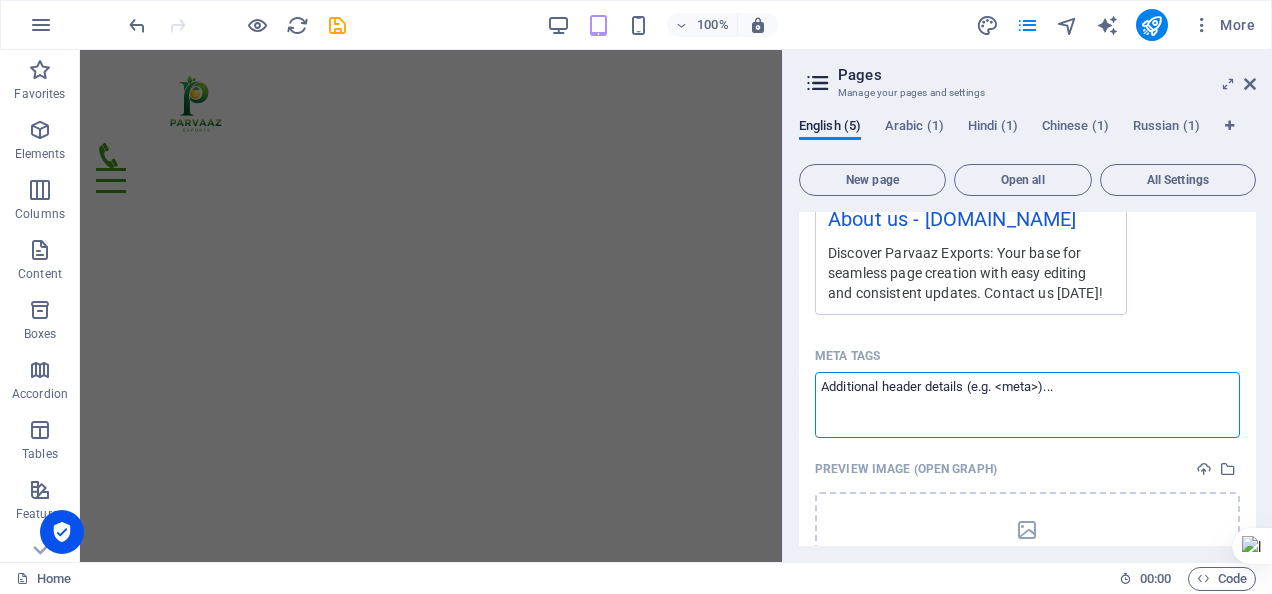 click on "Meta tags ​" at bounding box center [1027, 404] 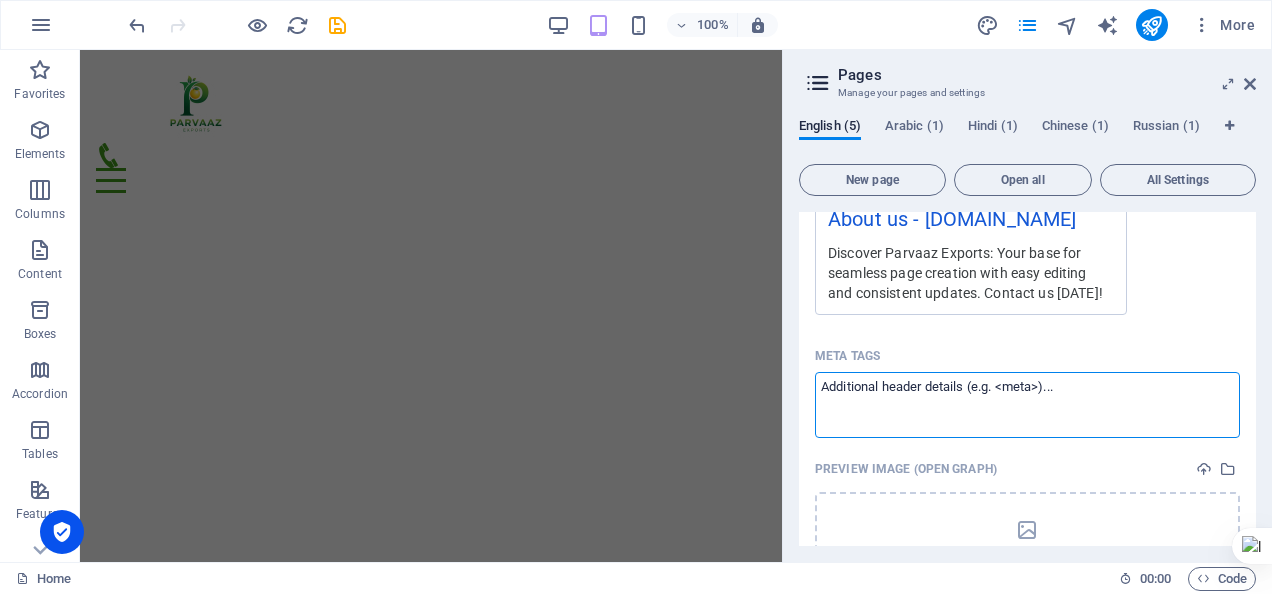 click on "Meta tags ​" at bounding box center [1027, 404] 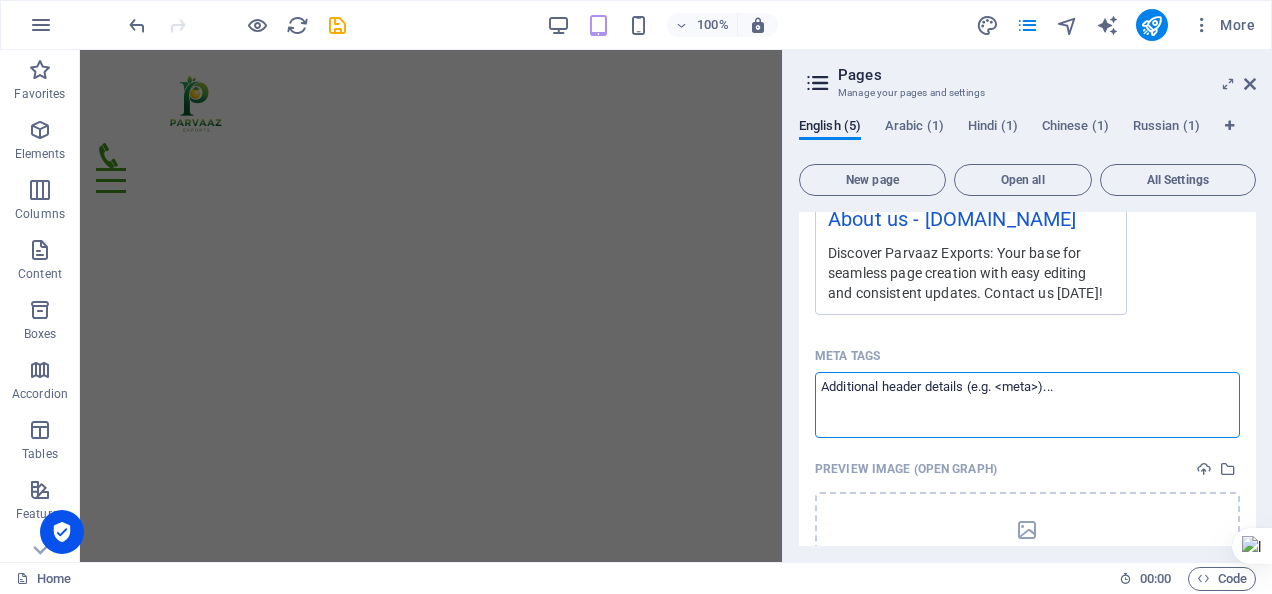 click on "Meta tags ​" at bounding box center (1027, 404) 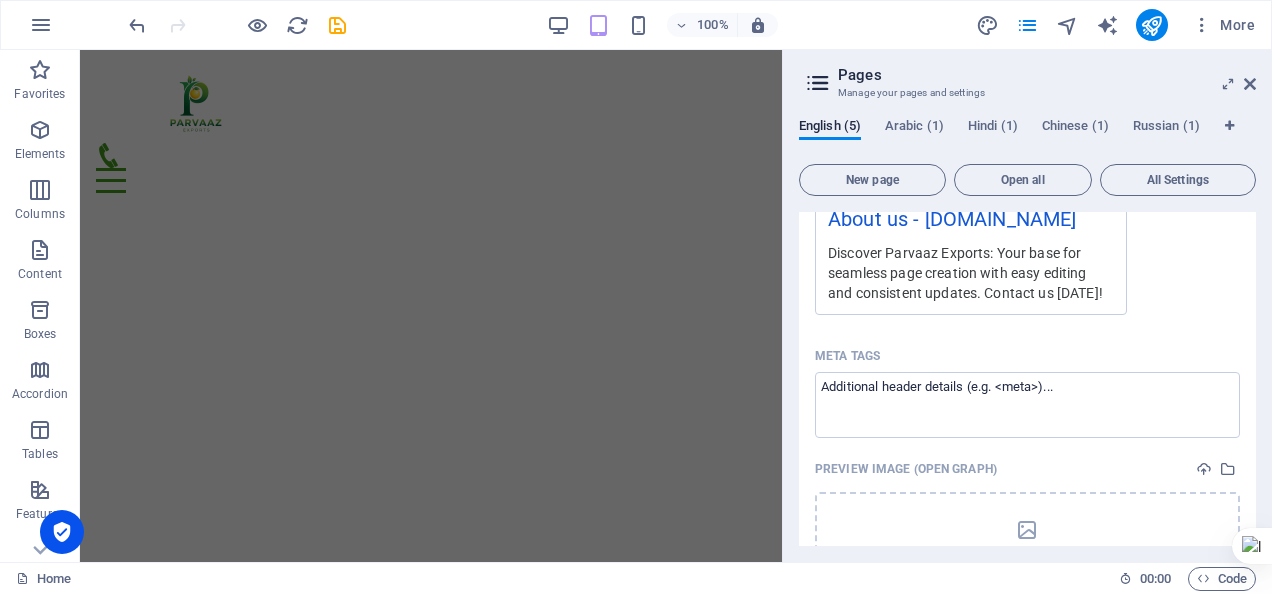 click on "Parvaaz Exports Home (en) Favorites Elements Columns Content Boxes Accordion Tables Features Images Slider Header Footer Forms Marketing Collections
Container   H1   Container   Container   Banner   Container   Banner   Container   Container   Preset   Text   Container   Icon   H3   Preset   Container   Menu Bar   Image   Preset   Gallery   Preset   Container   H3   Container   Preset   Gallery   Preset   Text   H3   Spacer   Text   Preset   Container   HTML   Spacer   Container   Container   HTML   Icon   Spacer   Container   Icon   Text   Textarea   Preset   Container   Form   Checkbox   H3   Container   Container   H2   Input   Input   Container   HTML   HTML   Container   Text   Menu 100% More Home 00 : 00 Code Pages Manage your pages and settings English (5) Arabic (1) Hindi (1) Chinese (1) Russian (1) New page Open all All Settings Home / Name Home ​ URL SLUG / ​ SEO Title AI ​ 312 / 580 Px AI AI" at bounding box center [636, 297] 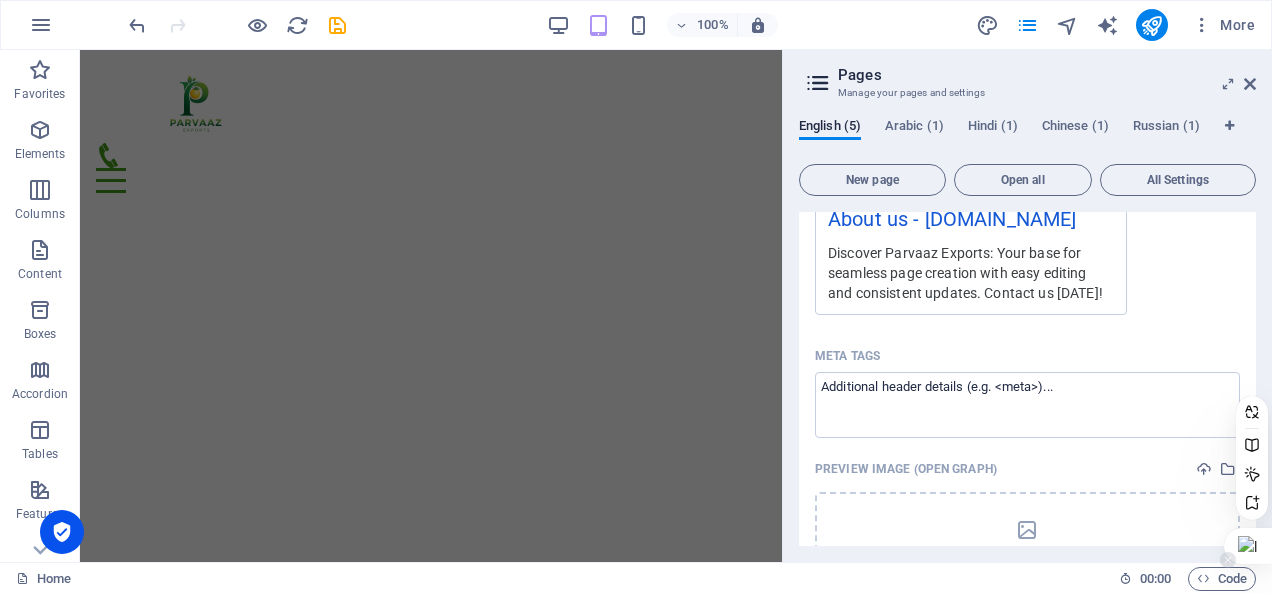 click at bounding box center [1248, 546] 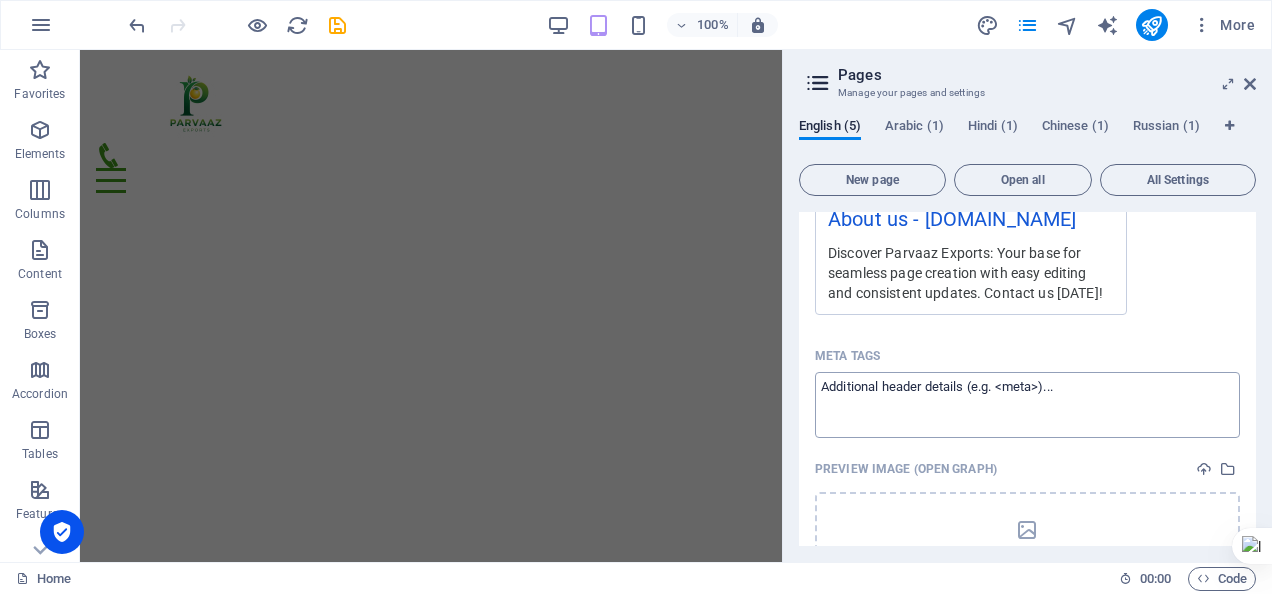 click on "Meta tags ​" at bounding box center [1027, 404] 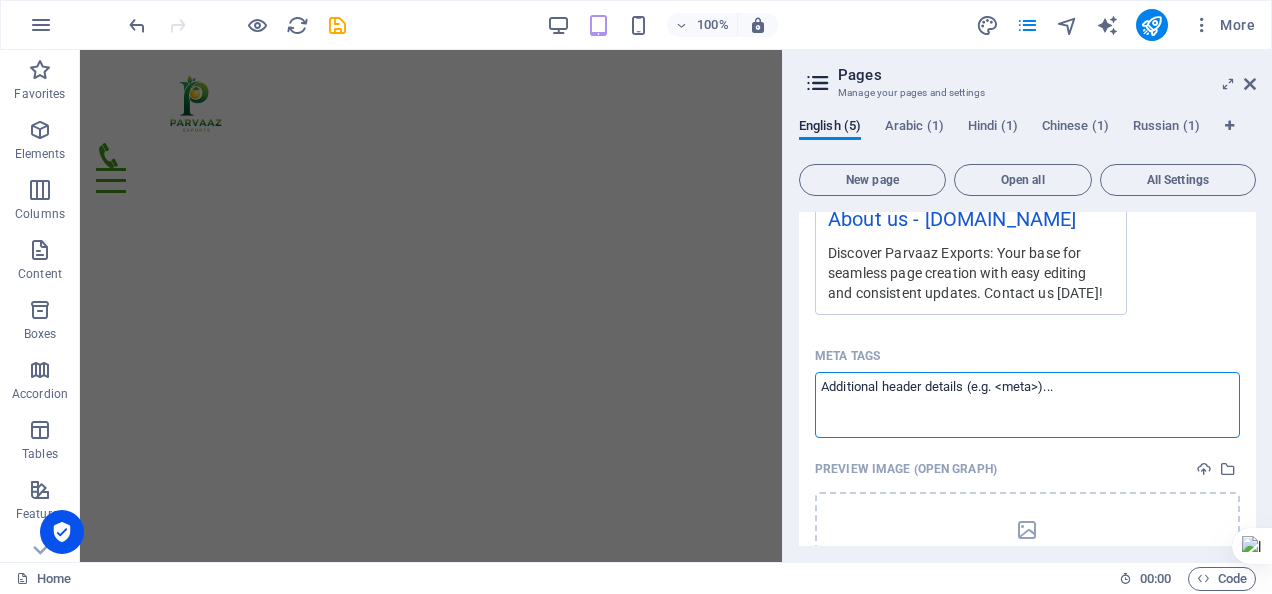 click on "Meta tags ​" at bounding box center (1027, 404) 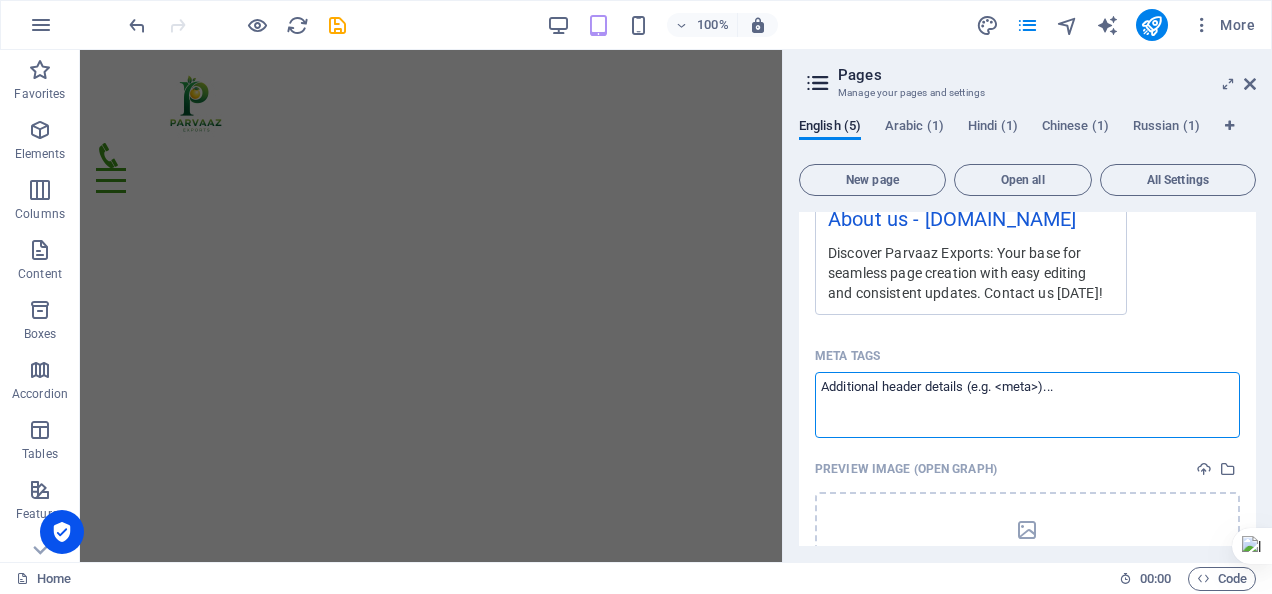 click on "Meta tags ​" at bounding box center (1027, 404) 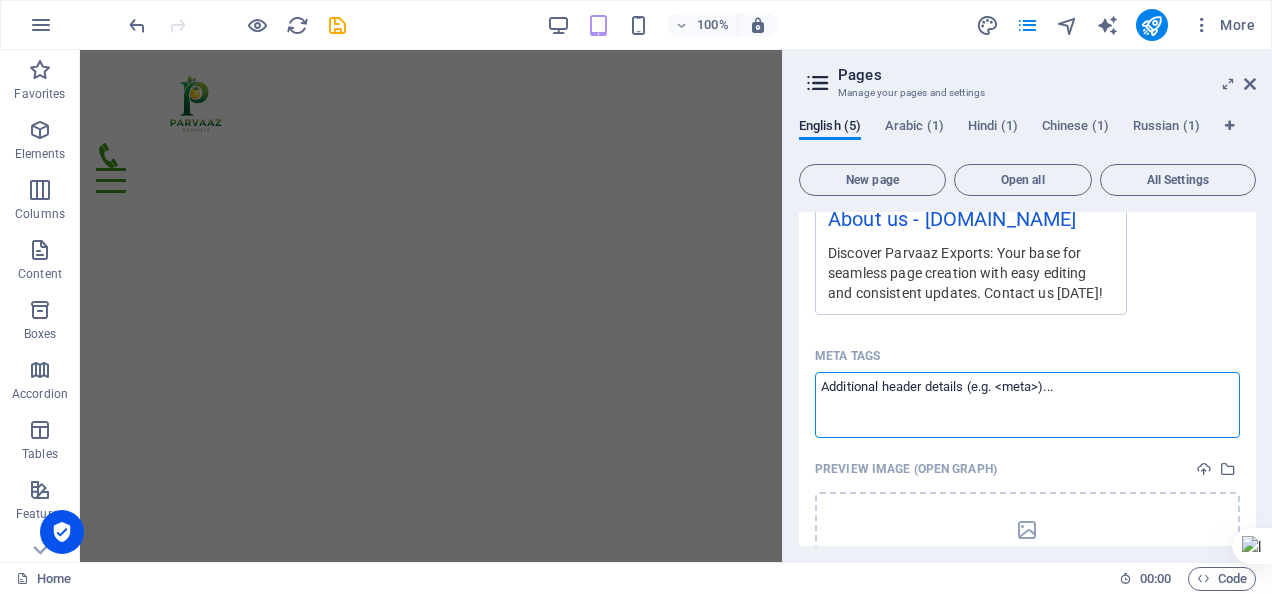 click on "Meta tags ​" at bounding box center [1027, 404] 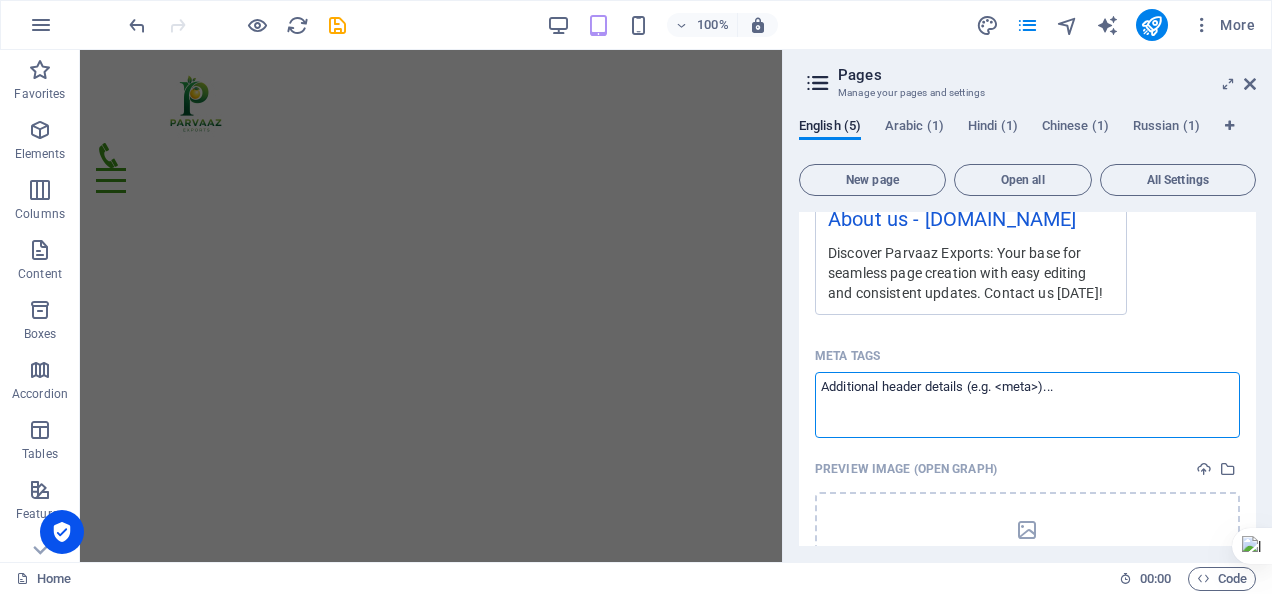 click on "Meta tags ​" at bounding box center (1027, 404) 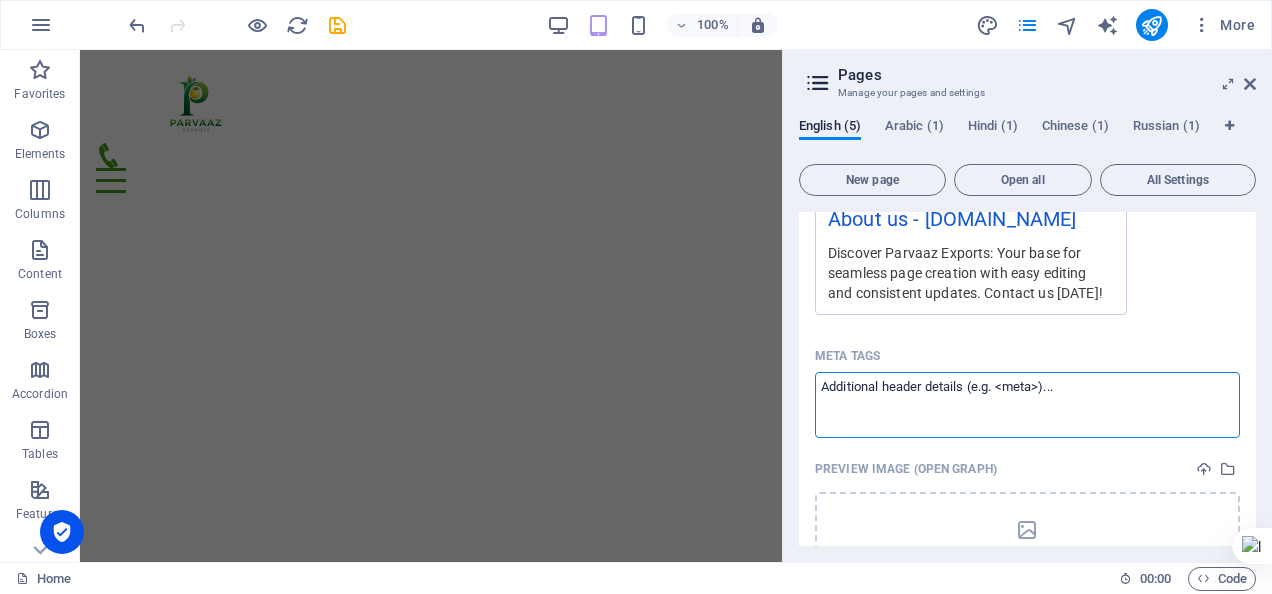 click on "Meta tags ​" at bounding box center (1027, 404) 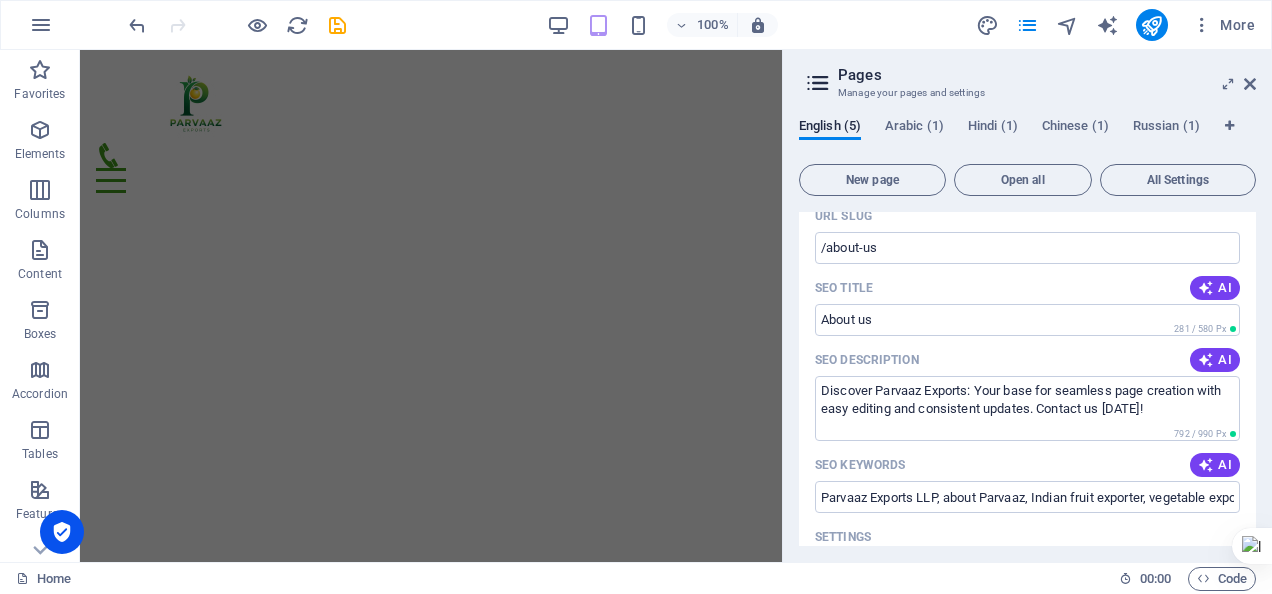scroll, scrollTop: 930, scrollLeft: 0, axis: vertical 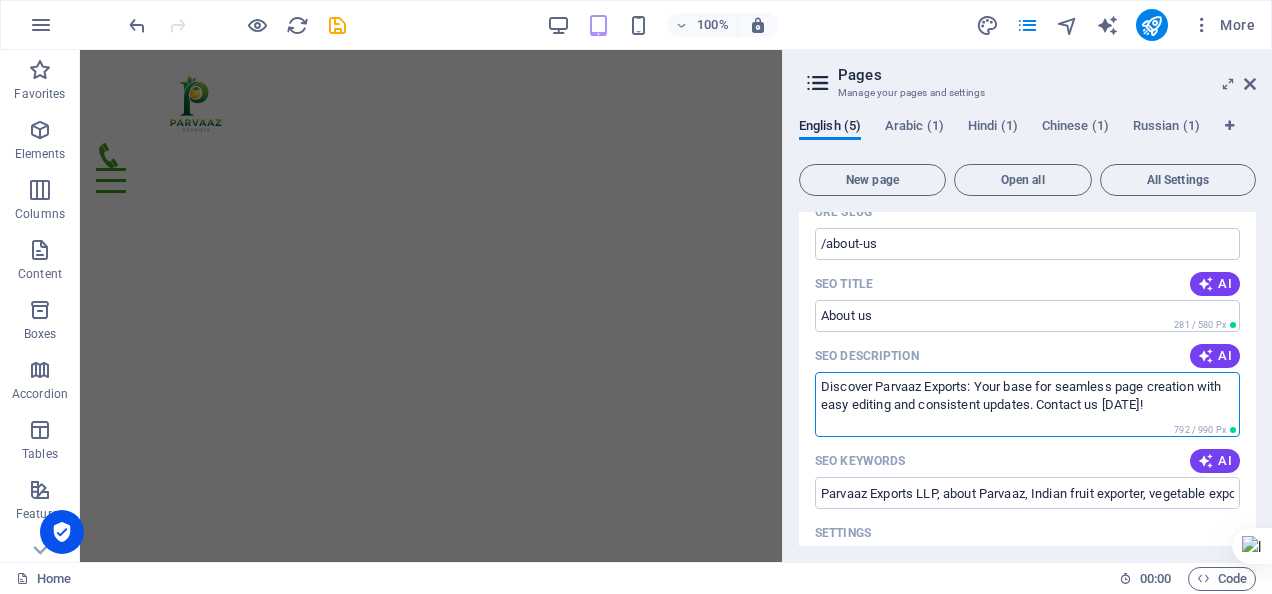 click on "Discover Parvaaz Exports: Your base for seamless page creation with easy editing and consistent updates. Contact us [DATE]!" at bounding box center [1027, 404] 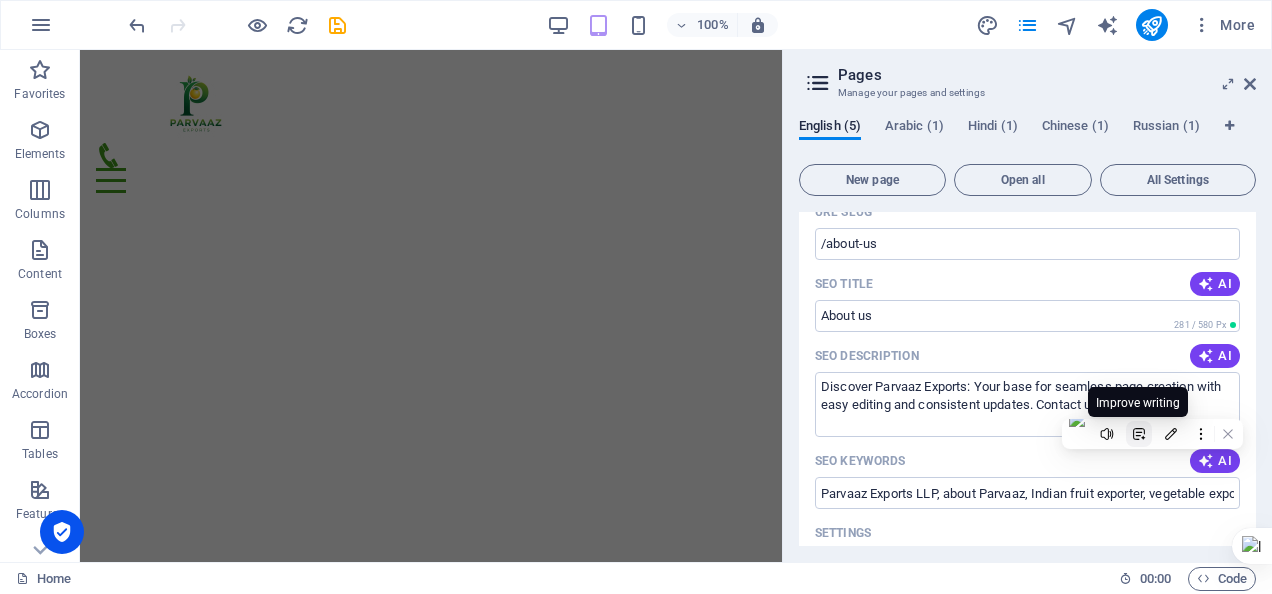 click 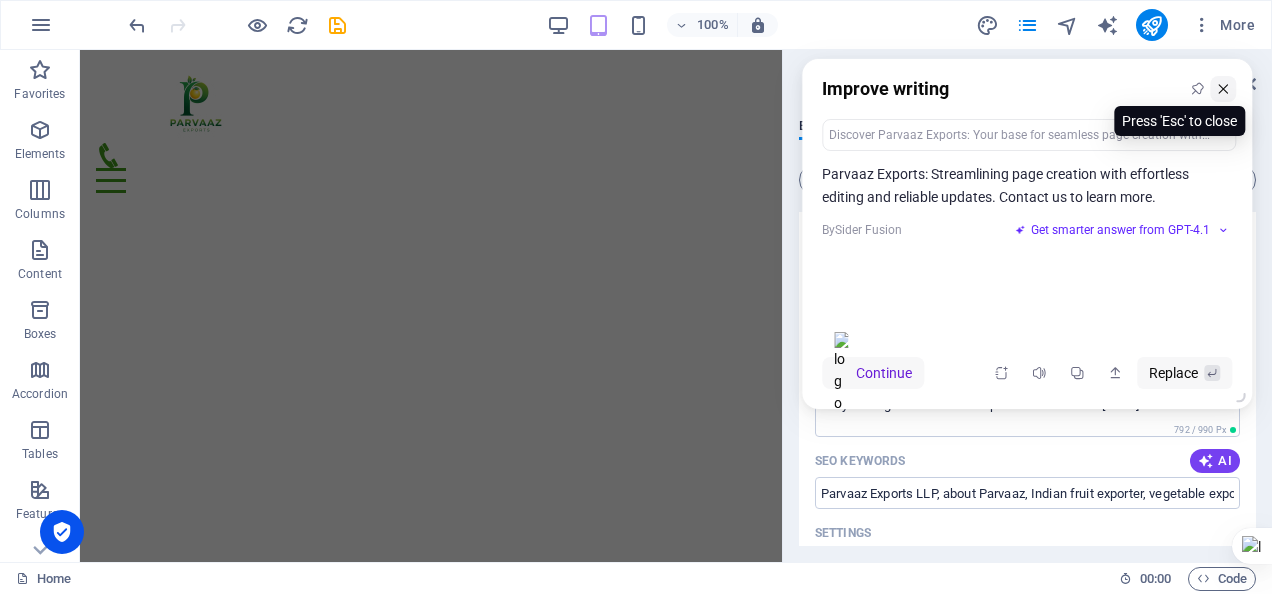 click 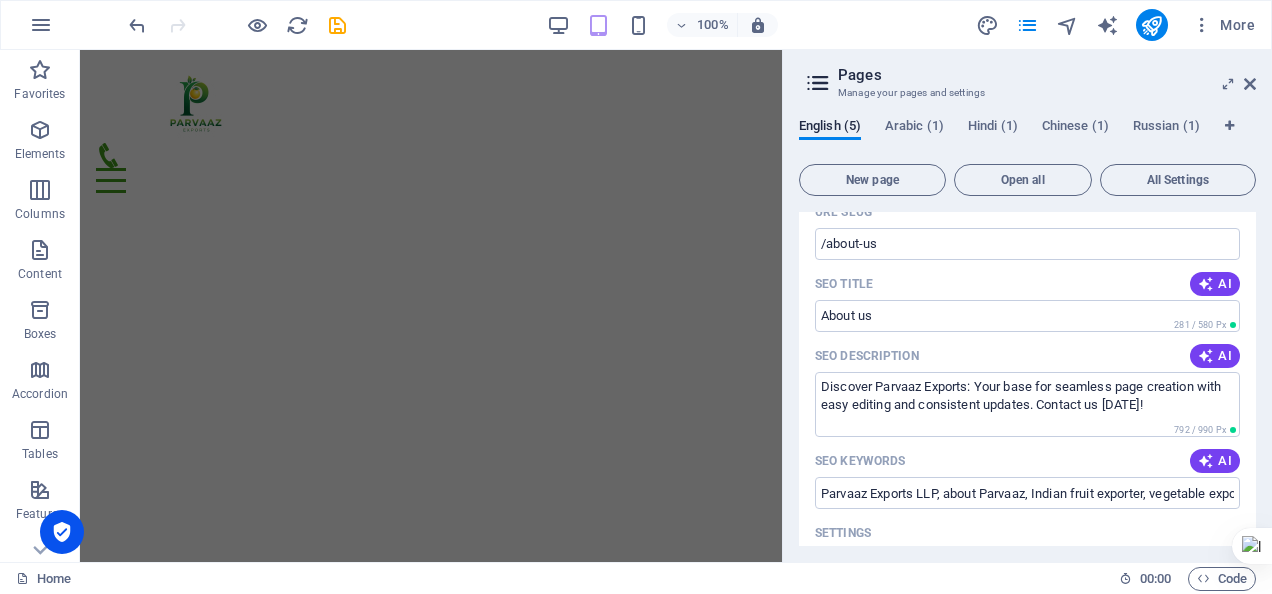 scroll, scrollTop: 1222, scrollLeft: 0, axis: vertical 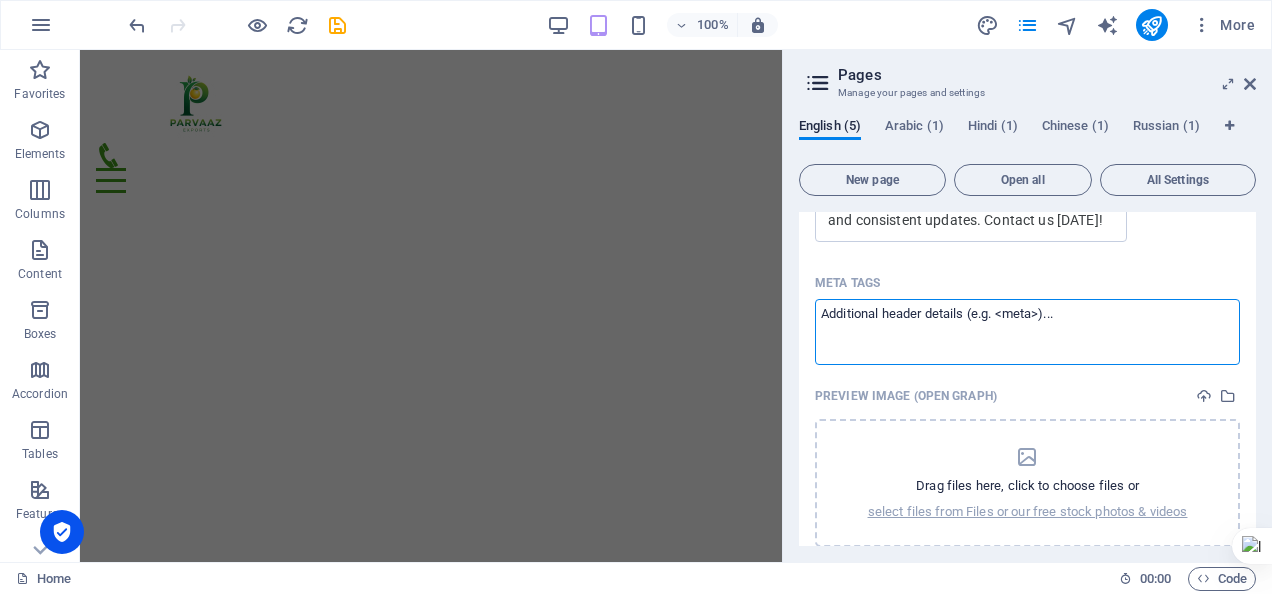 click on "Meta tags ​" at bounding box center [1027, 331] 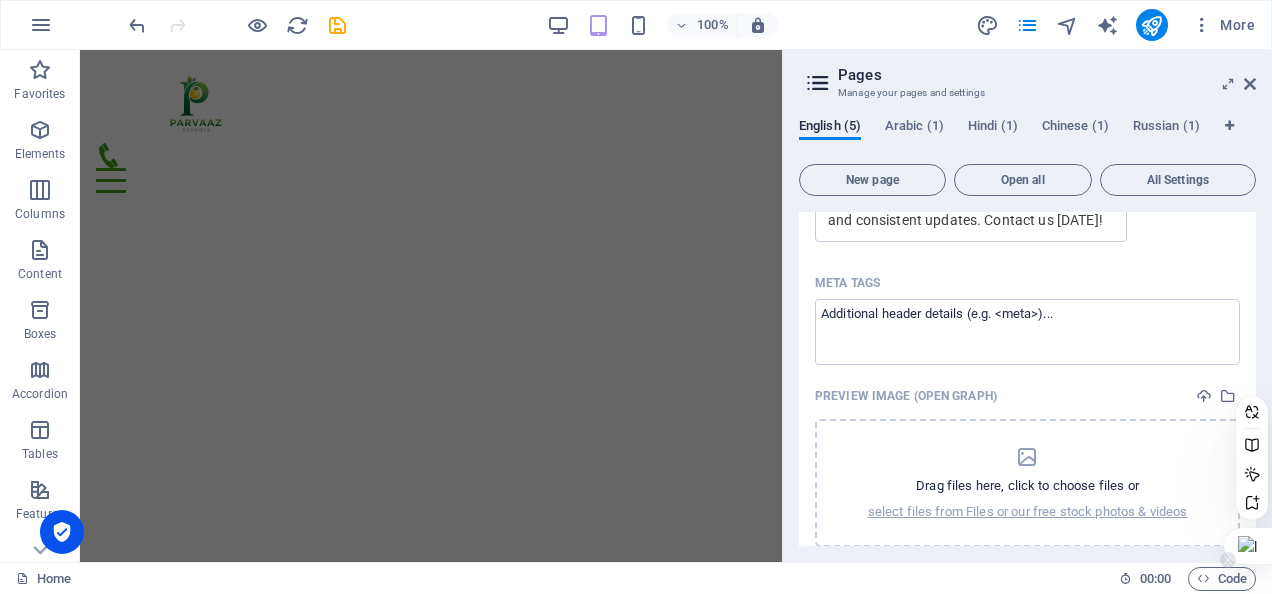 click at bounding box center [1248, 546] 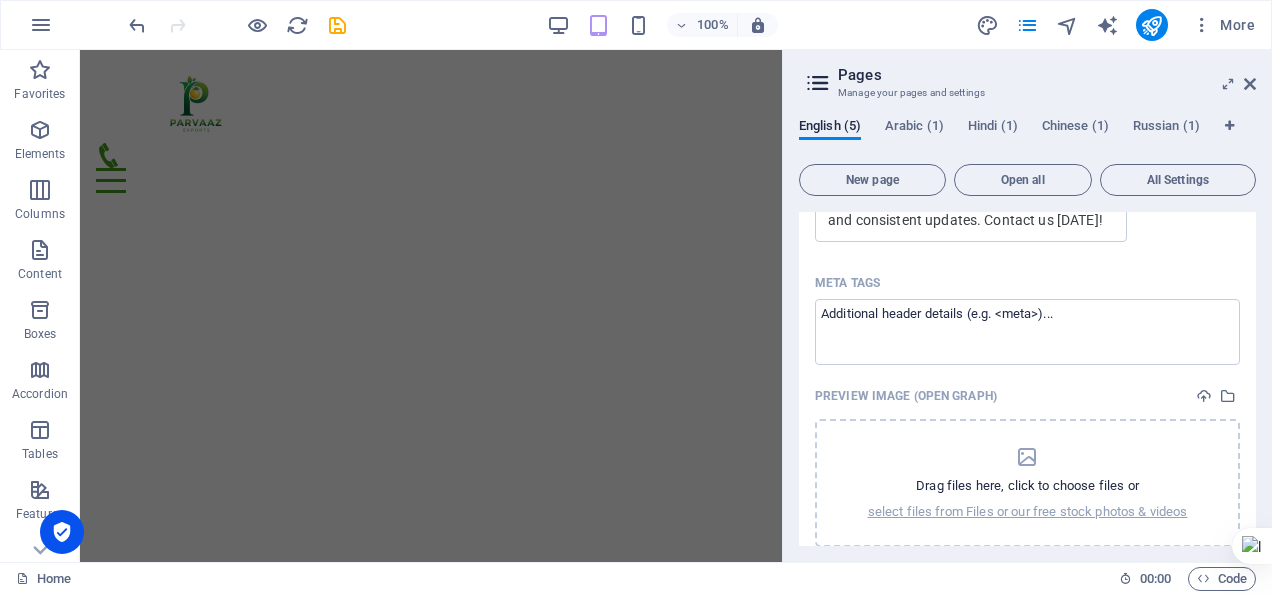 scroll, scrollTop: 1222, scrollLeft: 0, axis: vertical 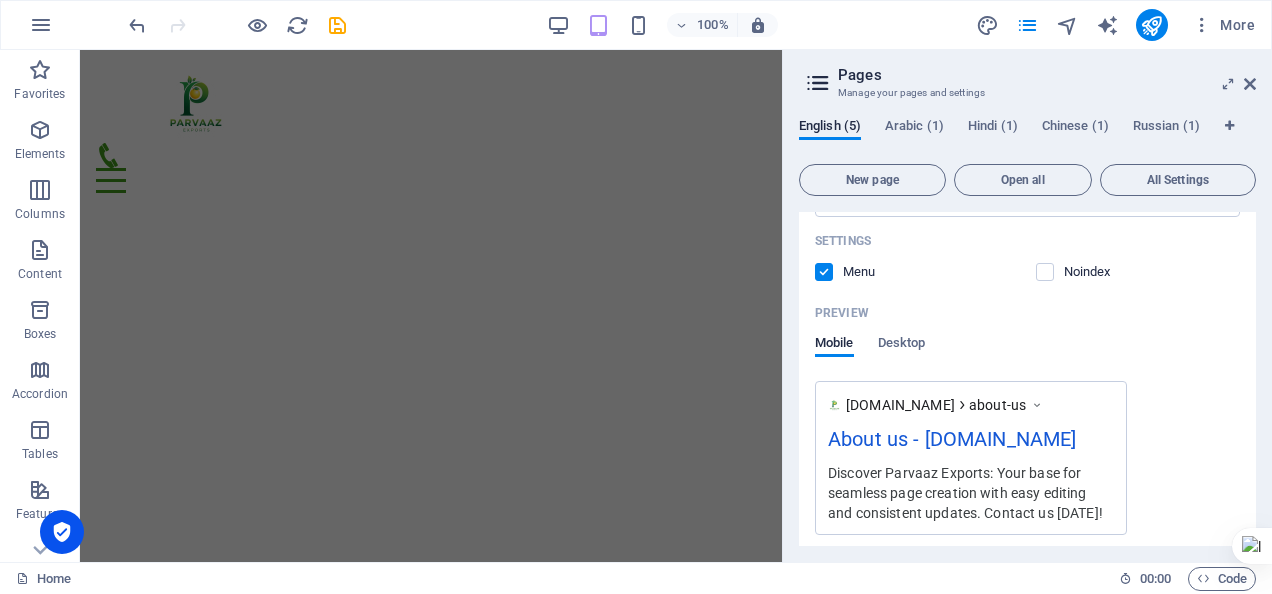 click on "English (5) Arabic (1) Hindi (1) Chinese (1) Russian (1) New page Open all All Settings Home / Name Home ​ URL SLUG / ​ SEO Title AI Farm-Fresh Indian Produce Export ​ 312 / 580 Px SEO Description AI Discover premium, farm-fresh fruits and vegetables from [GEOGRAPHIC_DATA]. Quality you can trust with sustainable practices—import with confidence! ​ 858 / 990 Px SEO Keywords AI premium fresh produce, Indian fruit exporter, quality vegetables, farm-to-port freshness, sustainable agriculture, global food exports, top exporter from [GEOGRAPHIC_DATA],best Quality, ​ Settings Menu Noindex Preview Mobile Desktop [DOMAIN_NAME] Farm-Fresh Indian Produce Export Discover premium, farm-fresh fruits and vegetables from [GEOGRAPHIC_DATA]. Quality you can trust with sustainable practices—import with confidence! Meta tags ​ Preview Image (Open Graph) Drag files here, click to choose files or select files from Files or our free stock photos & videos More Settings About us /about-us Name About us ​ URL SLUG /about-us ​ SEO Title AI ​ AI AI" at bounding box center (1027, 332) 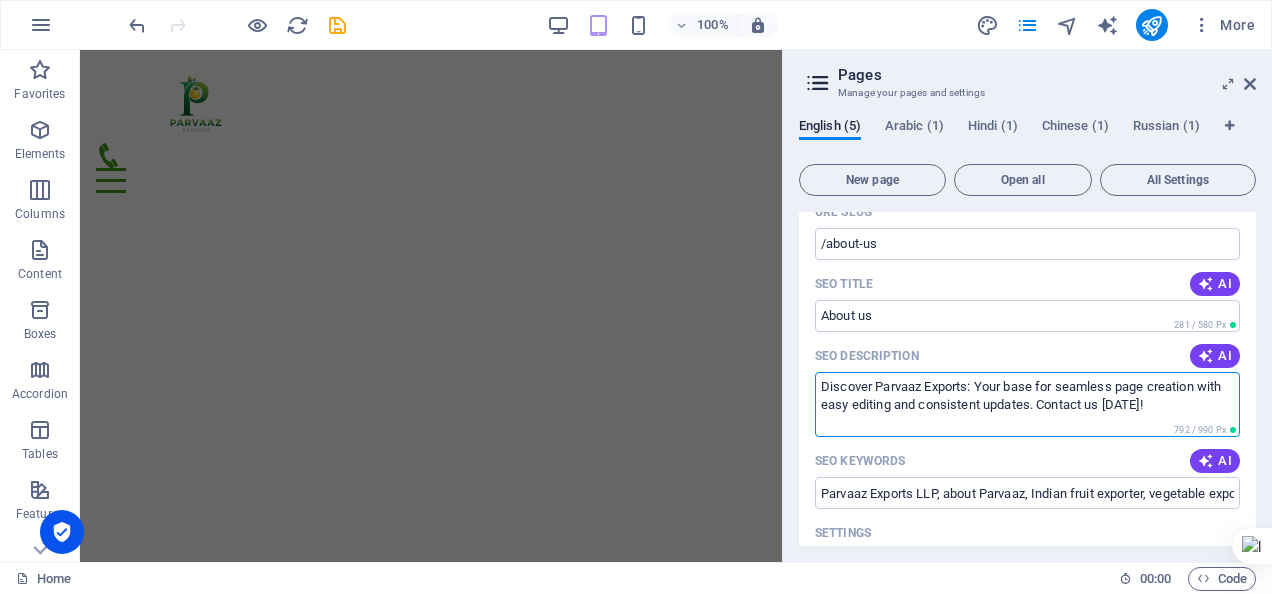 click on "Discover Parvaaz Exports: Your base for seamless page creation with easy editing and consistent updates. Contact us [DATE]!" at bounding box center [1027, 404] 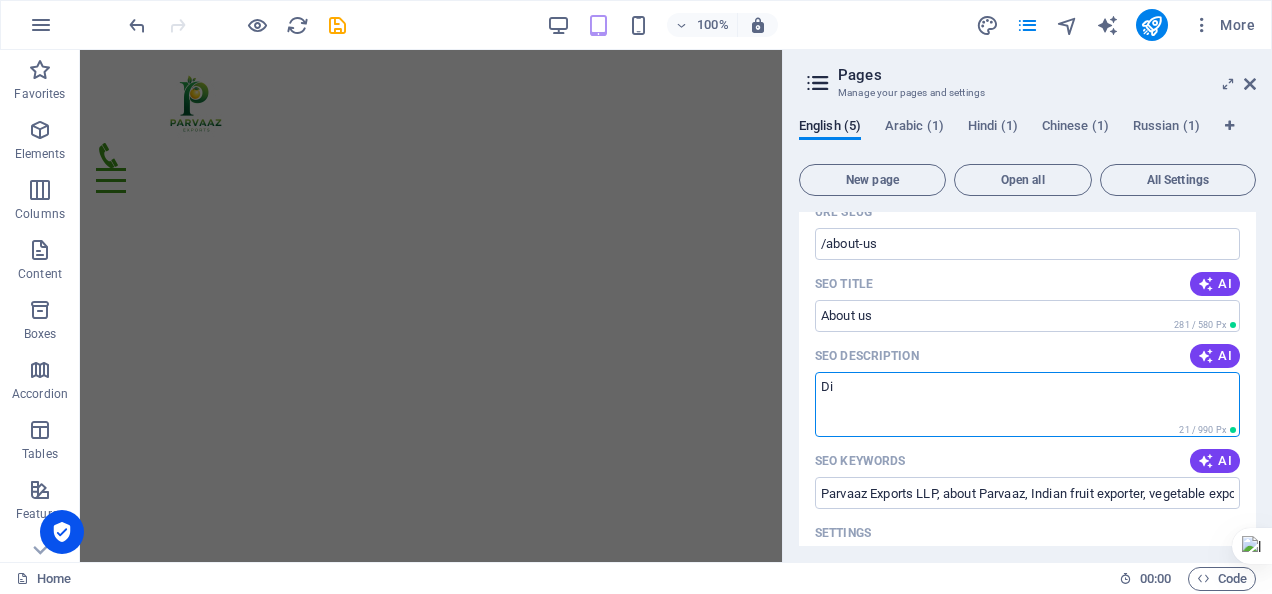type on "D" 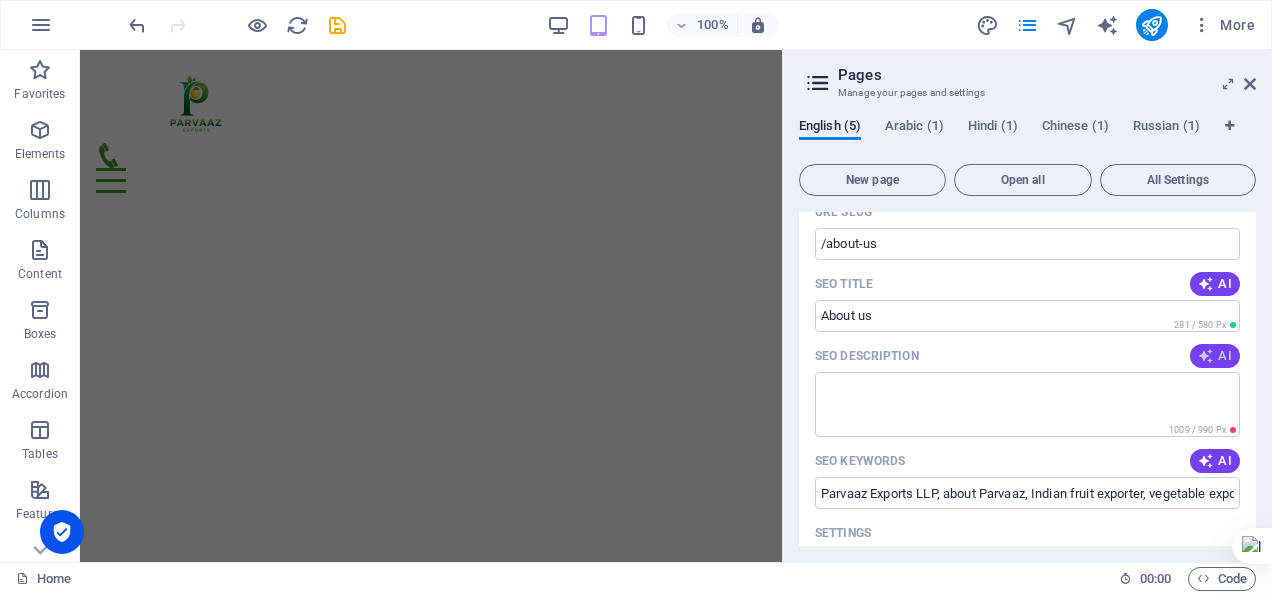 click on "AI" at bounding box center (1215, 356) 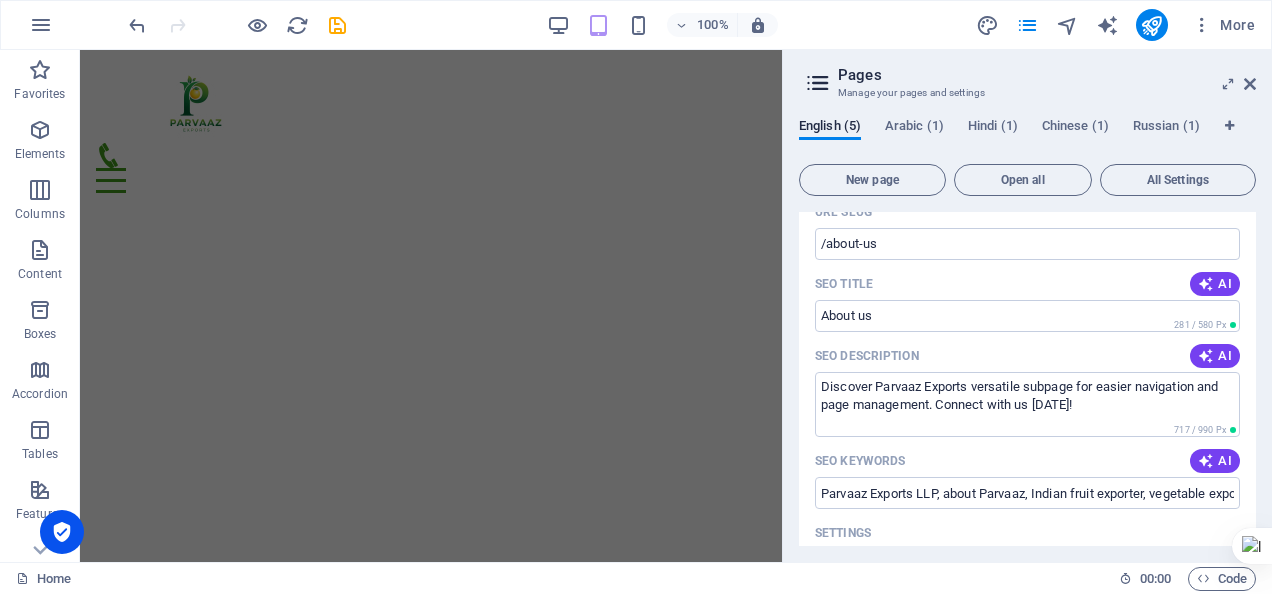 click on "English (5) Arabic (1) Hindi (1) Chinese (1) Russian (1) New page Open all All Settings Home / Name Home ​ URL SLUG / ​ SEO Title AI Farm-Fresh Indian Produce Export ​ 312 / 580 Px SEO Description AI Discover premium, farm-fresh fruits and vegetables from [GEOGRAPHIC_DATA]. Quality you can trust with sustainable practices—import with confidence! ​ 858 / 990 Px SEO Keywords AI premium fresh produce, Indian fruit exporter, quality vegetables, farm-to-port freshness, sustainable agriculture, global food exports, top exporter from [GEOGRAPHIC_DATA],best Quality, ​ Settings Menu Noindex Preview Mobile Desktop [DOMAIN_NAME] Farm-Fresh Indian Produce Export Discover premium, farm-fresh fruits and vegetables from [GEOGRAPHIC_DATA]. Quality you can trust with sustainable practices—import with confidence! Meta tags ​ Preview Image (Open Graph) Drag files here, click to choose files or select files from Files or our free stock photos & videos More Settings About us /about-us Name About us ​ URL SLUG /about-us ​ SEO Title AI ​ AI AI" at bounding box center [1027, 332] 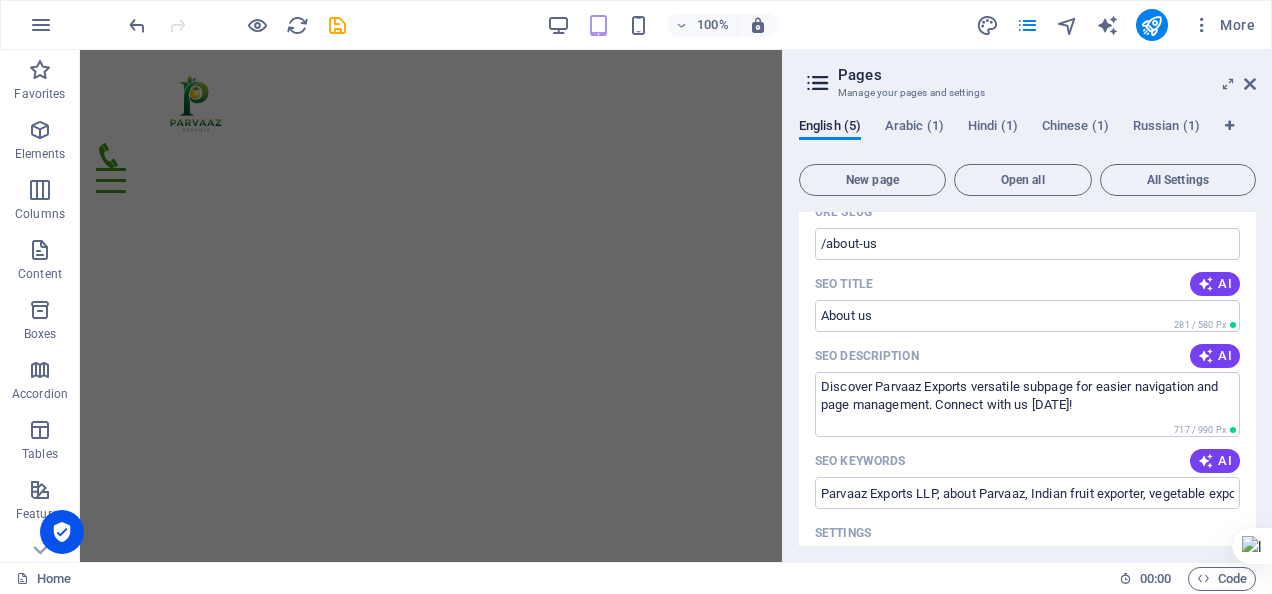 click on "English (5) Arabic (1) Hindi (1) Chinese (1) Russian (1) New page Open all All Settings Home / Name Home ​ URL SLUG / ​ SEO Title AI Farm-Fresh Indian Produce Export ​ 312 / 580 Px SEO Description AI Discover premium, farm-fresh fruits and vegetables from [GEOGRAPHIC_DATA]. Quality you can trust with sustainable practices—import with confidence! ​ 858 / 990 Px SEO Keywords AI premium fresh produce, Indian fruit exporter, quality vegetables, farm-to-port freshness, sustainable agriculture, global food exports, top exporter from [GEOGRAPHIC_DATA],best Quality, ​ Settings Menu Noindex Preview Mobile Desktop [DOMAIN_NAME] Farm-Fresh Indian Produce Export Discover premium, farm-fresh fruits and vegetables from [GEOGRAPHIC_DATA]. Quality you can trust with sustainable practices—import with confidence! Meta tags ​ Preview Image (Open Graph) Drag files here, click to choose files or select files from Files or our free stock photos & videos More Settings About us /about-us Name About us ​ URL SLUG /about-us ​ SEO Title AI ​ AI AI" at bounding box center (1027, 332) 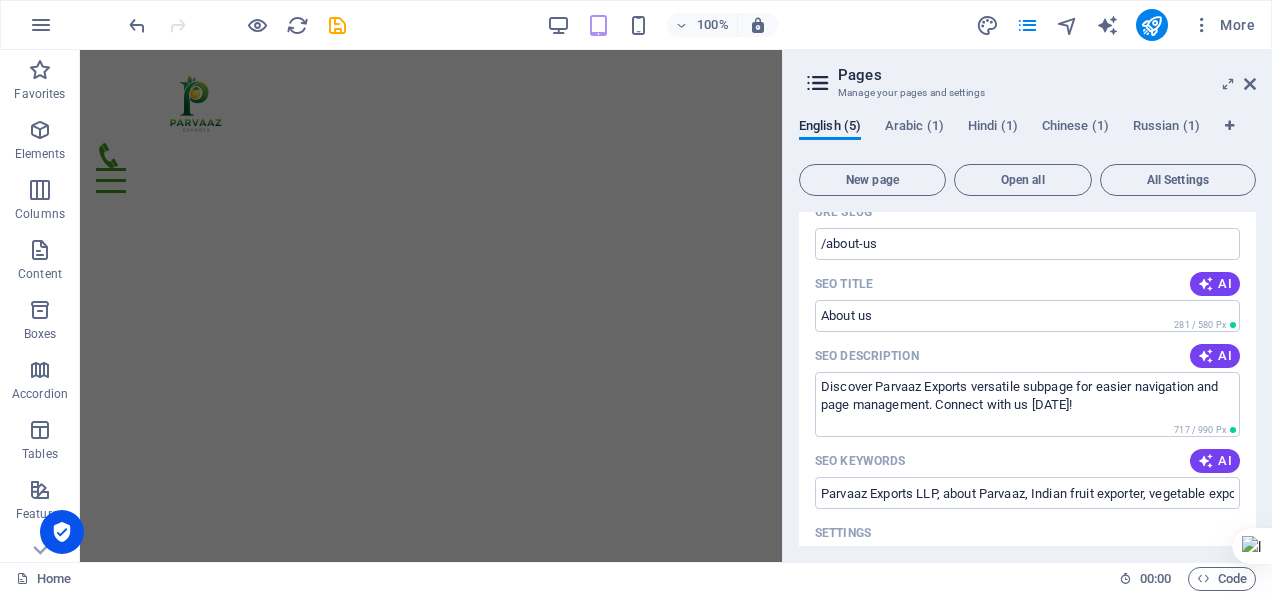 click on "English (5) Arabic (1) Hindi (1) Chinese (1) Russian (1) New page Open all All Settings Home / Name Home ​ URL SLUG / ​ SEO Title AI Farm-Fresh Indian Produce Export ​ 312 / 580 Px SEO Description AI Discover premium, farm-fresh fruits and vegetables from [GEOGRAPHIC_DATA]. Quality you can trust with sustainable practices—import with confidence! ​ 858 / 990 Px SEO Keywords AI premium fresh produce, Indian fruit exporter, quality vegetables, farm-to-port freshness, sustainable agriculture, global food exports, top exporter from [GEOGRAPHIC_DATA],best Quality, ​ Settings Menu Noindex Preview Mobile Desktop [DOMAIN_NAME] Farm-Fresh Indian Produce Export Discover premium, farm-fresh fruits and vegetables from [GEOGRAPHIC_DATA]. Quality you can trust with sustainable practices—import with confidence! Meta tags ​ Preview Image (Open Graph) Drag files here, click to choose files or select files from Files or our free stock photos & videos More Settings About us /about-us Name About us ​ URL SLUG /about-us ​ SEO Title AI ​ AI AI" at bounding box center (1027, 332) 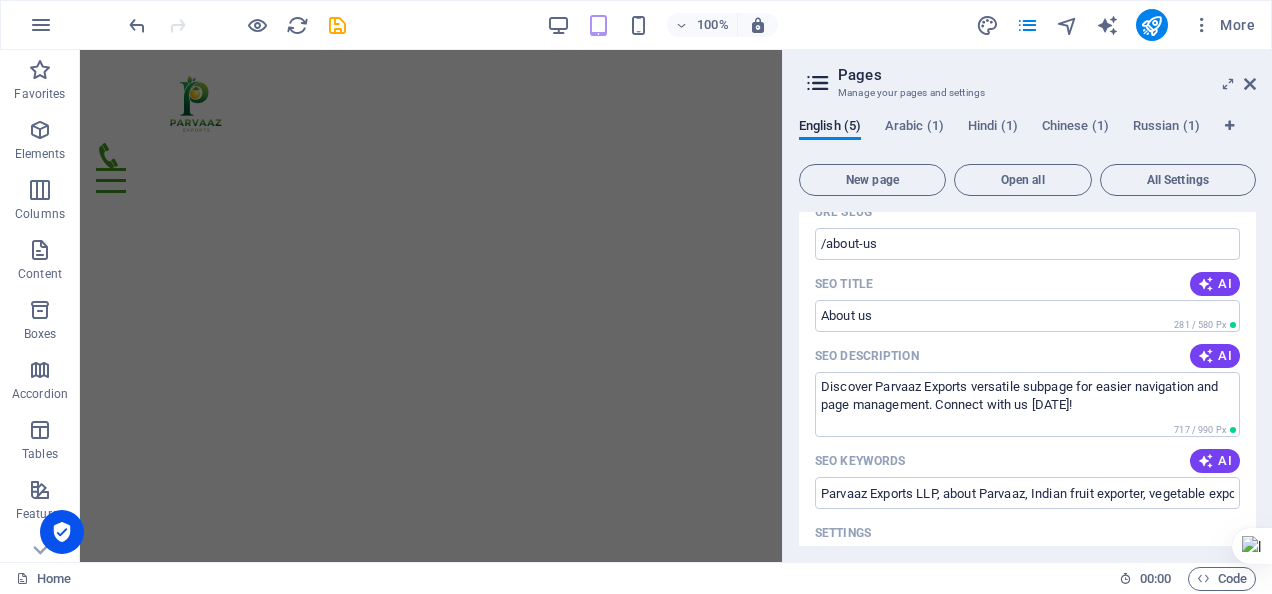 drag, startPoint x: 1258, startPoint y: 404, endPoint x: 1256, endPoint y: 432, distance: 28.071337 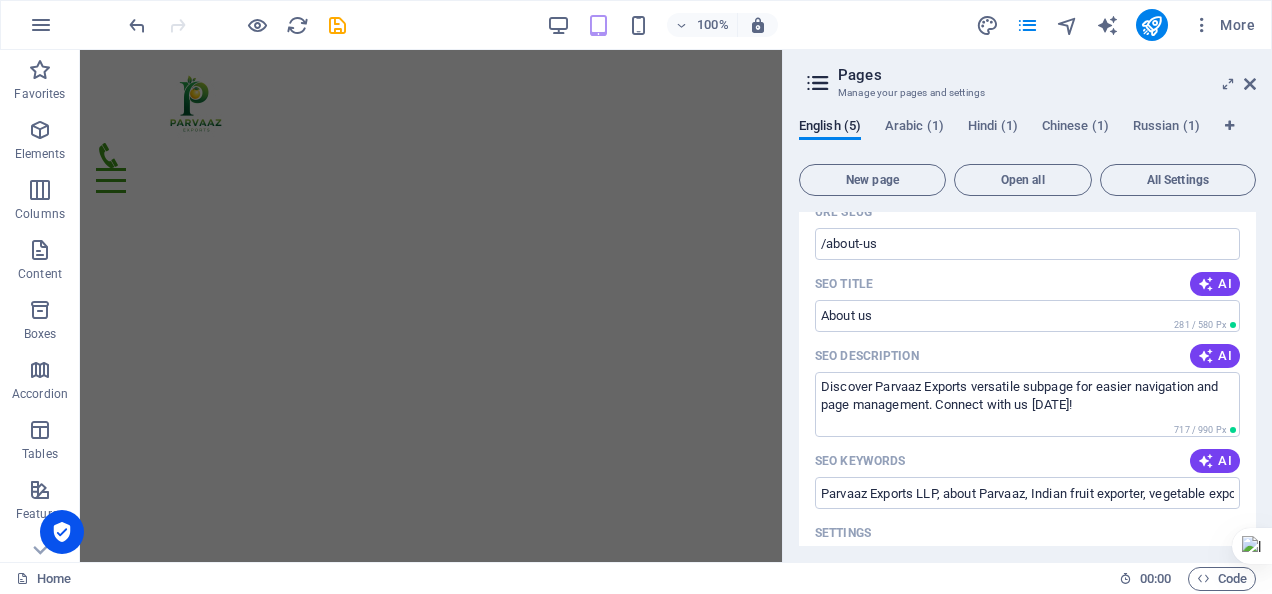 drag, startPoint x: 1251, startPoint y: 399, endPoint x: 1251, endPoint y: 436, distance: 37 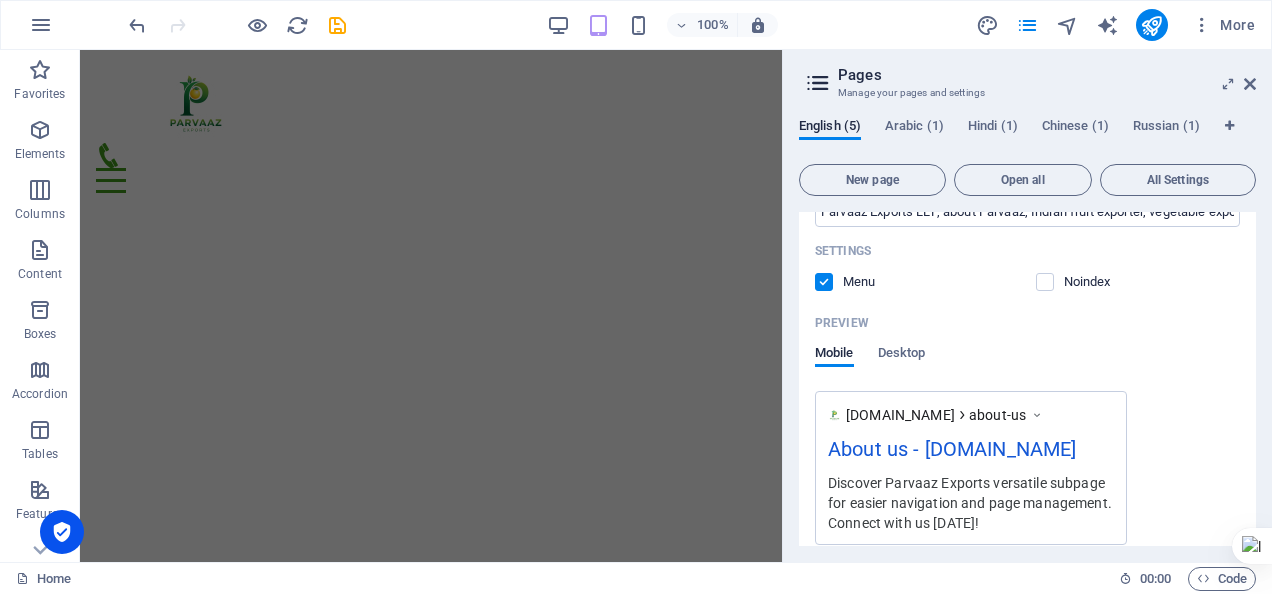 scroll, scrollTop: 1216, scrollLeft: 0, axis: vertical 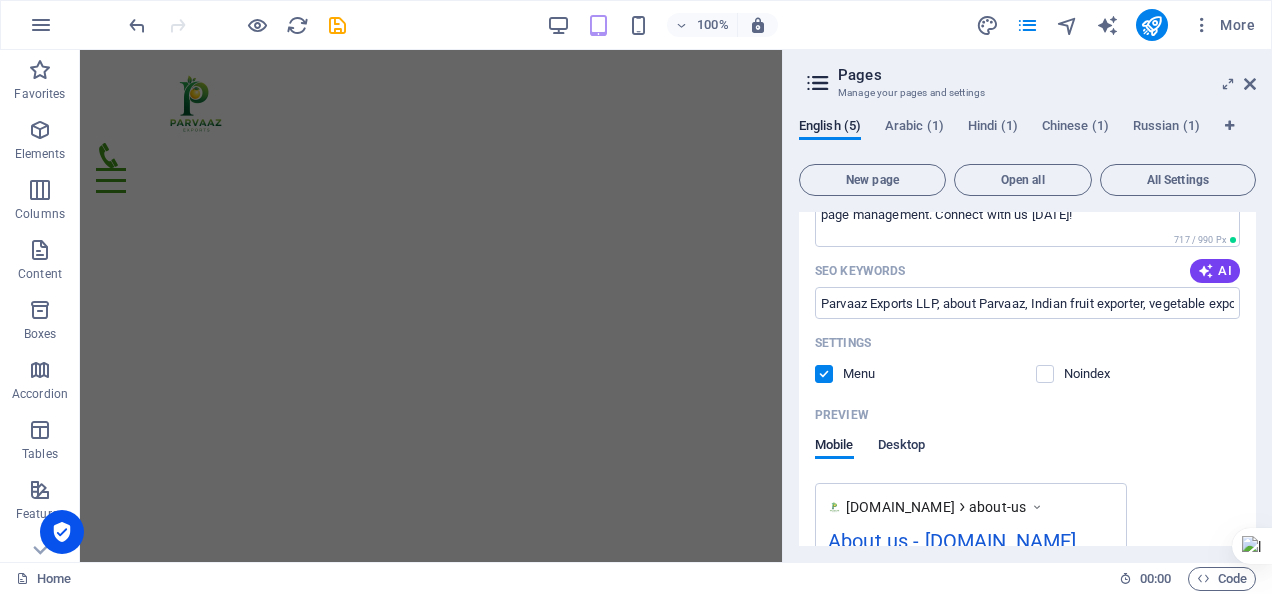click on "Desktop" at bounding box center [902, 447] 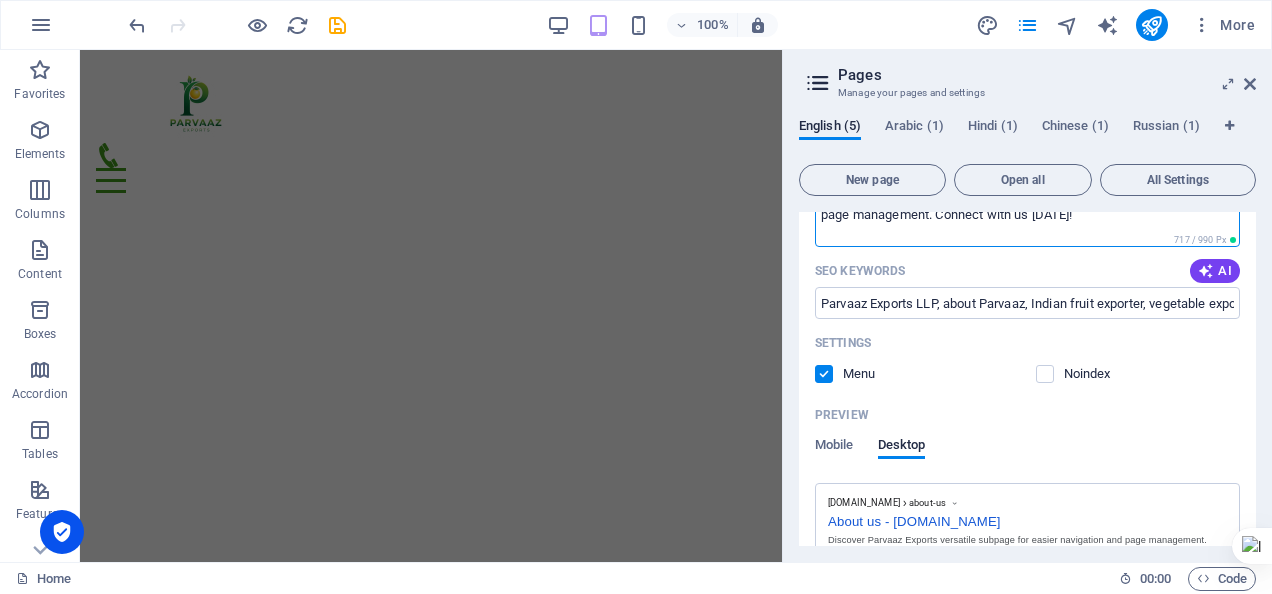 click on "Discover Parvaaz Exports versatile subpage for easier navigation and page management. Connect with us [DATE]!" at bounding box center (1027, 214) 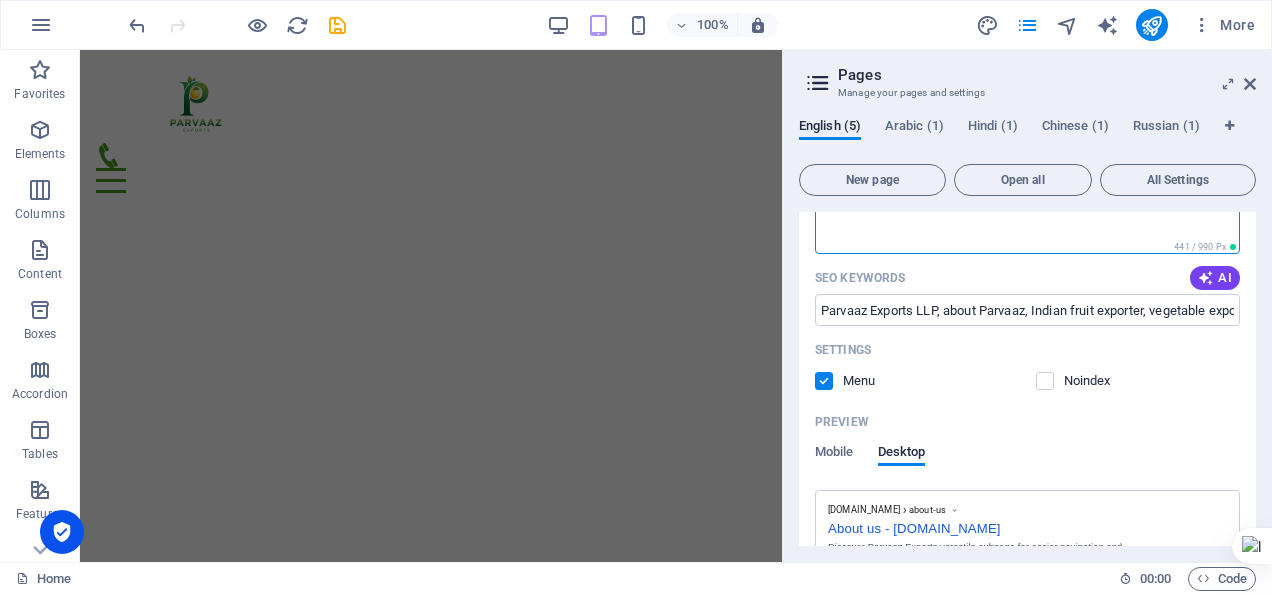 scroll, scrollTop: 1095, scrollLeft: 0, axis: vertical 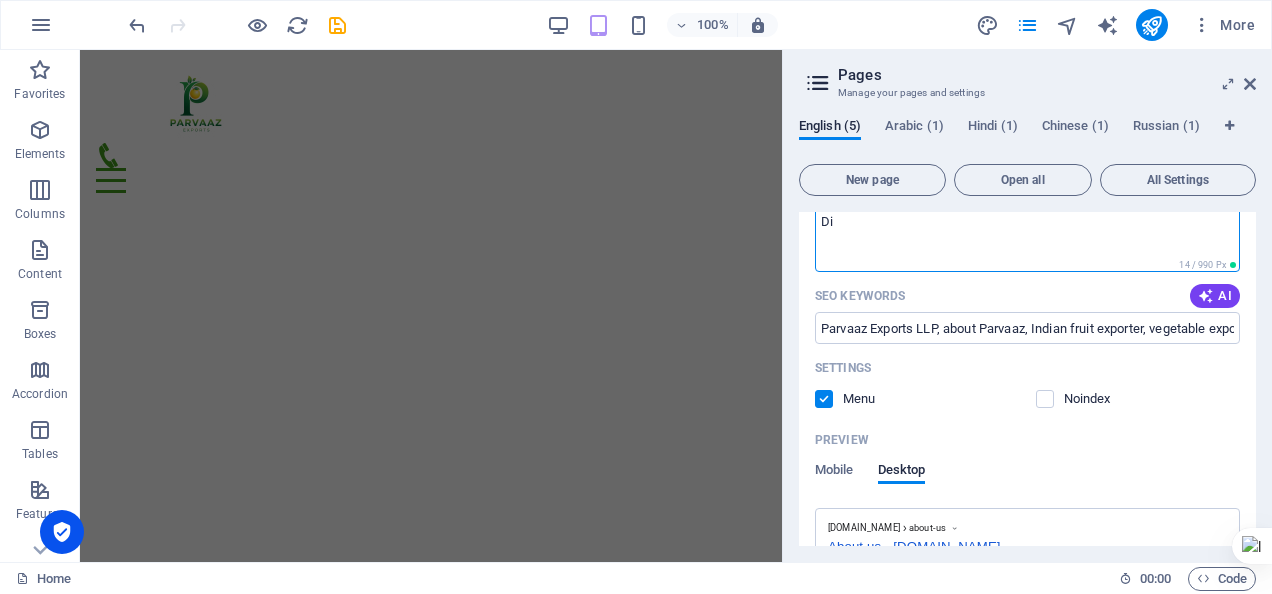 type on "D" 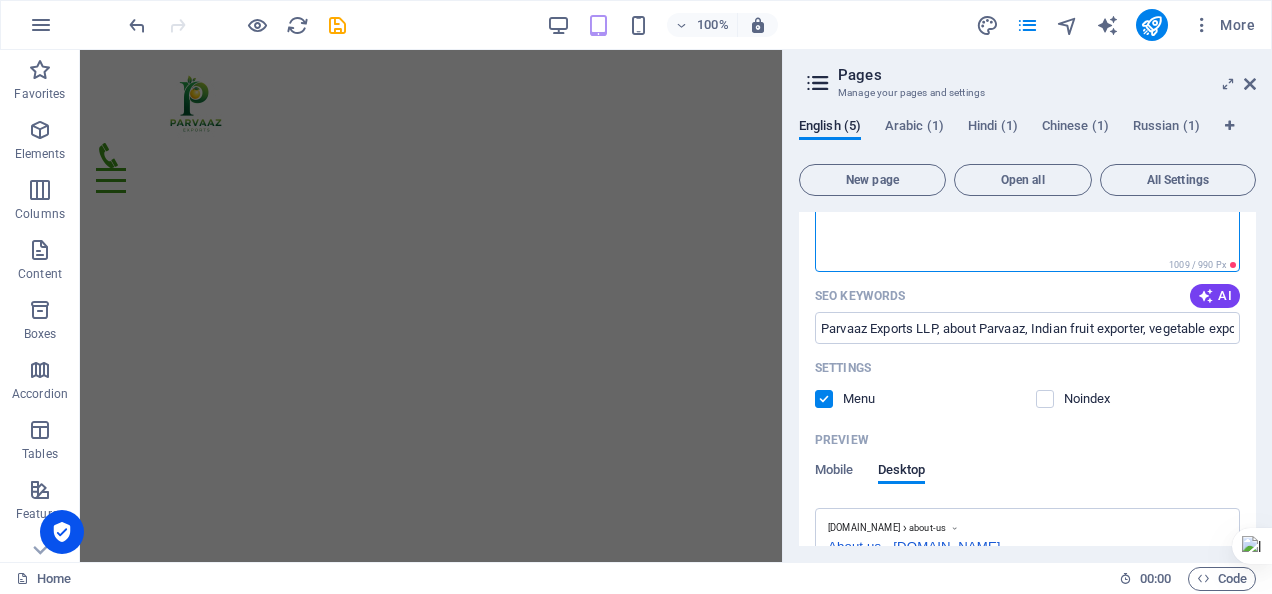 paste on "Trust Parvaaz Exports for quality Indian produce. We ensure farm-to-port freshness, global standards, and sustainable practices. Exporting to GCC." 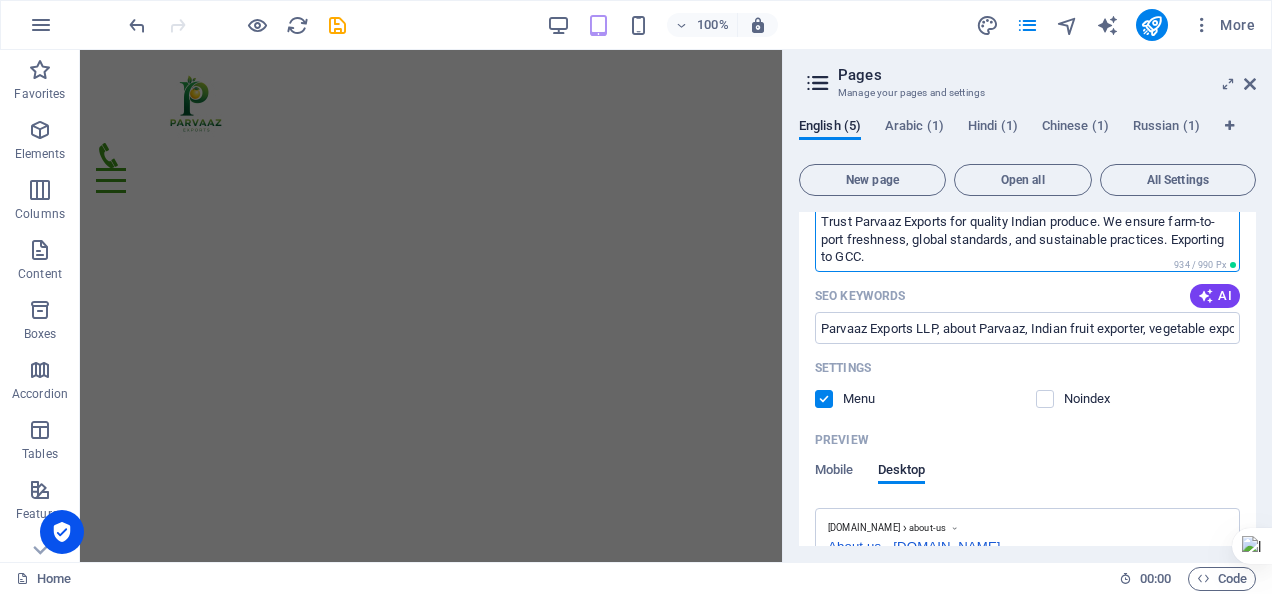type on "Trust Parvaaz Exports for quality Indian produce. We ensure farm-to-port freshness, global standards, and sustainable practices. Exporting to GCC." 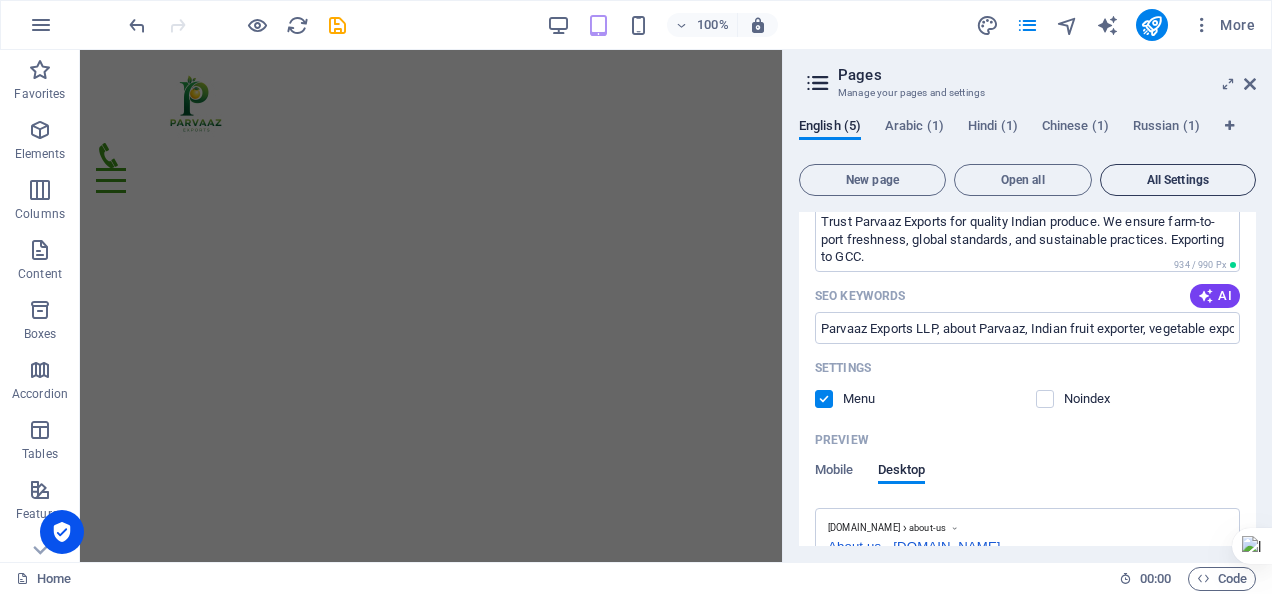 click on "All Settings" at bounding box center (1178, 180) 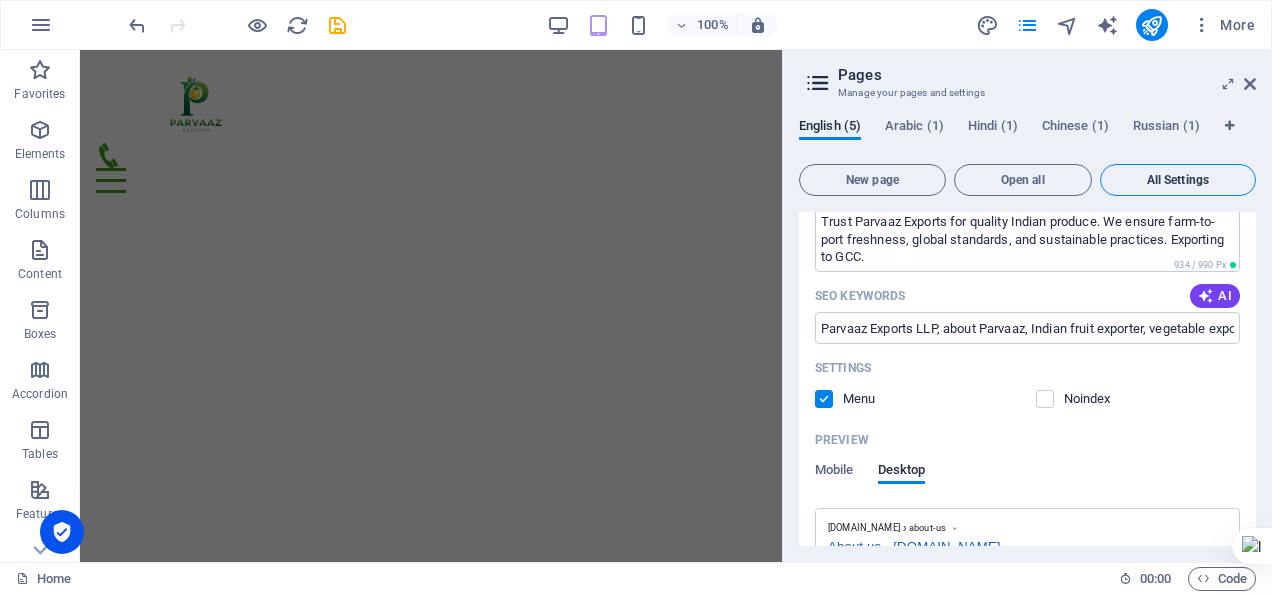 scroll, scrollTop: 3488, scrollLeft: 0, axis: vertical 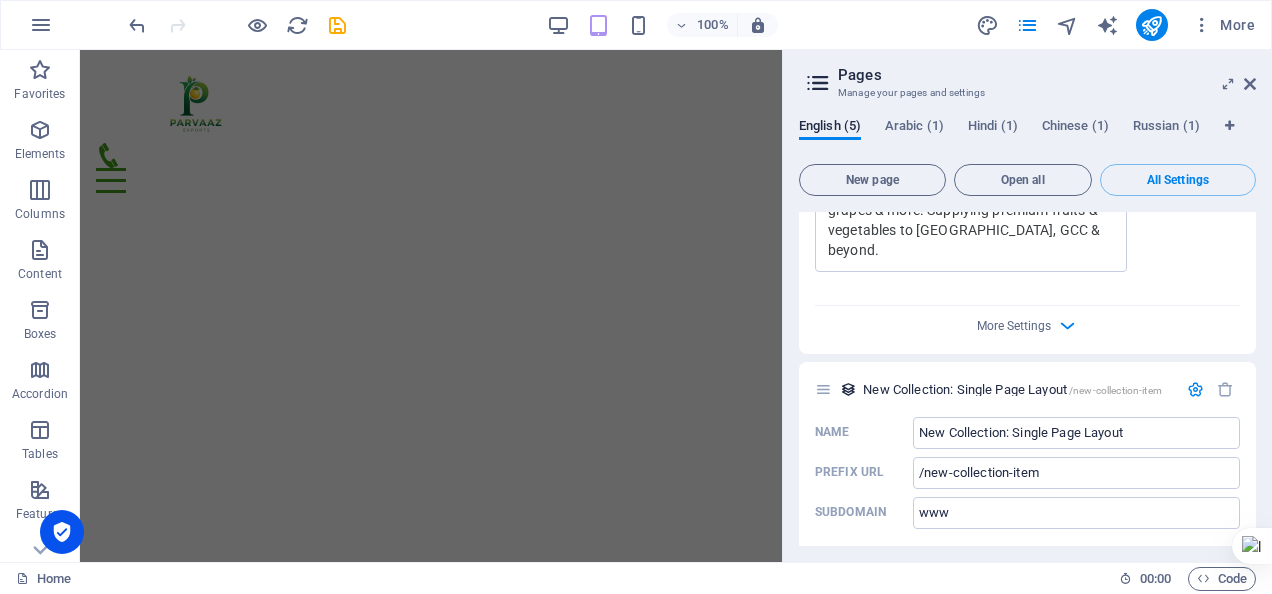 click on "English (5) Arabic (1) Hindi (1) Chinese (1) Russian (1) New page Open all All Settings Home / Name Home ​ URL SLUG / ​ SEO Title AI Farm-Fresh Indian Produce Export ​ 312 / 580 Px SEO Description AI Discover premium, farm-fresh fruits and vegetables from [GEOGRAPHIC_DATA]. Quality you can trust with sustainable practices—import with confidence! ​ 858 / 990 Px SEO Keywords AI premium fresh produce, Indian fruit exporter, quality vegetables, farm-to-port freshness, sustainable agriculture, global food exports, top exporter from [GEOGRAPHIC_DATA],best Quality, ​ Settings Menu Noindex Preview Mobile Desktop [DOMAIN_NAME] Farm-Fresh Indian Produce Export Discover premium, farm-fresh fruits and vegetables from [GEOGRAPHIC_DATA]. Quality you can trust with sustainable practices—import with confidence! Meta tags ​ Preview Image (Open Graph) Drag files here, click to choose files or select files from Files or our free stock photos & videos More Settings About us /about-us Name About us ​ URL SLUG /about-us ​ SEO Title AI ​ AI AI" at bounding box center [1027, 332] 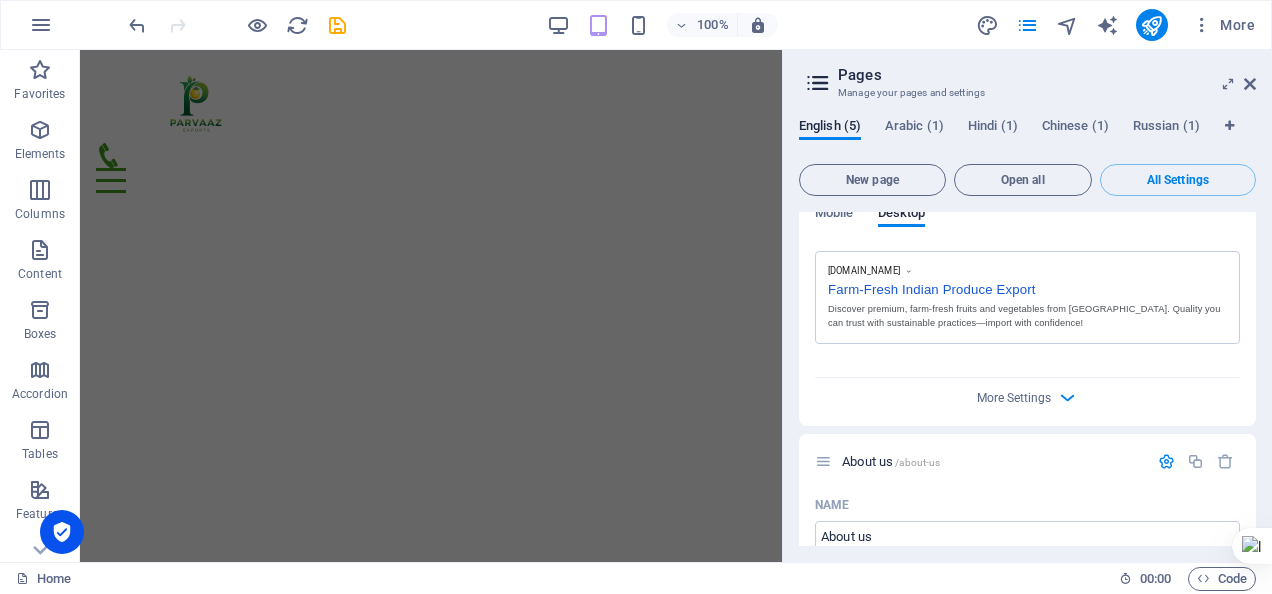 scroll, scrollTop: 273, scrollLeft: 0, axis: vertical 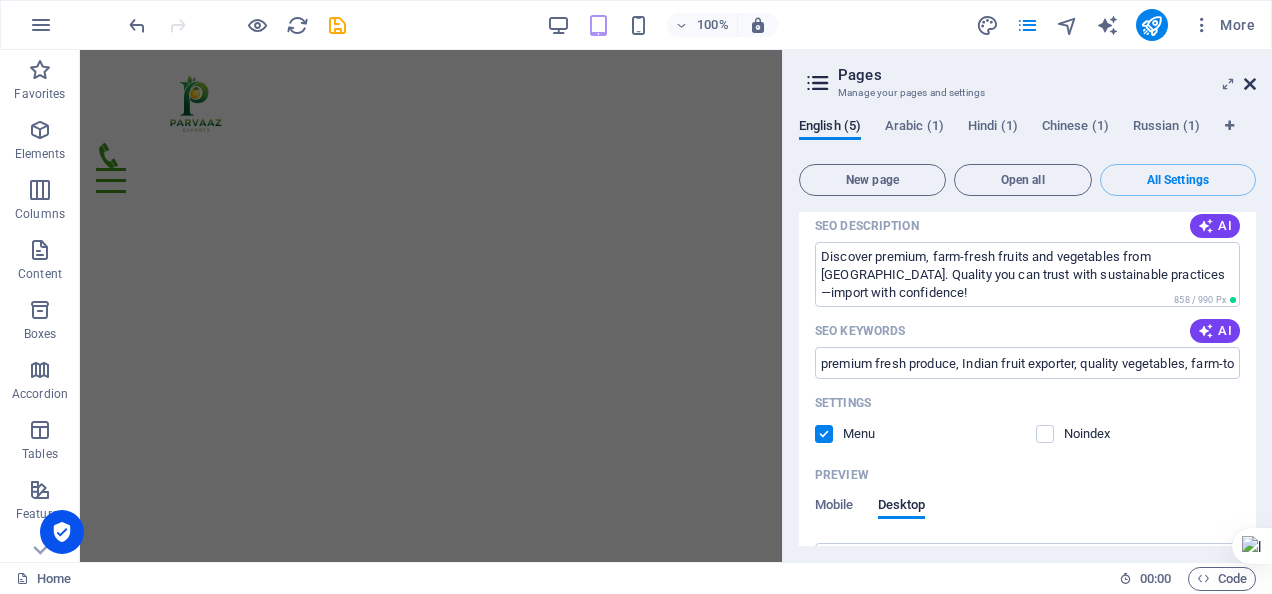 click at bounding box center (1250, 84) 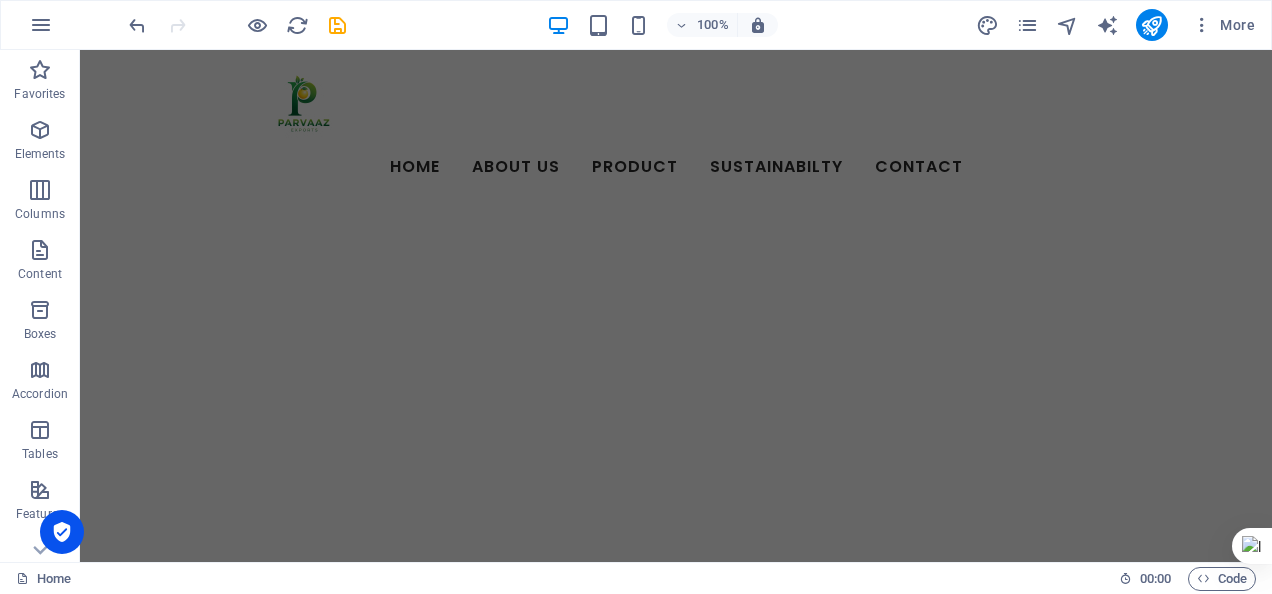 click on "Parvaaz Exports Home (en) Favorites Elements Columns Content Boxes Accordion Tables Features Images Slider Header Footer Forms Marketing Collections
Drag here to replace the existing content. Press “Ctrl” if you want to create a new element.
H1   Container   Container   Banner   Container   Banner   Container   Container   Preset   Text   Container   Icon   H3   Preset   Container   Menu Bar   Image   Preset   Gallery   Preset   Container   H3   Container   Preset   Gallery   Preset   Text   H3   Spacer   Text   Preset   Container   HTML   Spacer   Container   Container   HTML   Icon   Spacer   Container   Icon   Text   Textarea   Preset   Container   Form   Checkbox   H3   Container   Container   H2   Input   Input   Container   HTML   HTML   Container   Text   Menu   Spacer   Container   H3   Preset   Container   Spacer   Text 100% More Home 00 : 00 Code
less
#419a1c" at bounding box center (636, 297) 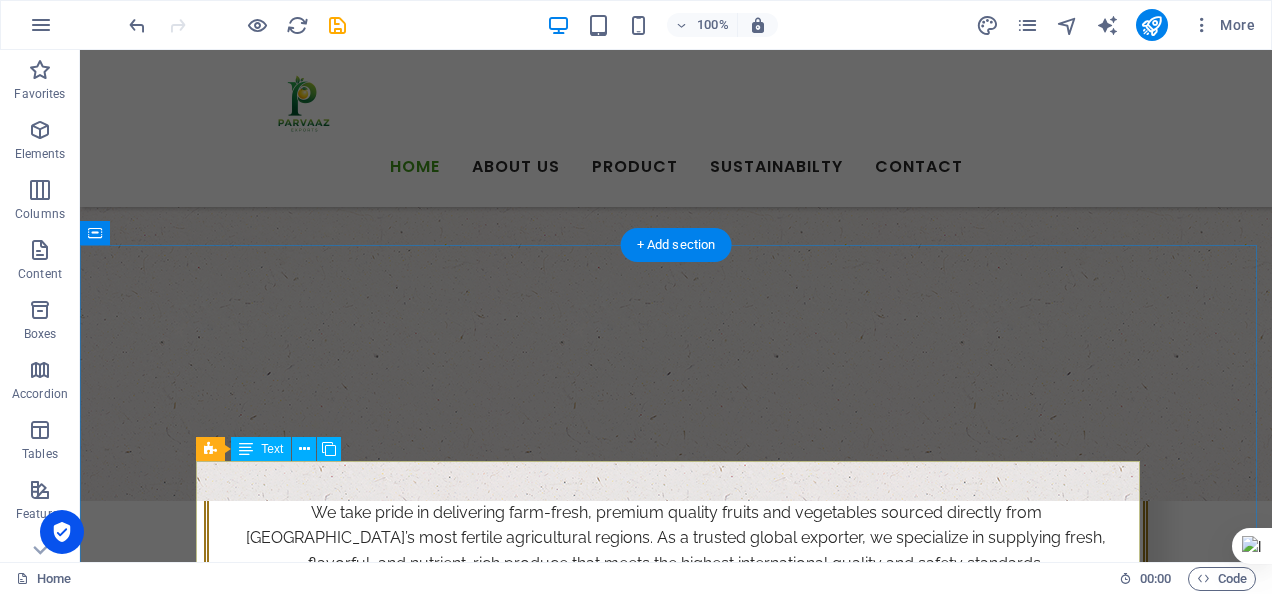 click on "At Parvaaz Exports, we understand the importance of freshness, shelf life, and quality compliance in the global fruit and vegetable trade. Our supply chain is built on strong partnerships with certified farms, modern packhouses, and reliable logistics providers. We currently export to several Gulf countries (GCC) and are expanding rapidly into new international markets, thanks to our reputation for integrity, consistency, and transparency.  What Makes Us Different? Direct Farm Sourcing: We work closely with experienced [DEMOGRAPHIC_DATA] farmers to ensure farm-to-port freshness and complete product traceability. Export Quality Standards: Our produce is sorted, graded, and packed according to international quality benchmarks, including GAP, HACCP, and FSSAI. End-to-End Solutions: From procurement and quality checks to customized packaging, documentation, and cold-chain transport — we handle it all." at bounding box center (676, 1405) 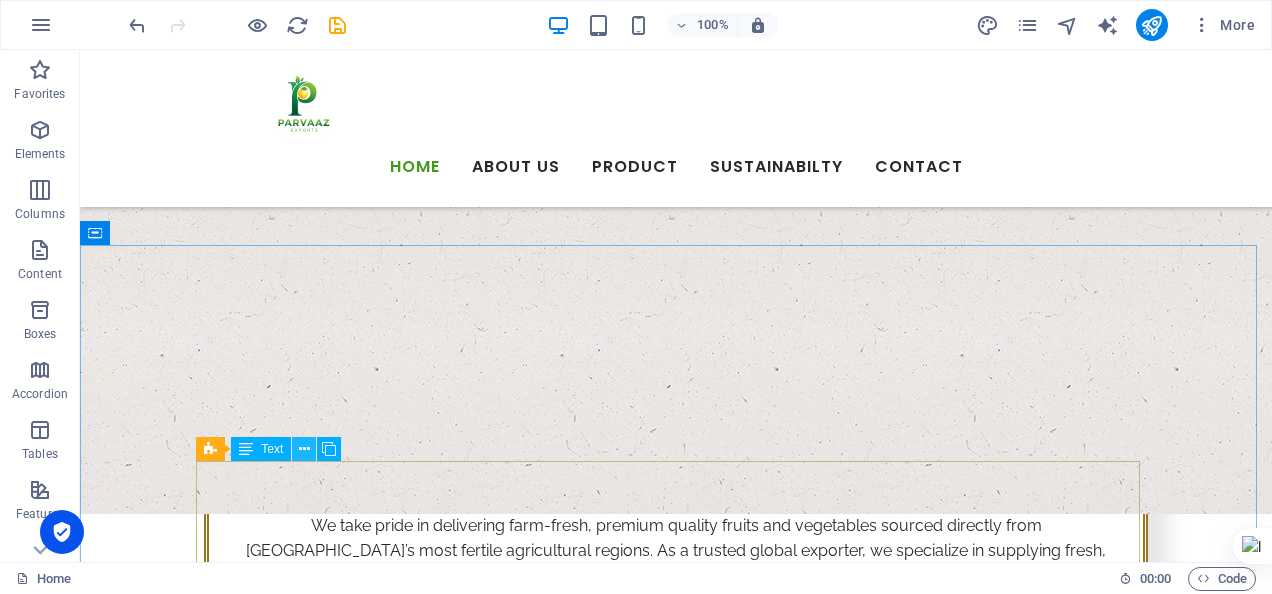 click at bounding box center (304, 449) 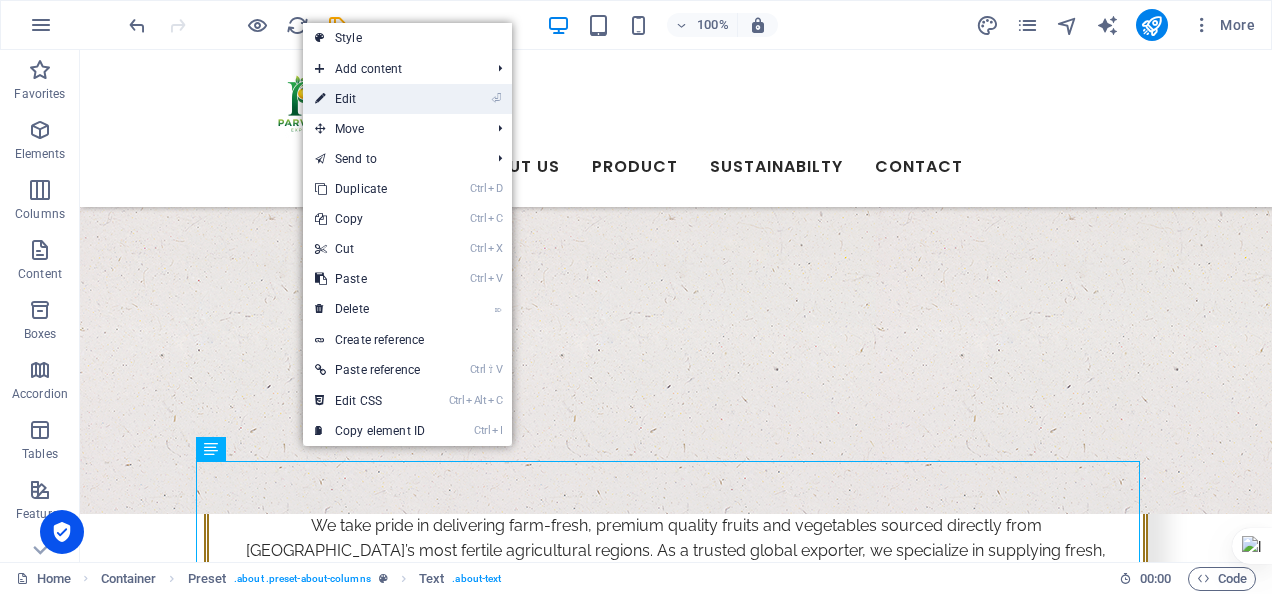 click on "⏎  Edit" at bounding box center (370, 99) 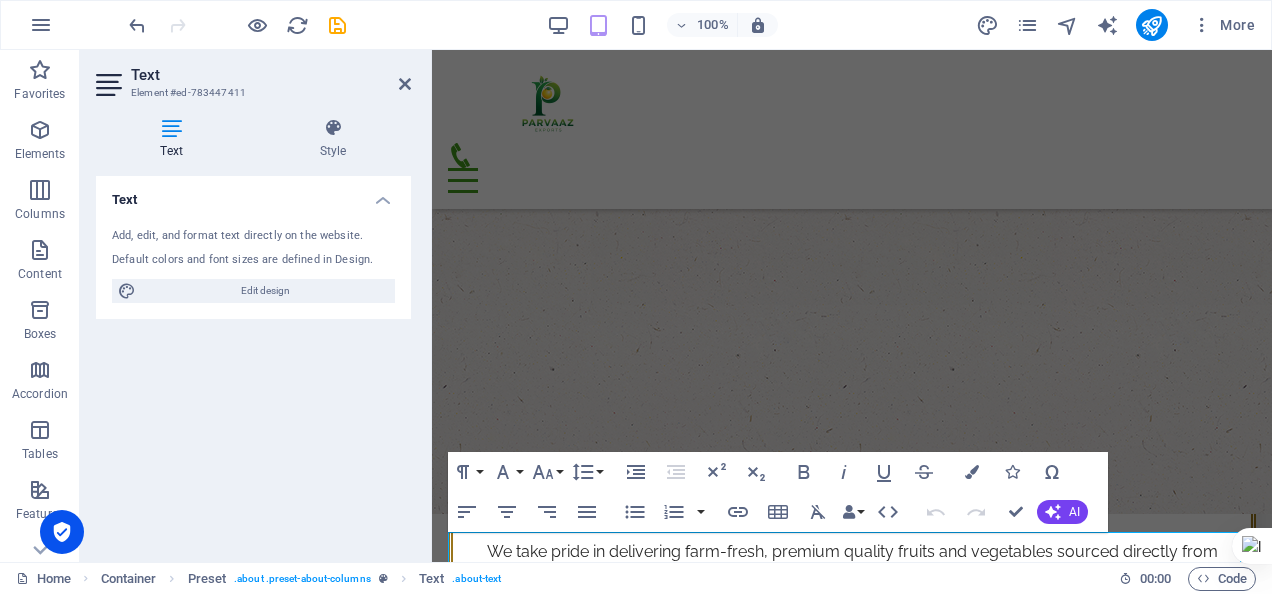 click on "Parvaaz Exports Home (en) Favorites Elements Columns Content Boxes Accordion Tables Features Images Slider Header Footer Forms Marketing Collections Text Element #ed-783447411 Text Style Text Add, edit, and format text directly on the website. Default colors and font sizes are defined in Design. Edit design Alignment Left aligned Centered Right aligned Preset Element Layout How this element expands within the layout (Flexbox). Size Default auto px % 1/1 1/2 1/3 1/4 1/5 1/6 1/7 1/8 1/9 1/10 Grow Shrink Order Container layout Visible Visible Opacity 100 % Overflow Spacing Margin Default auto px % rem vw vh Custom Custom auto px % rem vw vh auto px % rem vw vh auto px % rem vw vh auto px % rem vw vh Padding Default px rem % vh vw Custom Custom px rem % vh vw px rem % vh vw px rem % vh vw px rem % vh vw Border Style              - Width 1 auto px rem % vh vw Custom Custom 1 auto px rem % vh vw 1 auto px rem % vh vw 1 auto" at bounding box center [636, 297] 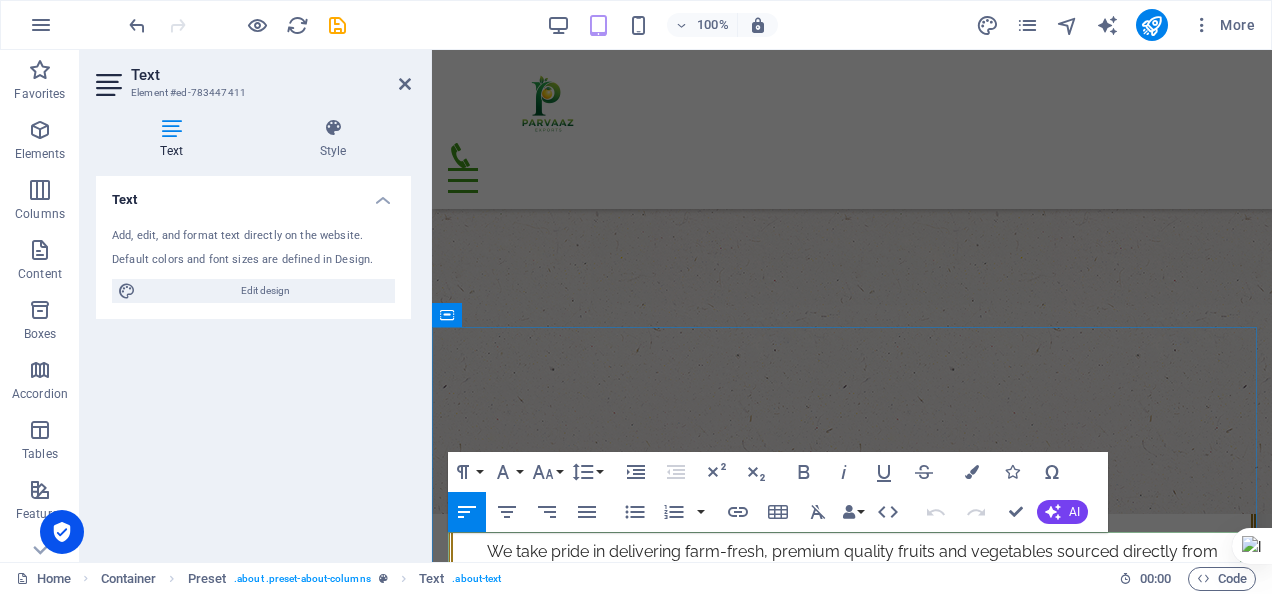 click on "At Parvaaz Exports, we understand the importance of freshness, shelf life, and quality compliance in the global fruit and vegetable trade. Our supply chain is built on strong partnerships with certified farms, modern packhouses, and reliable logistics providers." at bounding box center (642, 1351) 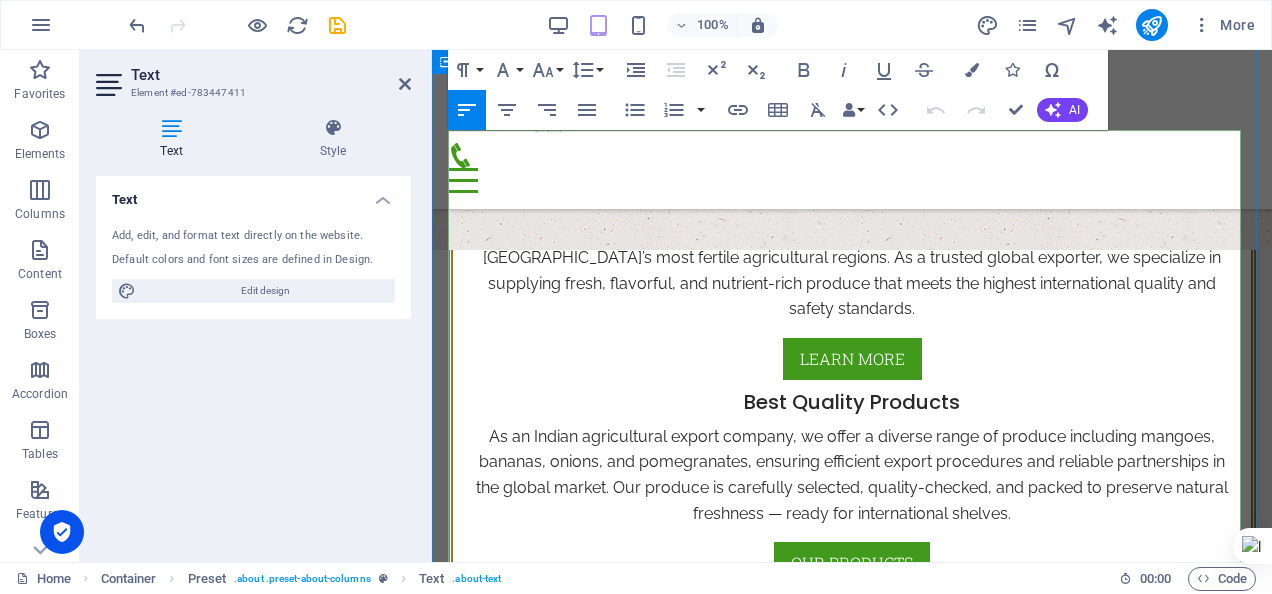 scroll, scrollTop: 875, scrollLeft: 0, axis: vertical 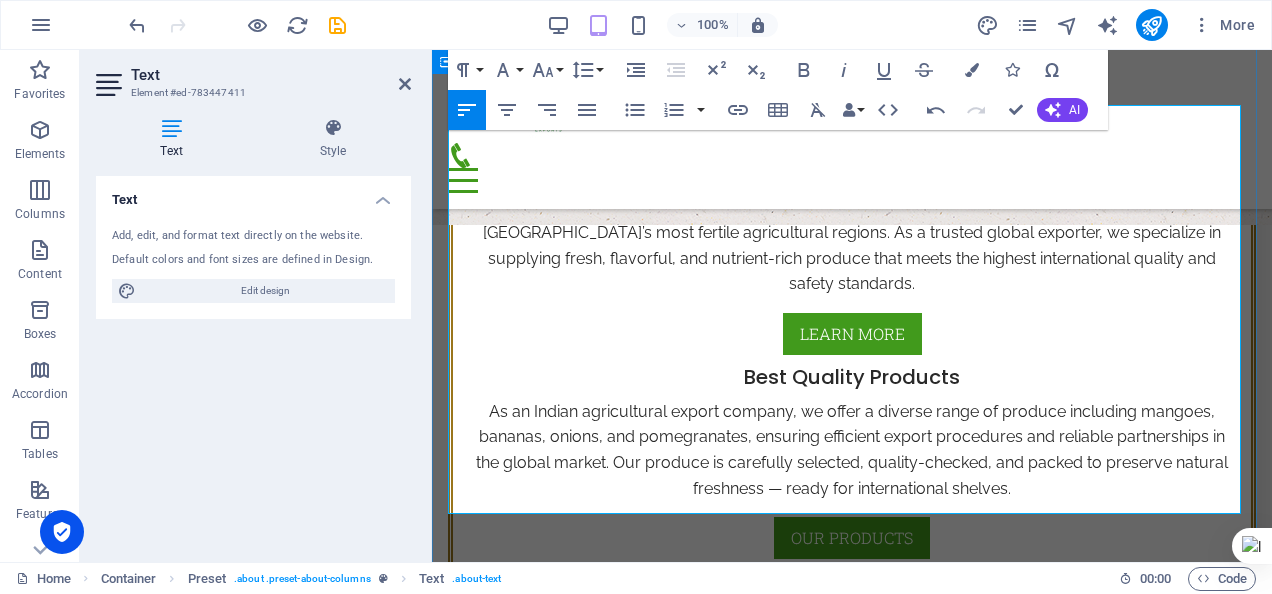 drag, startPoint x: 1030, startPoint y: 458, endPoint x: 444, endPoint y: 174, distance: 651.19275 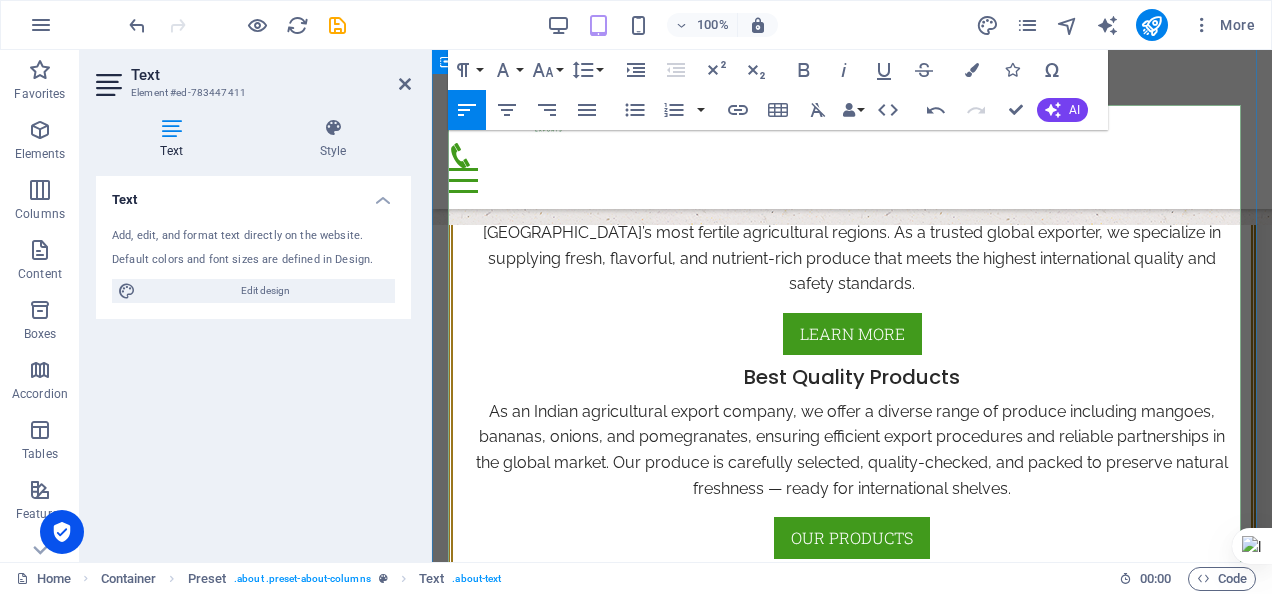 click on "Absolutely, Aqsa! Here's an SEO-optimized  About Us  page tailored for  Parvaaz Exports . It incorporates keyword-rich content, storytelling, and trust-building elements designed to engage both visitors and search engines." at bounding box center [642, 1044] 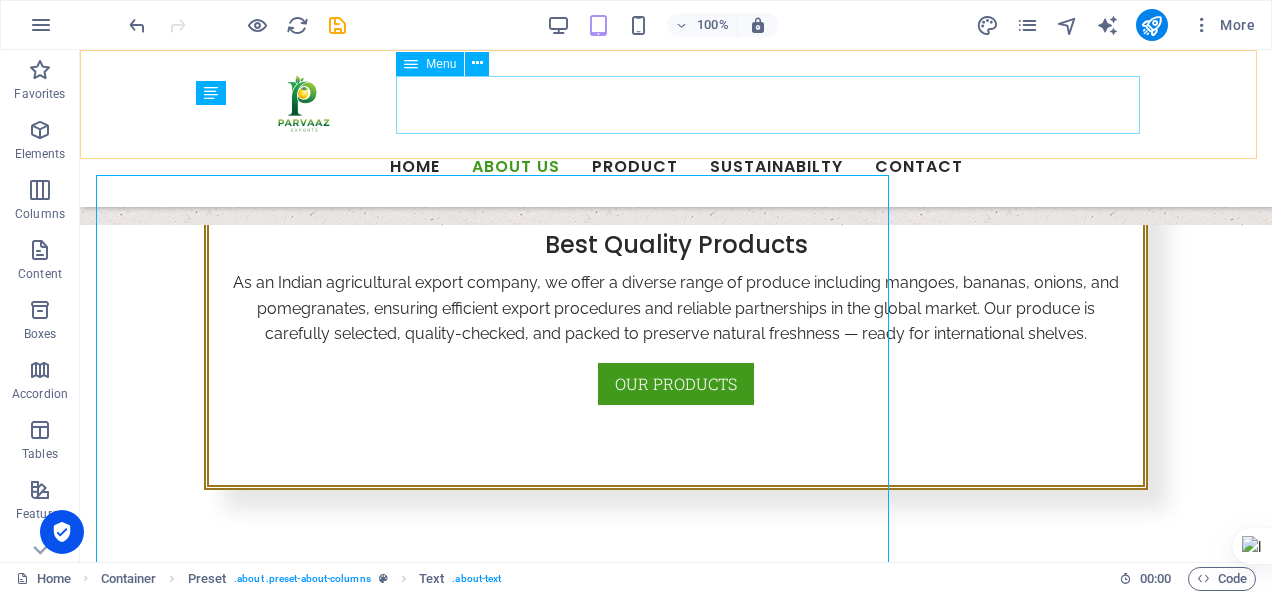 scroll, scrollTop: 804, scrollLeft: 0, axis: vertical 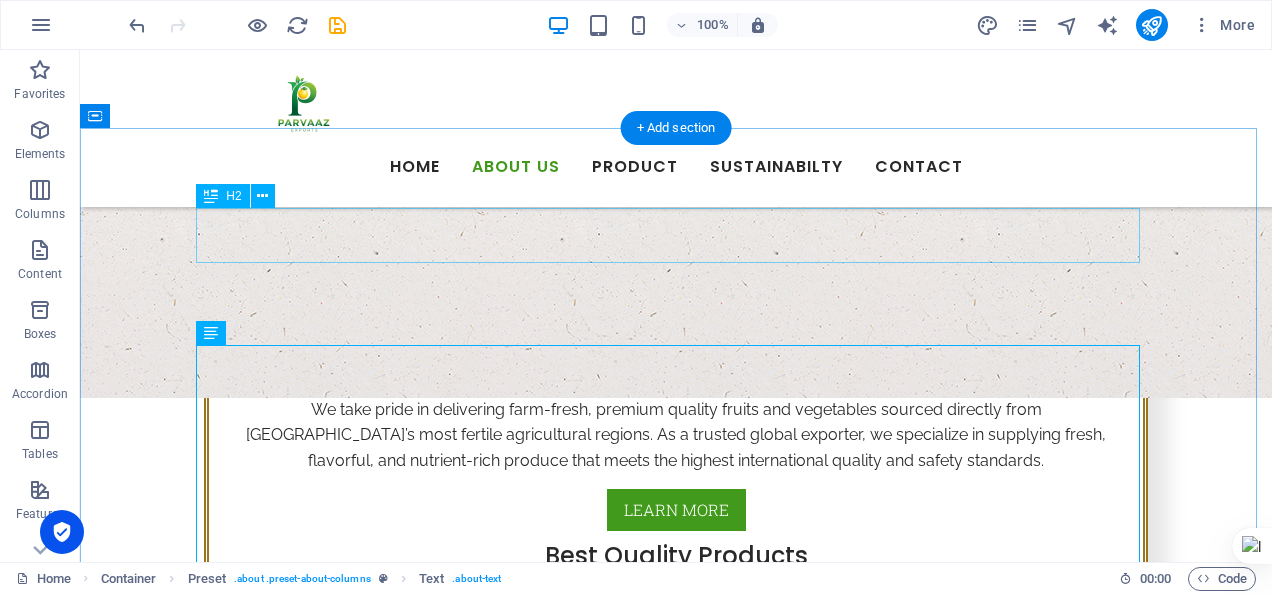 click on "about  us" at bounding box center [676, 988] 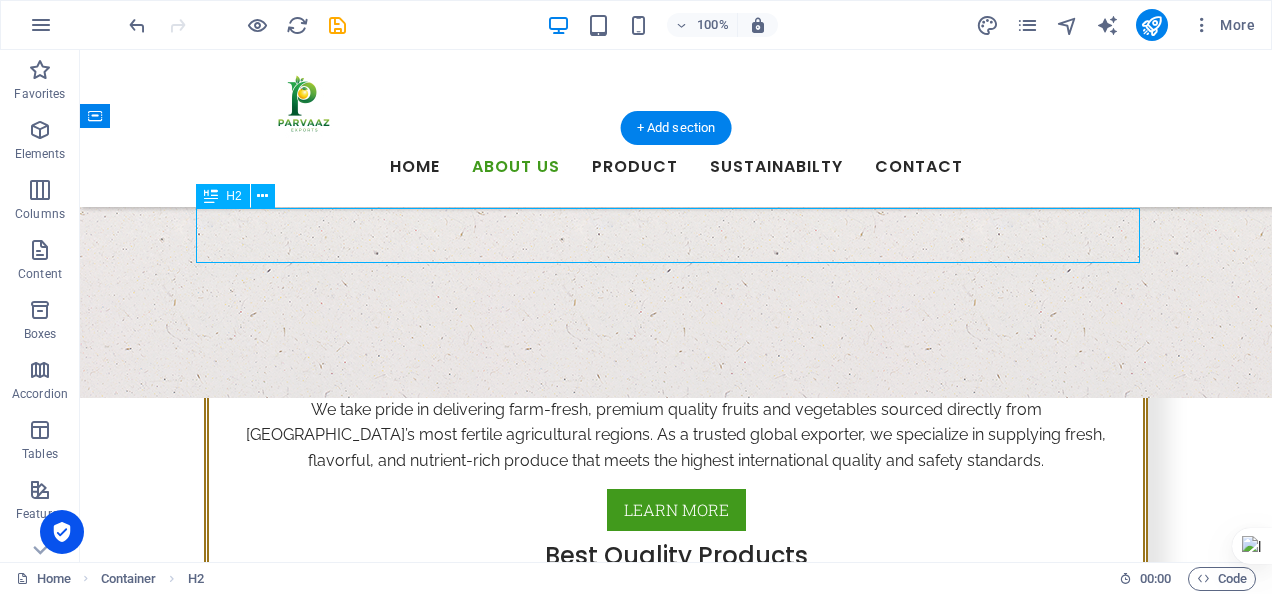 click on "about  us" at bounding box center (676, 988) 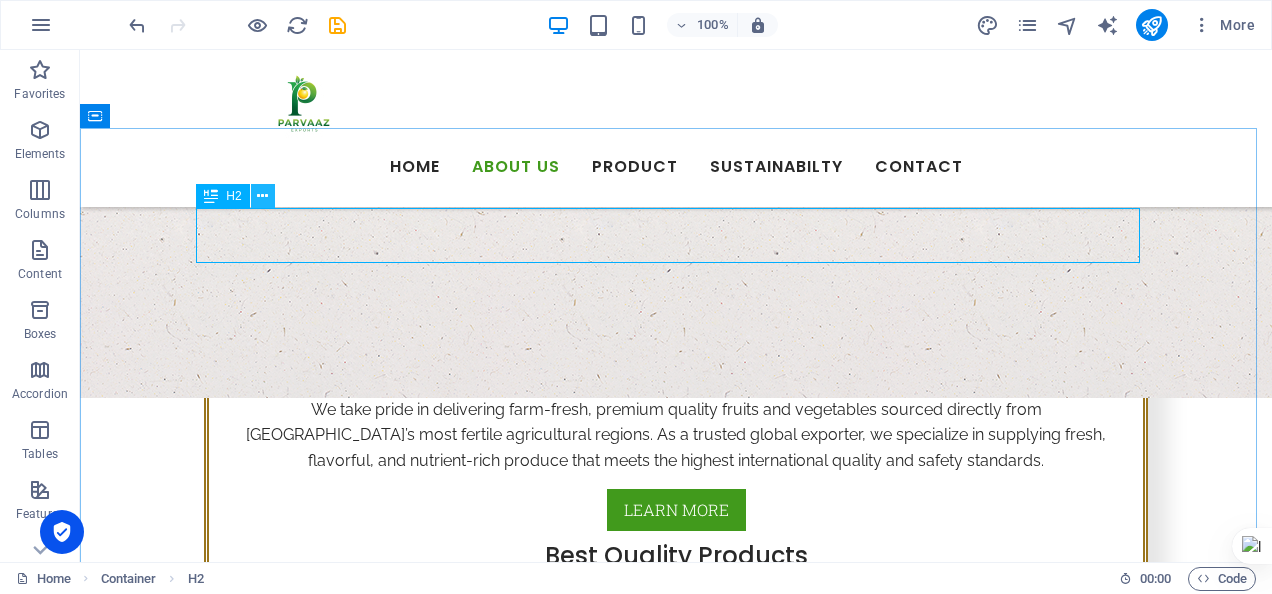 click at bounding box center [263, 196] 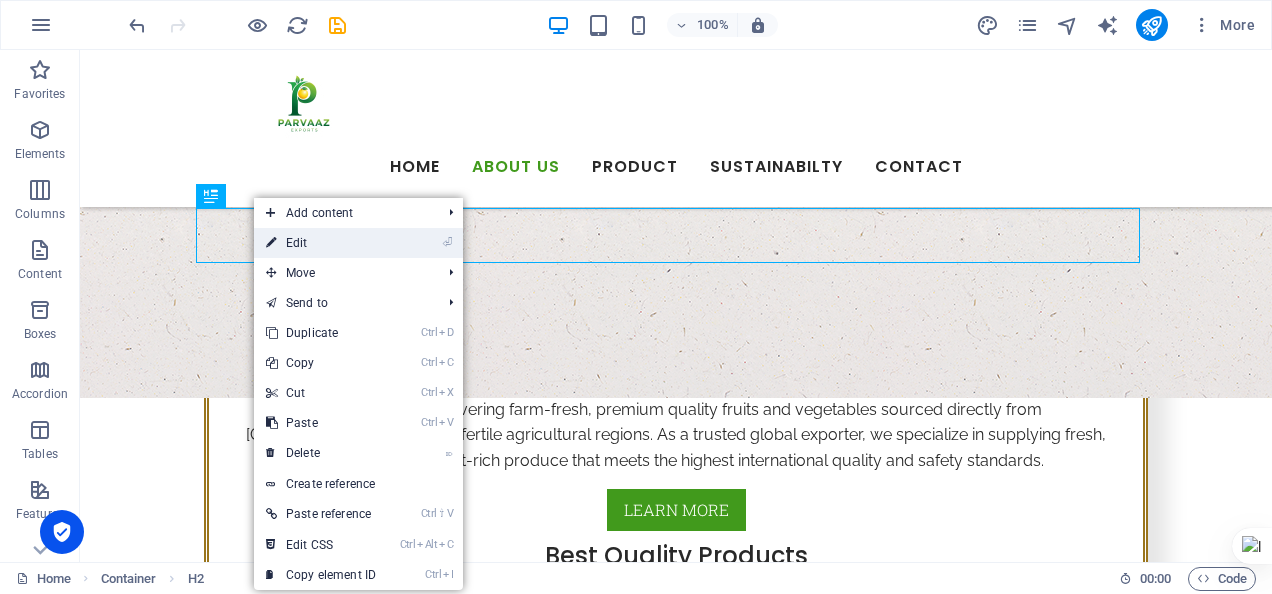 click on "⏎  Edit" at bounding box center [321, 243] 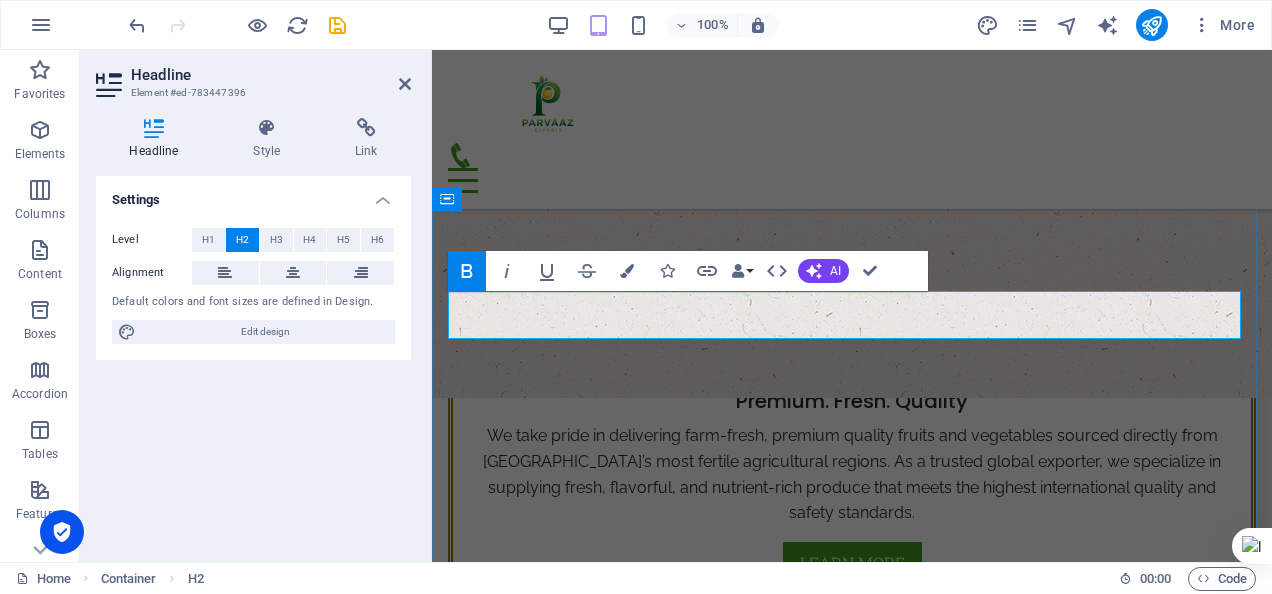 click on "about  us" at bounding box center (852, 1057) 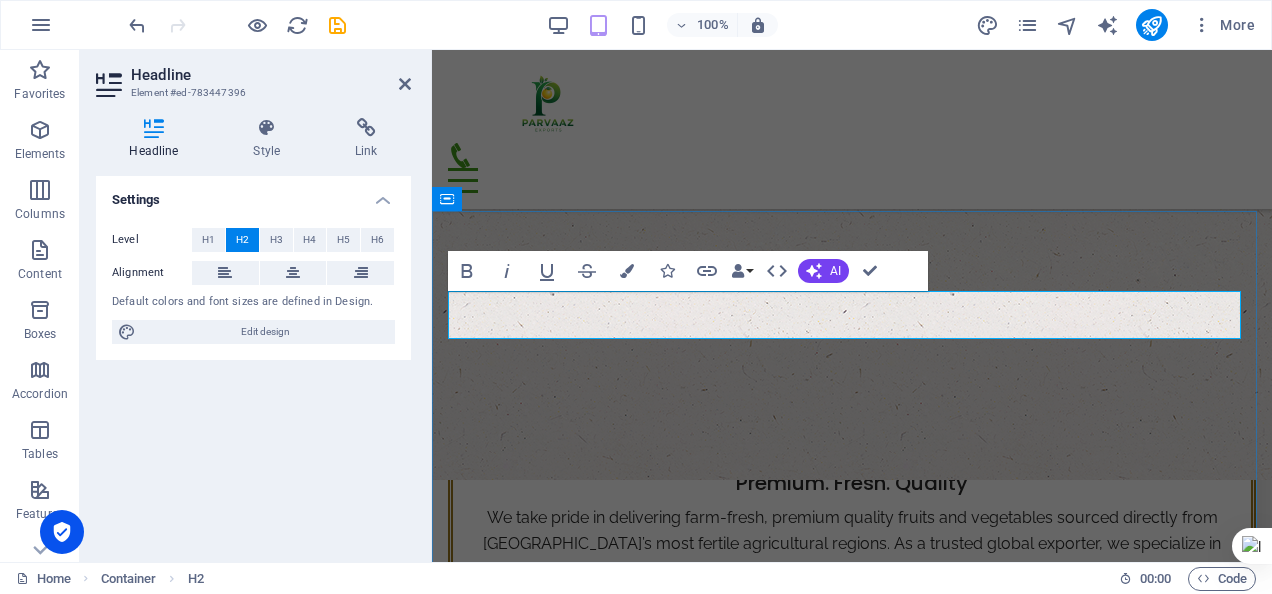 type 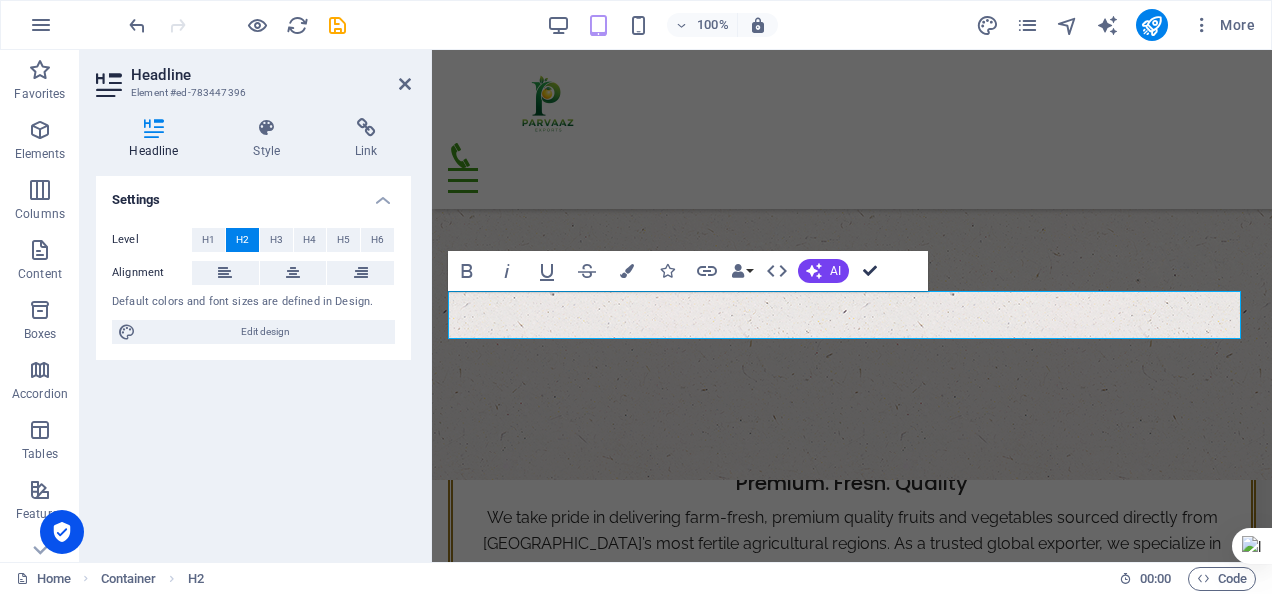 scroll, scrollTop: 482, scrollLeft: 0, axis: vertical 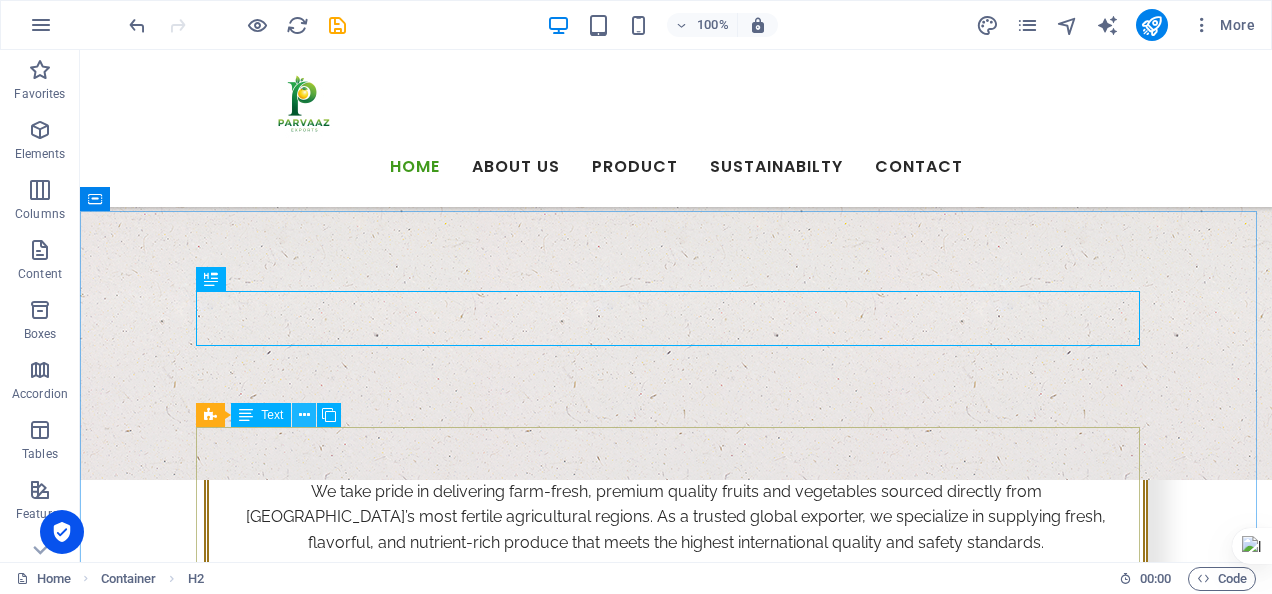 click at bounding box center [304, 415] 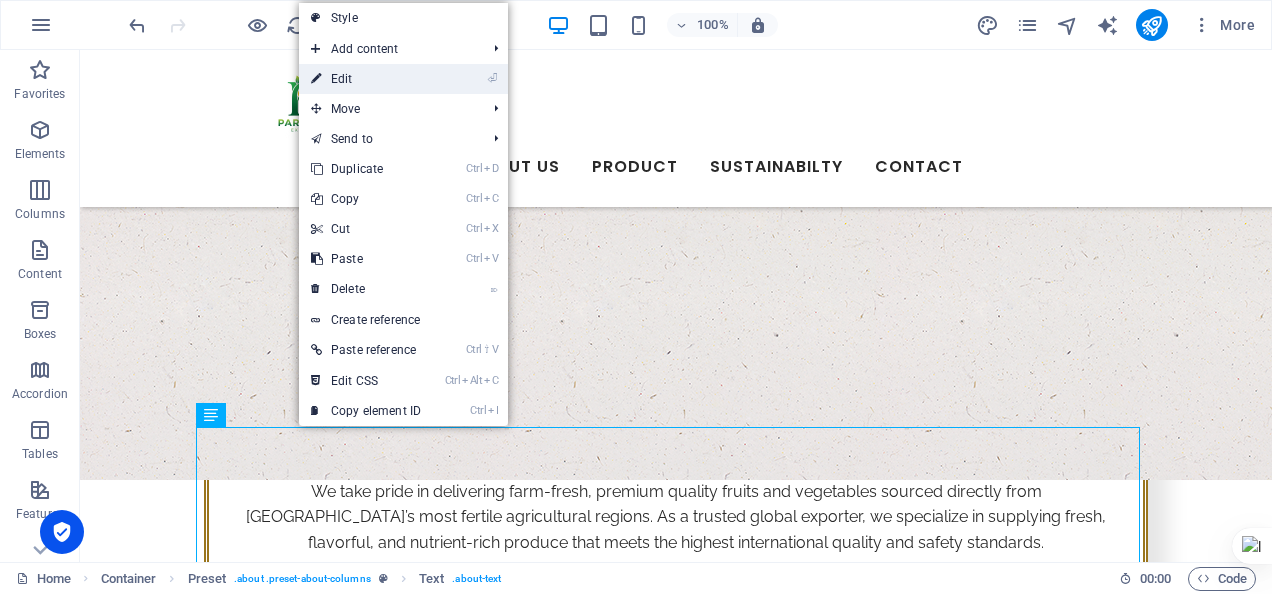 click on "⏎  Edit" at bounding box center (366, 79) 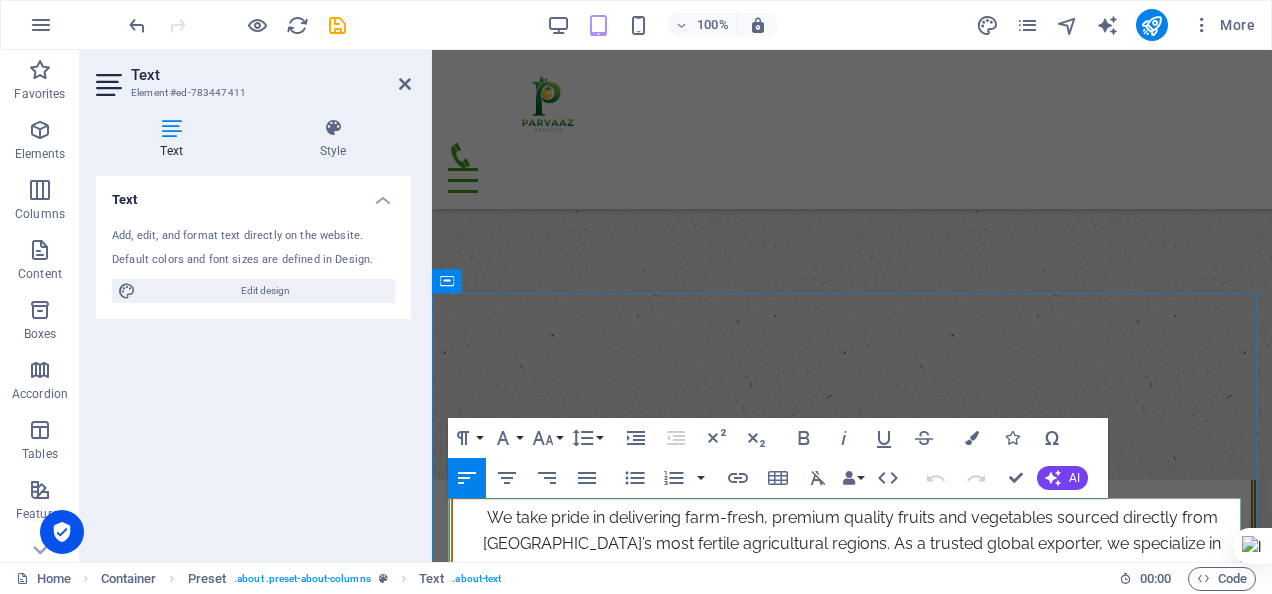 click on "At Parvaaz Exports, we understand the importance of freshness, shelf life, a" at bounding box center [642, 1265] 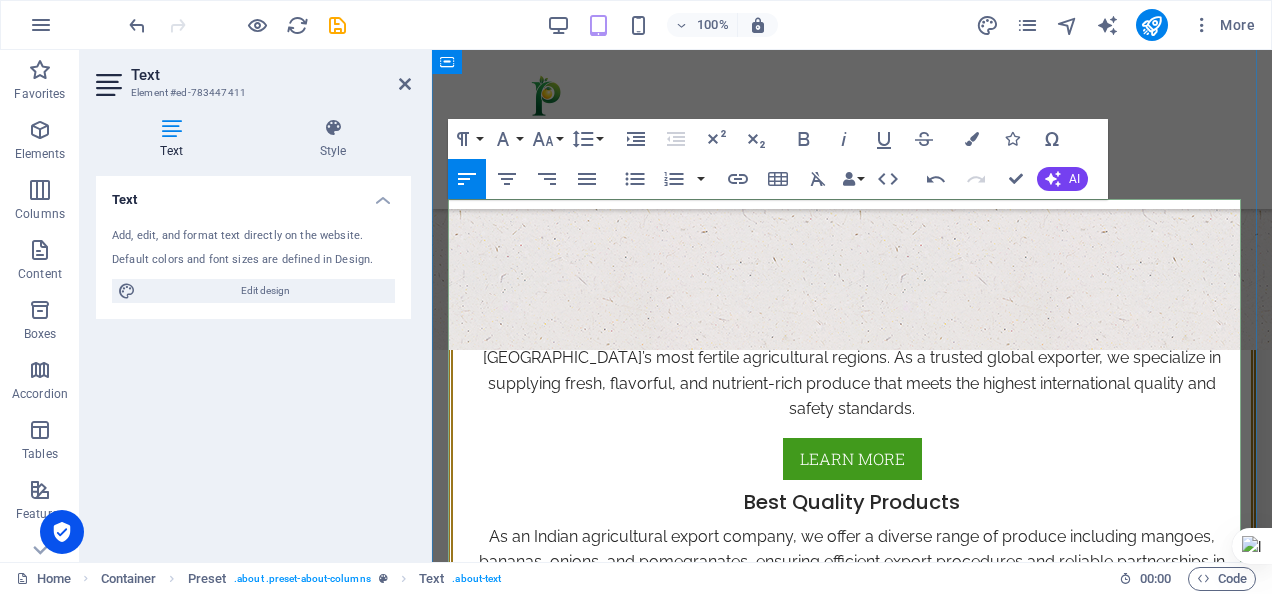 scroll, scrollTop: 781, scrollLeft: 0, axis: vertical 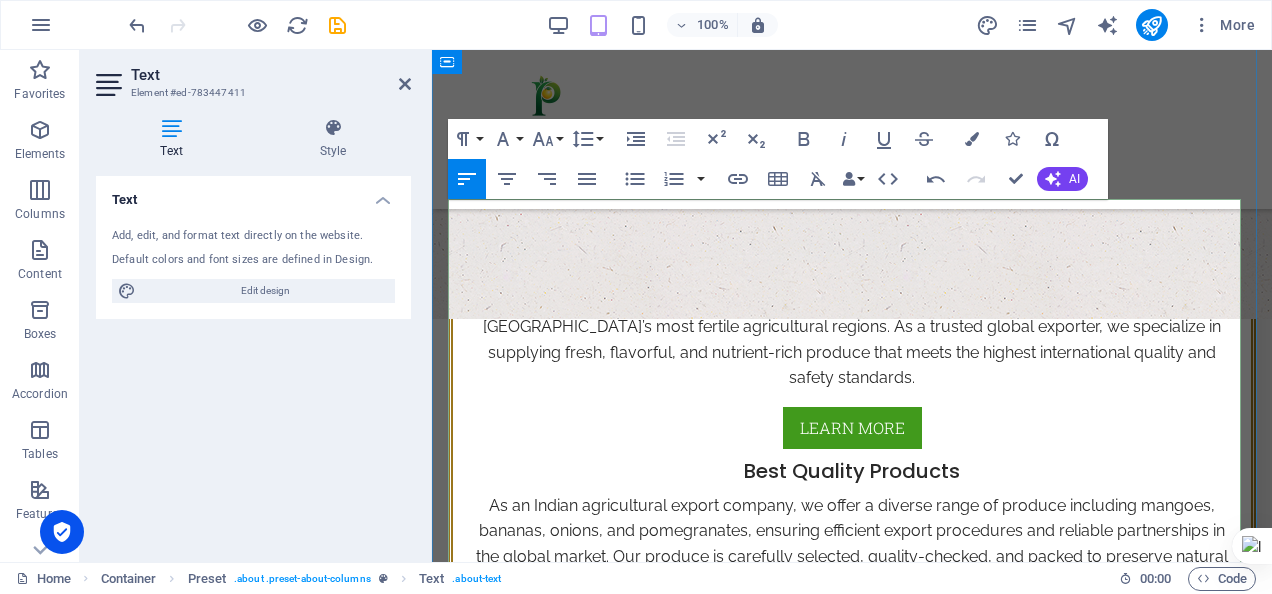 click on "At  Parvaaz Exports , we're proud to be a trusted name in  Indian agricultural exports , delivering  farm-to-port freshness  with integrity, quality, and global compliance." at bounding box center [642, 1074] 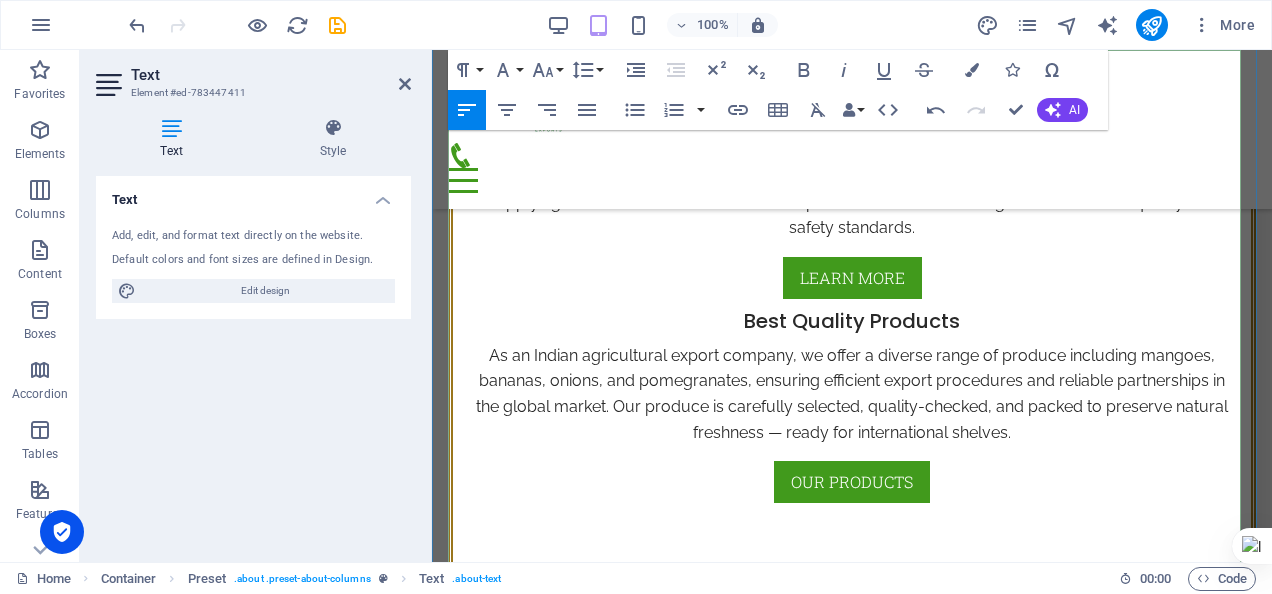 scroll, scrollTop: 930, scrollLeft: 0, axis: vertical 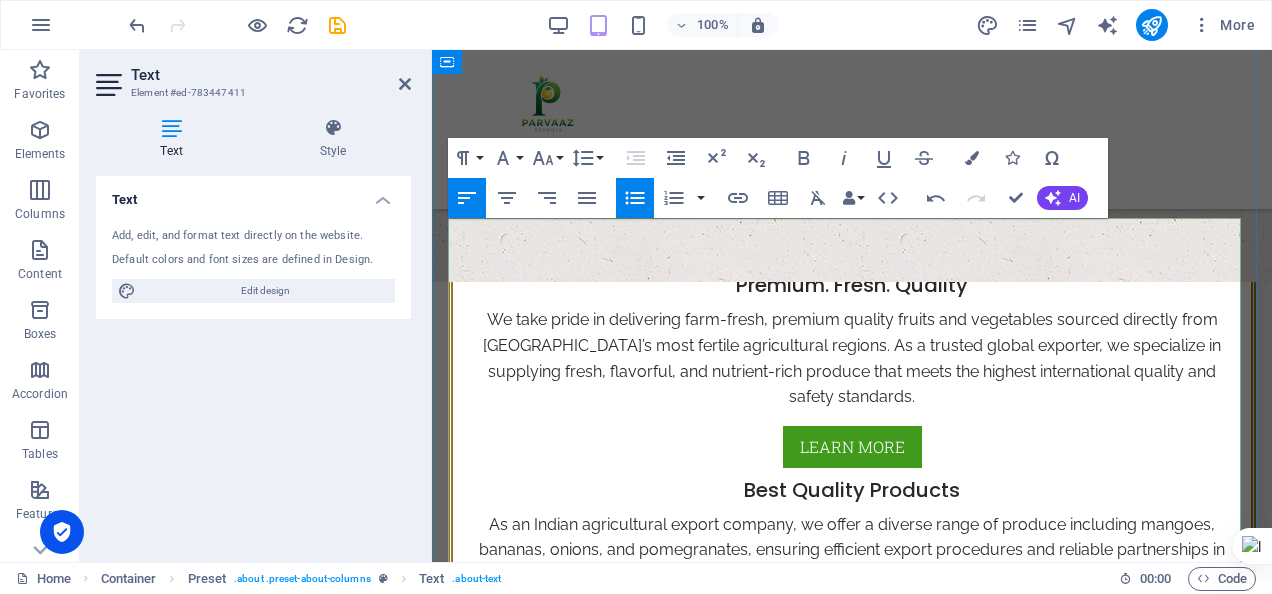 click on "✅ What We Stand For" at bounding box center [1062, 1056] 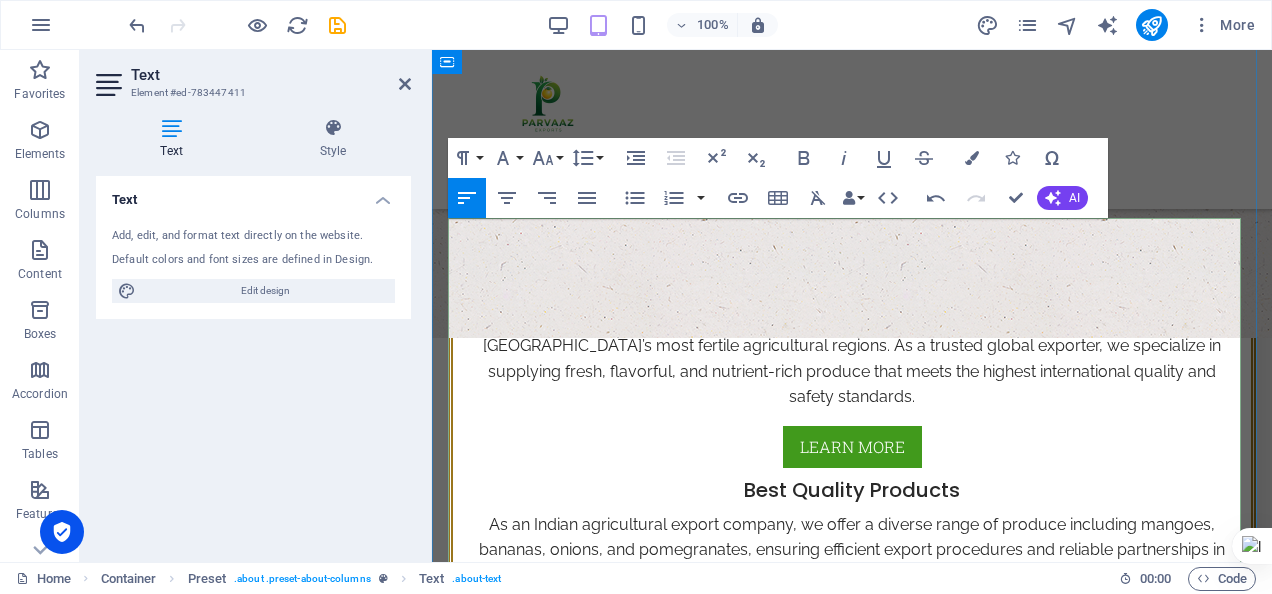 click on "🚀 Our Vision" at bounding box center [1062, 1288] 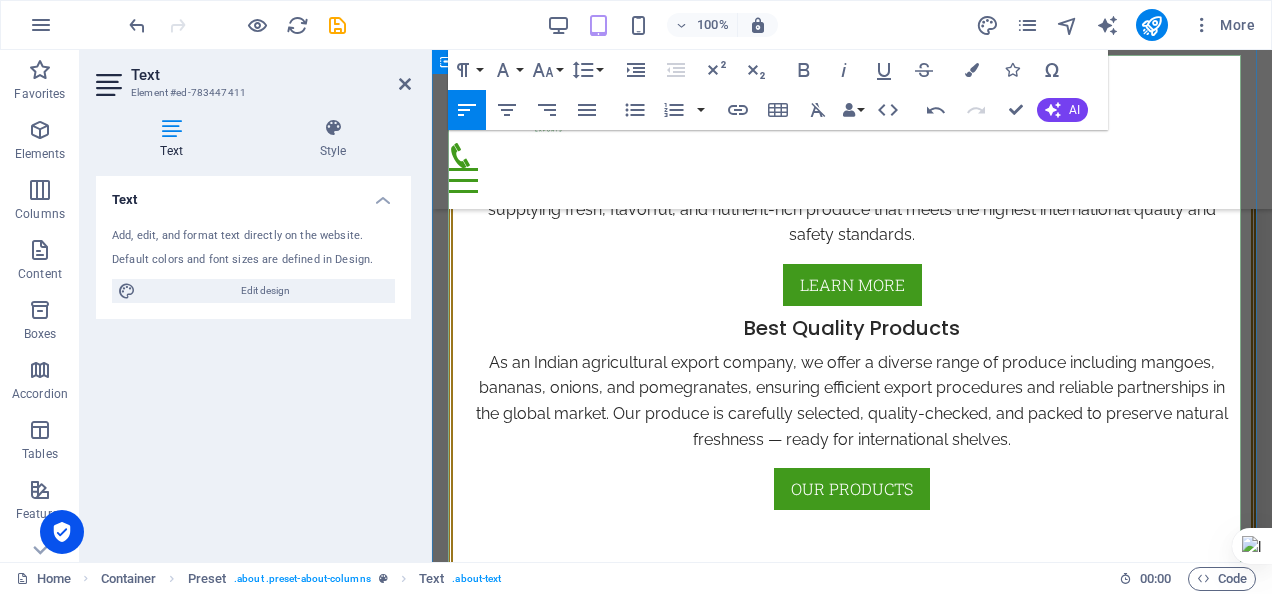 scroll, scrollTop: 950, scrollLeft: 0, axis: vertical 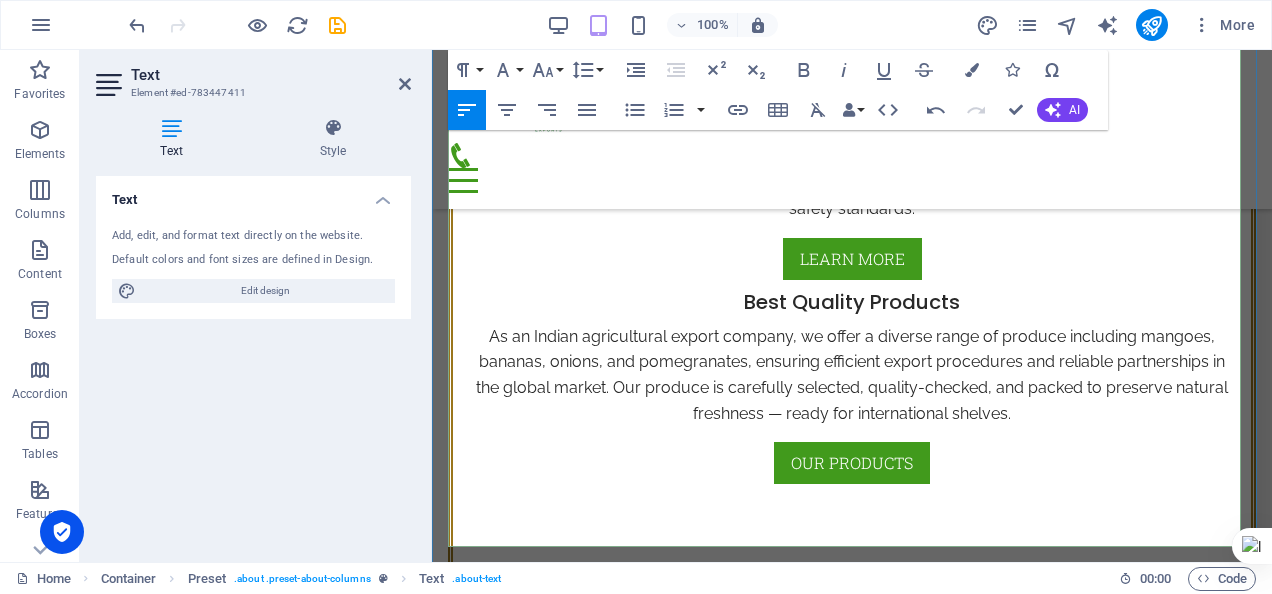 click on "Trust Parvaaz Exports  for unmatched freshness, global standards, and ethical sourcing. Ready to explore our produce?  Contact Us  [DATE]." at bounding box center [1062, 1257] 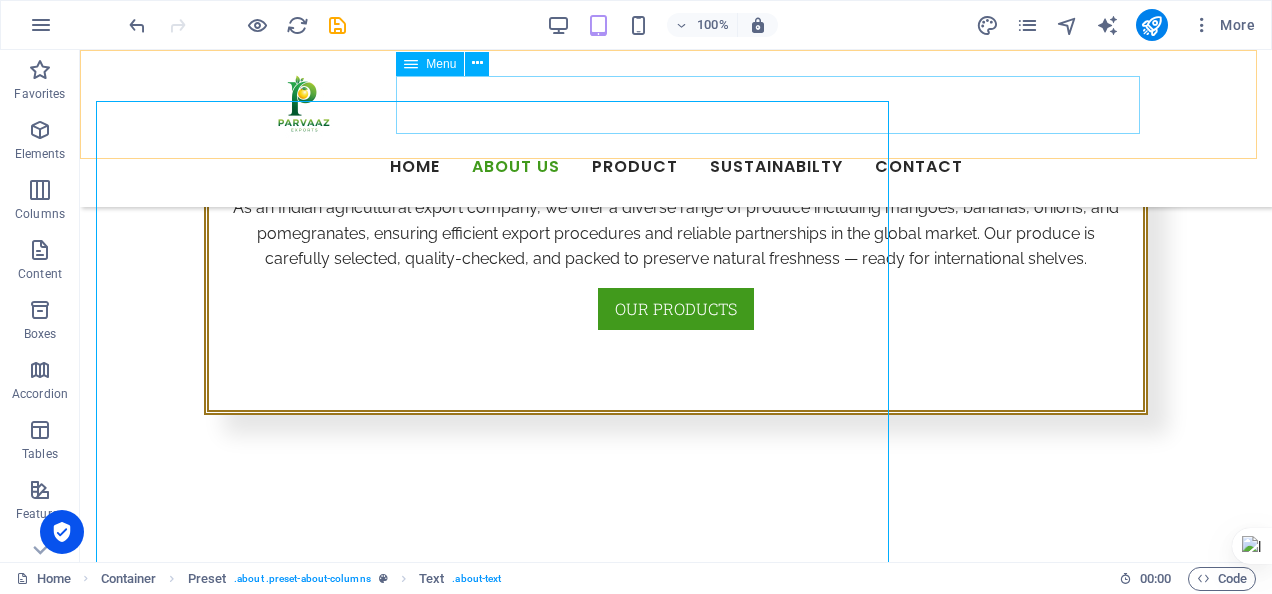 scroll, scrollTop: 879, scrollLeft: 0, axis: vertical 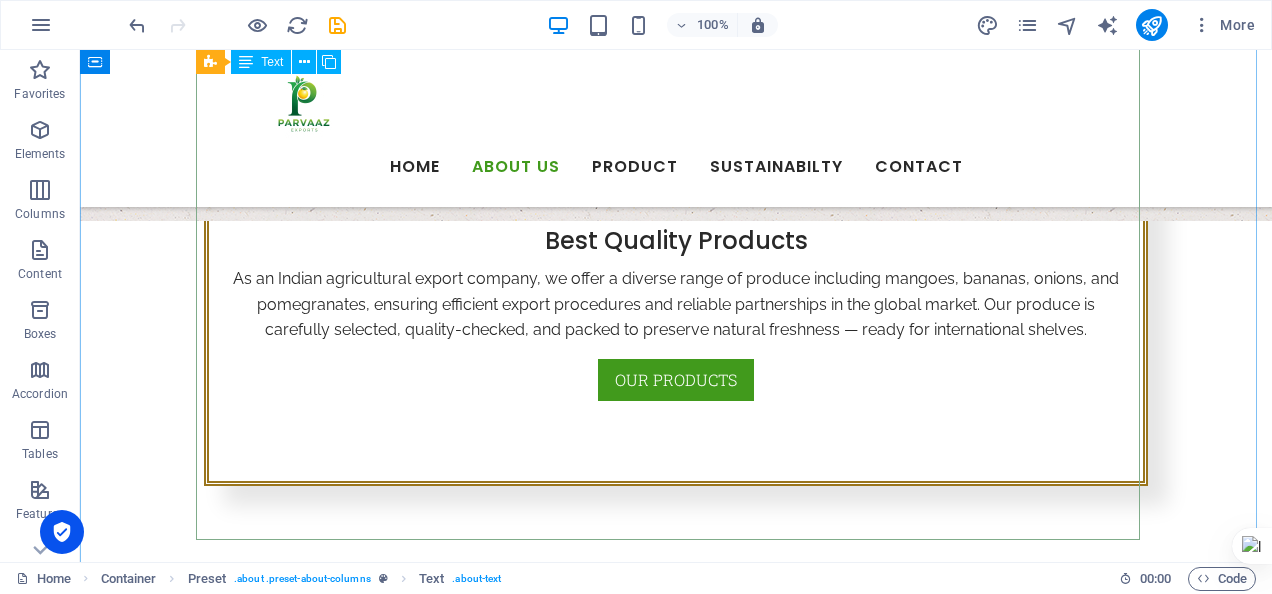 click on "At  Parvaaz Exports , we're proud to be a trusted name in  Indian agricultural exports , delivering  farm-to-port freshness  with integrity, quality, and global compliance.  Who We Are Founded with a purpose to connect sustainable farming with international markets, we specialize in  organic and ethically grown produce —including  mangoes ,  green chillies , and  bananas —cultivated across [GEOGRAPHIC_DATA]'s most fertile regions. Our commitment to  eco-friendly practices ,  farmer empowerment , and  global quality standards  sets us apart in the export industry.  Our Mission To deliver premium, certified produce to discerning clients across the  Gulf Cooperation Council (GCC)  and beyond, while promoting  sustainable farming  and transparent supply chains. What We Stand For Quality Assurance : Products meet international export and safety standards. Sustainability : Farming techniques that preserve soil health and biodiversity. Traceability : Full transparency from farm to shipment. Global Reach Our Vision  [DATE]." at bounding box center [676, 1037] 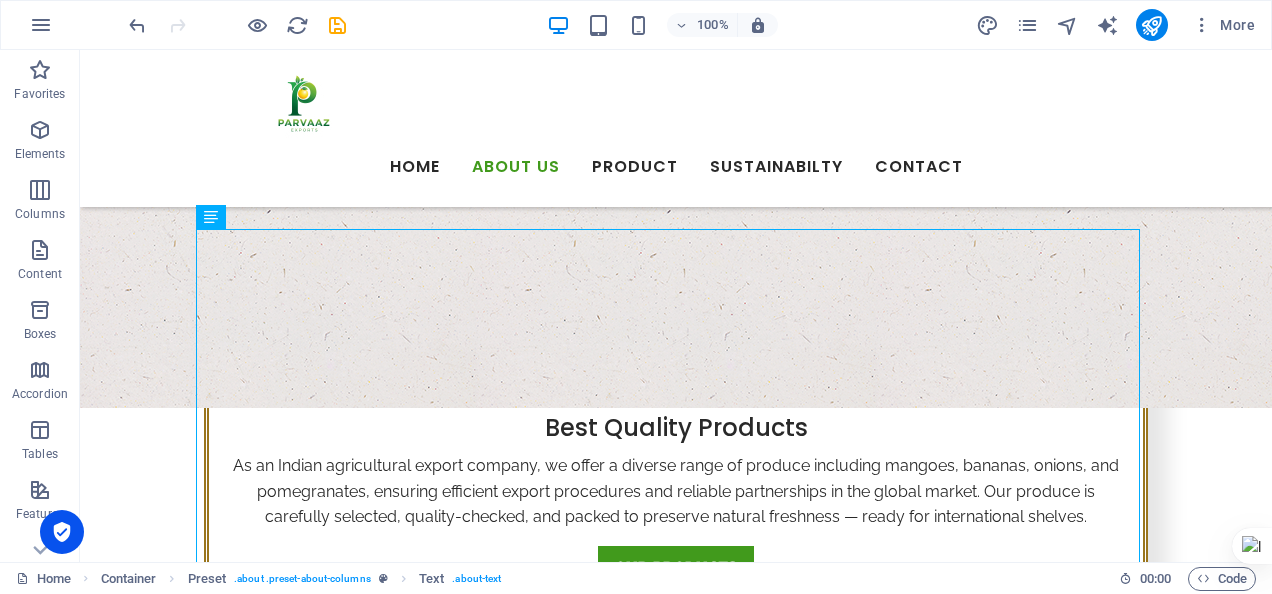 scroll, scrollTop: 680, scrollLeft: 0, axis: vertical 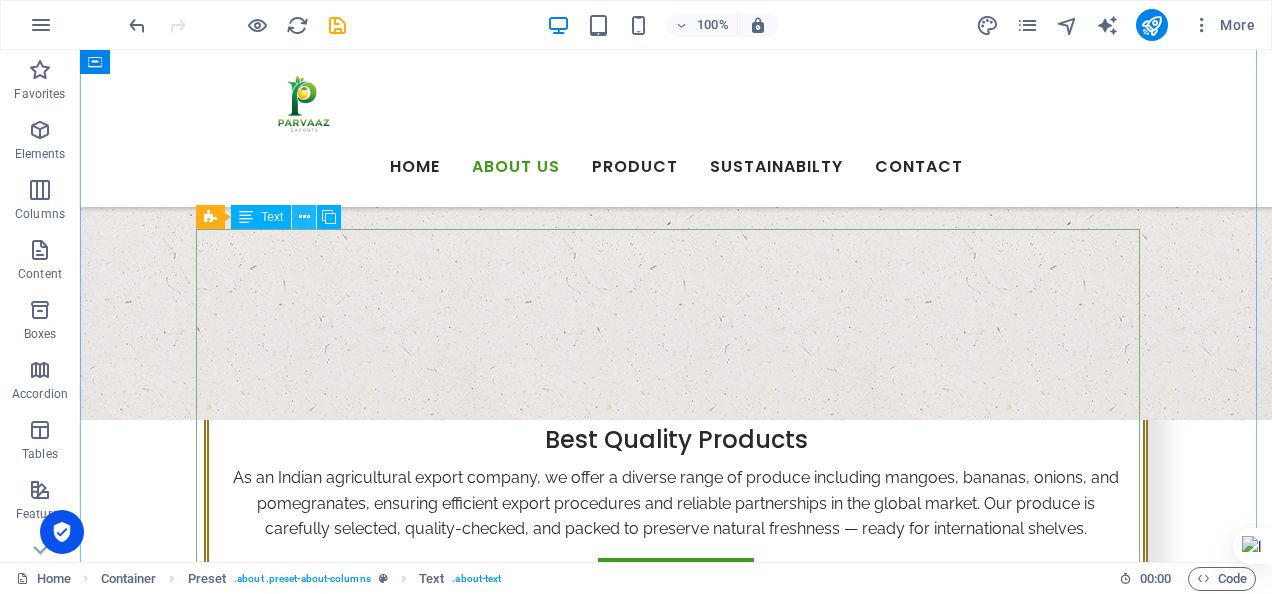 click at bounding box center (304, 217) 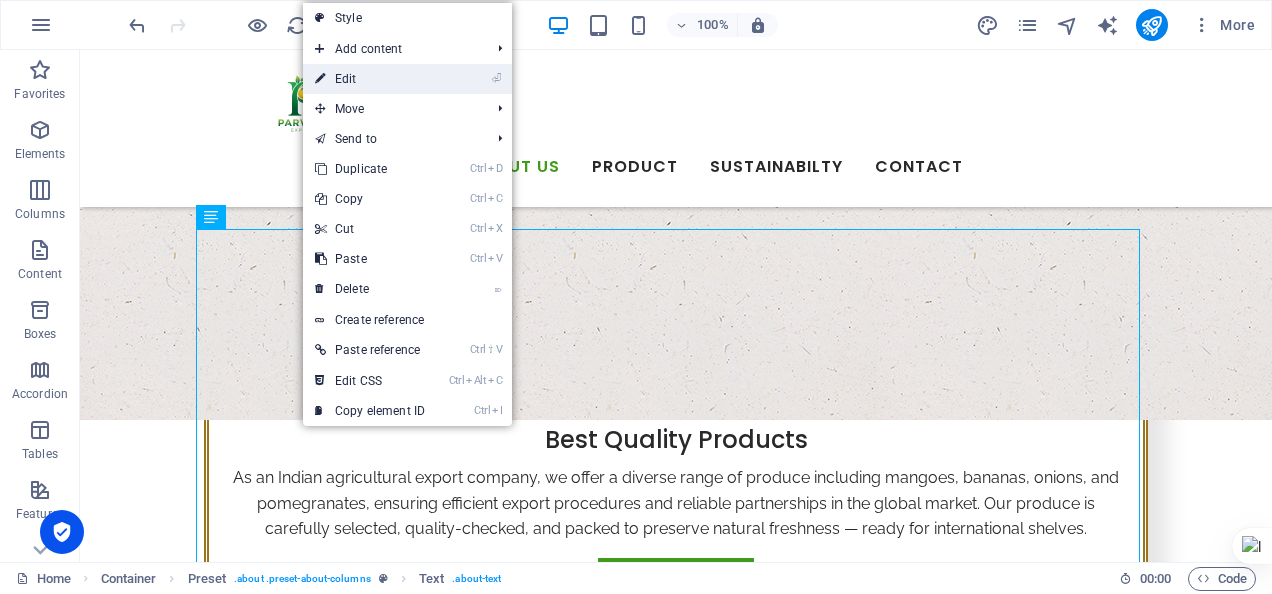 click on "⏎  Edit" at bounding box center [370, 79] 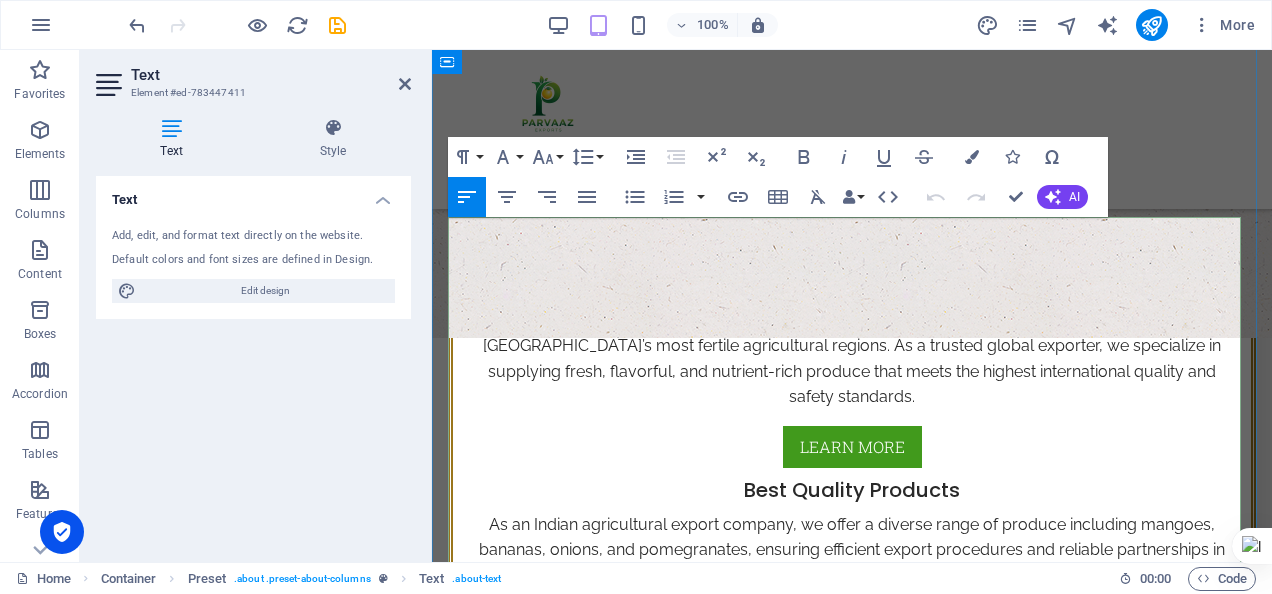 click on "Founded with a purpose to connect sustainable farming with international markets, we specialize in  organic and ethically grown produce —including  mangoes ,  green chillies , and  bananas —cultivated across [GEOGRAPHIC_DATA]'s most fertile regions. Our commitment to  eco-friendly practices ,  farmer empowerment , and  global quality standards  sets us apart in the export industry." at bounding box center (642, 1300) 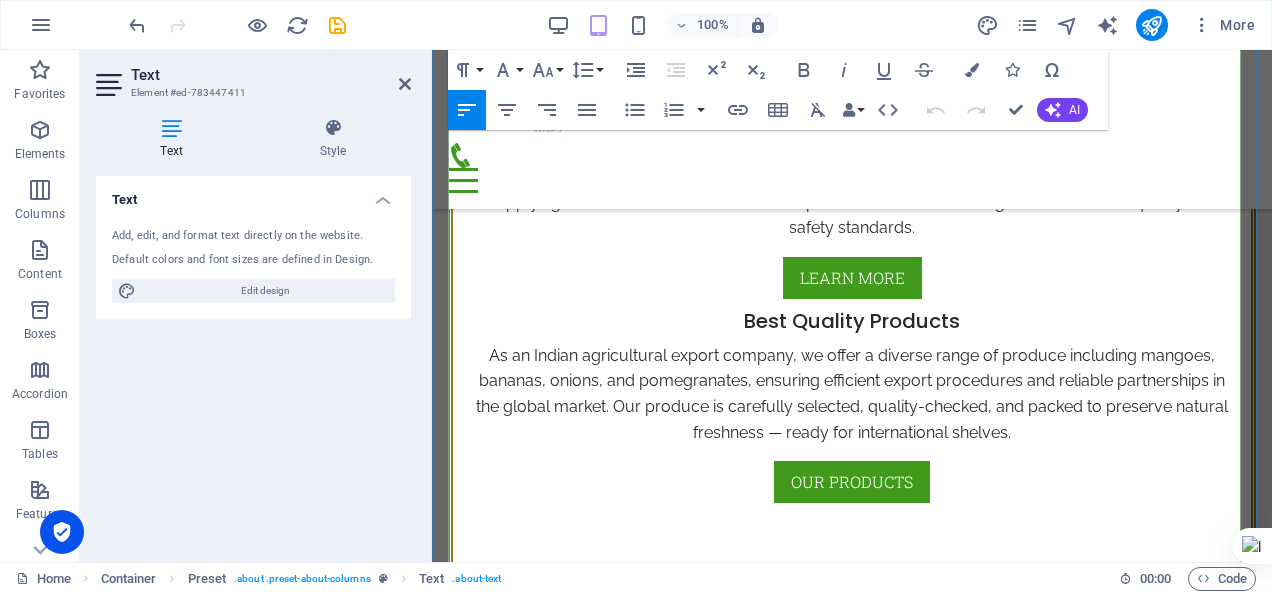 scroll, scrollTop: 930, scrollLeft: 0, axis: vertical 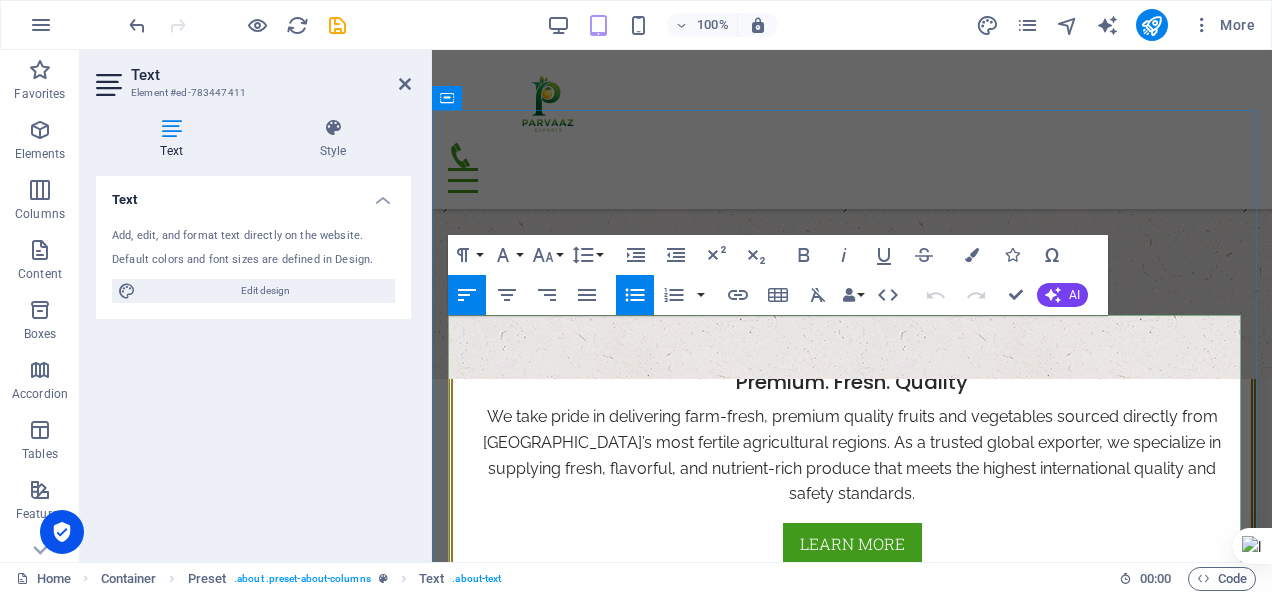 click on "What We Stand For" at bounding box center [1062, 1153] 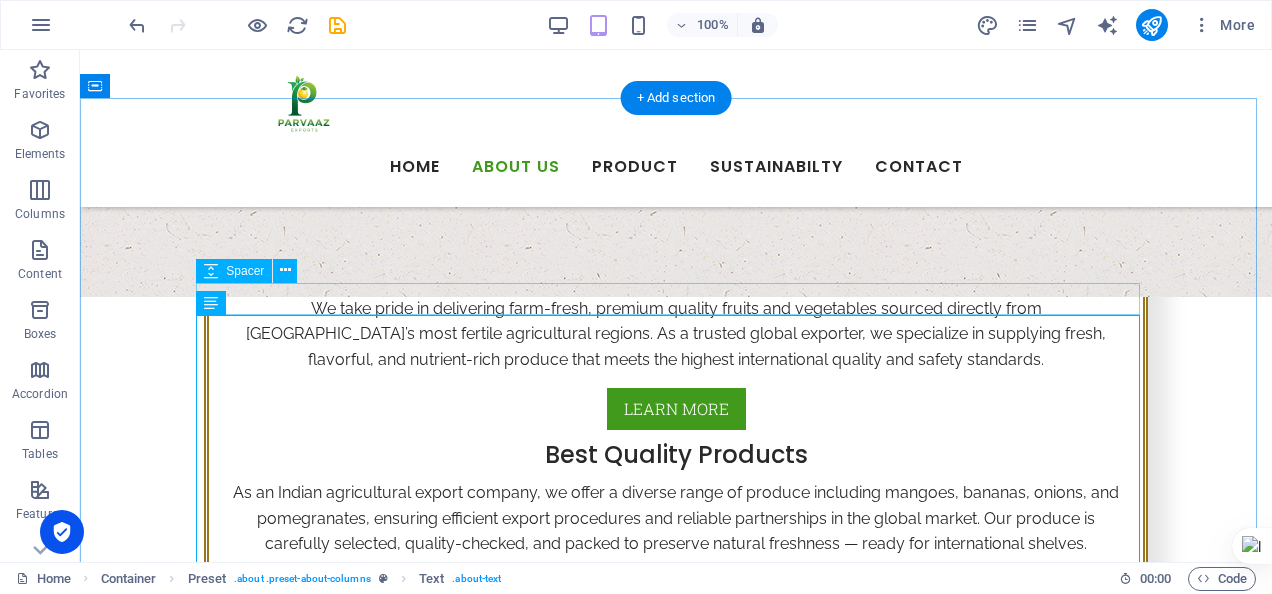 scroll, scrollTop: 594, scrollLeft: 0, axis: vertical 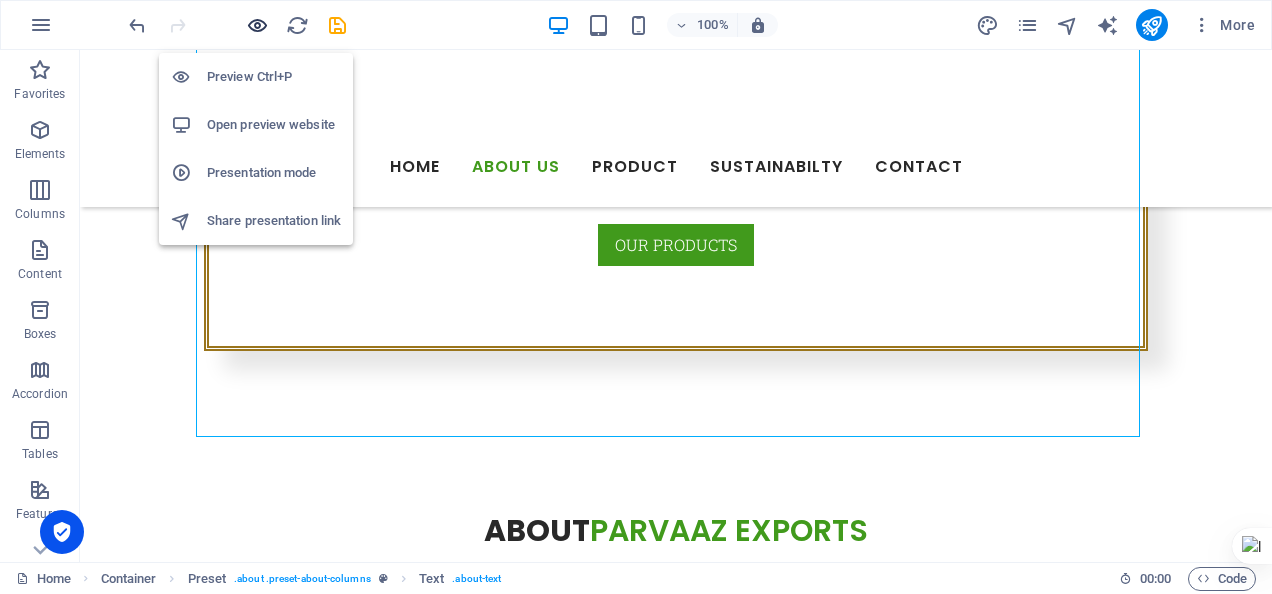 click at bounding box center [257, 25] 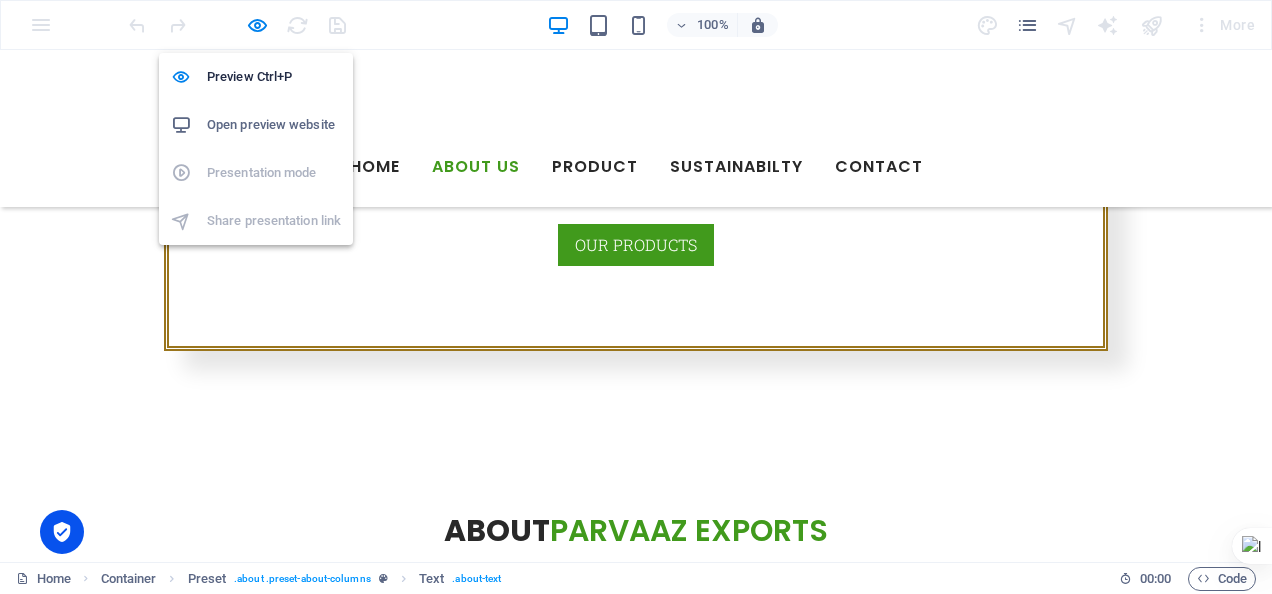 click on "Open preview website" at bounding box center [274, 125] 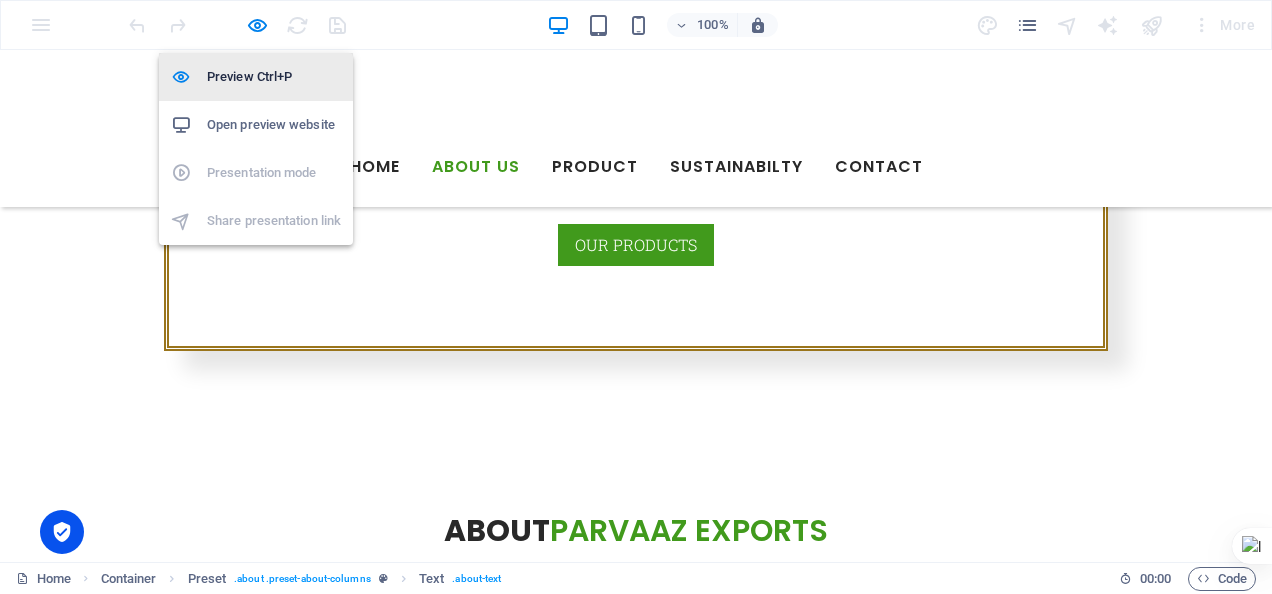 click on "Preview Ctrl+P" at bounding box center [274, 77] 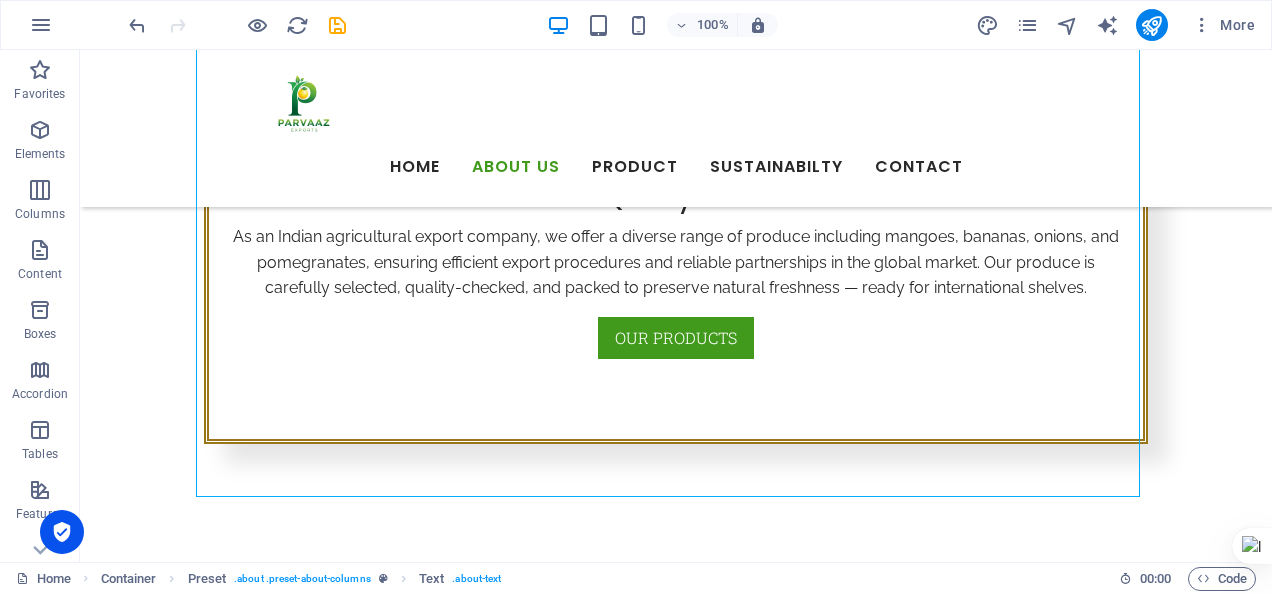 scroll, scrollTop: 881, scrollLeft: 0, axis: vertical 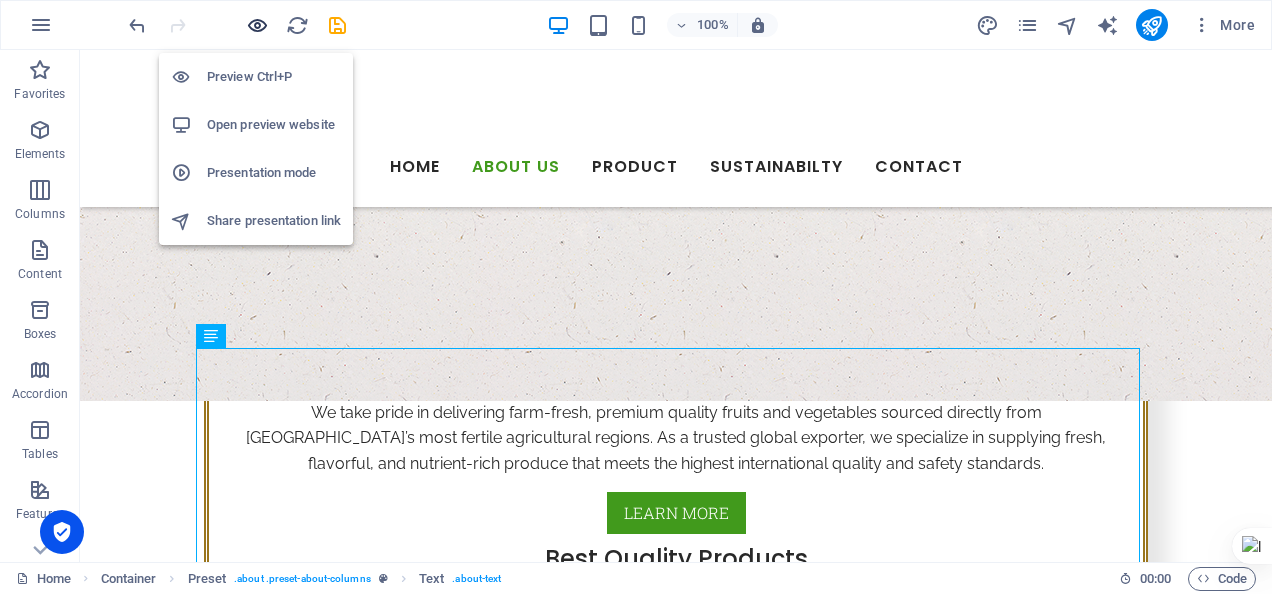 click at bounding box center [257, 25] 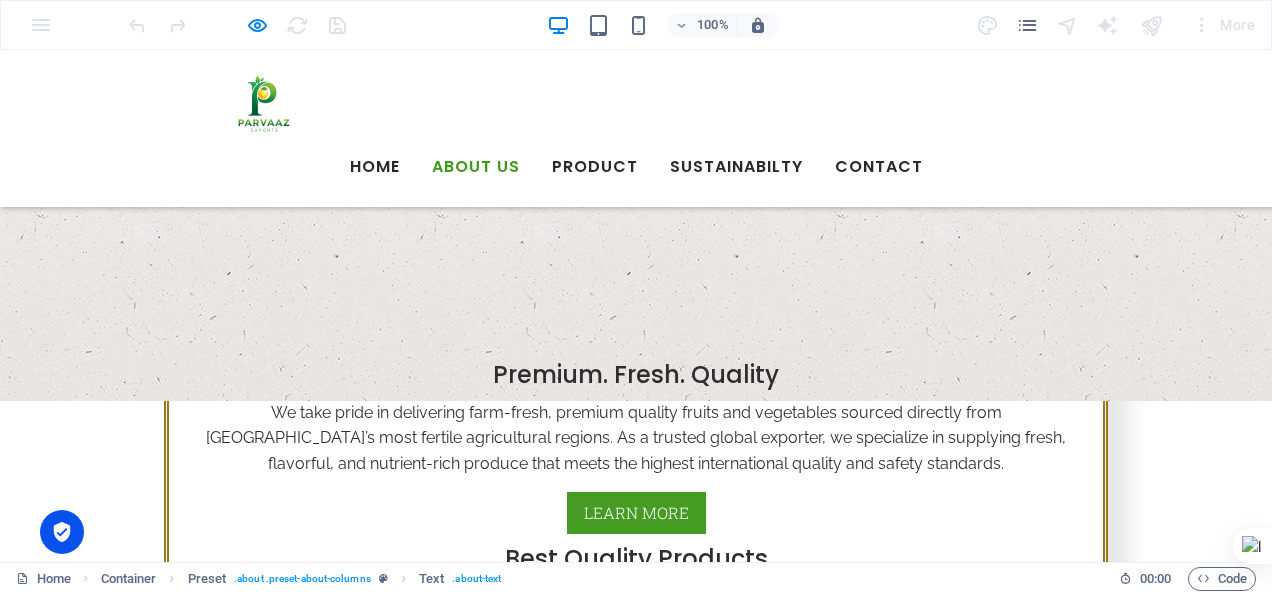 click on "Parvaaz Exports" at bounding box center [241, 1112] 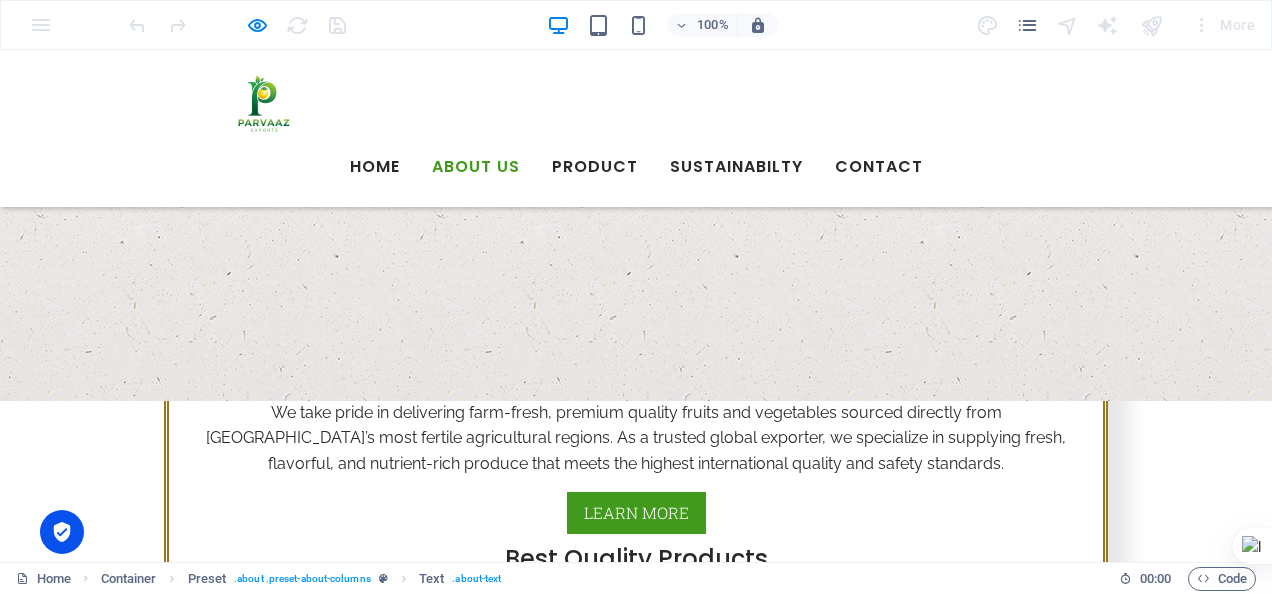 click at bounding box center (392, 1190) 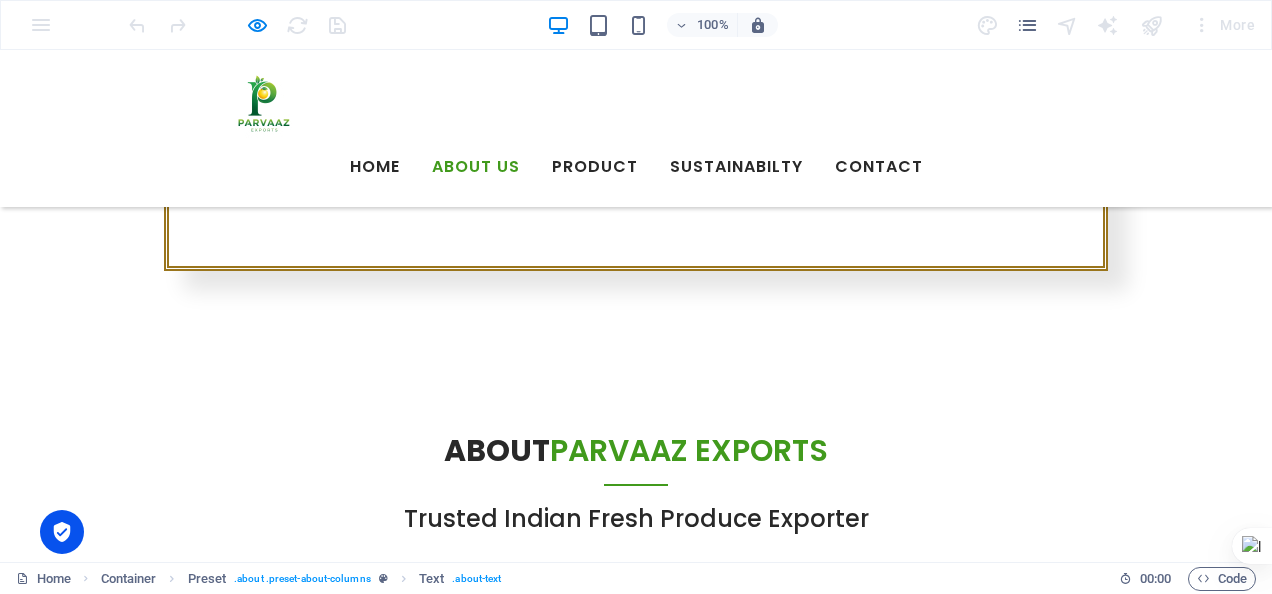 scroll, scrollTop: 827, scrollLeft: 0, axis: vertical 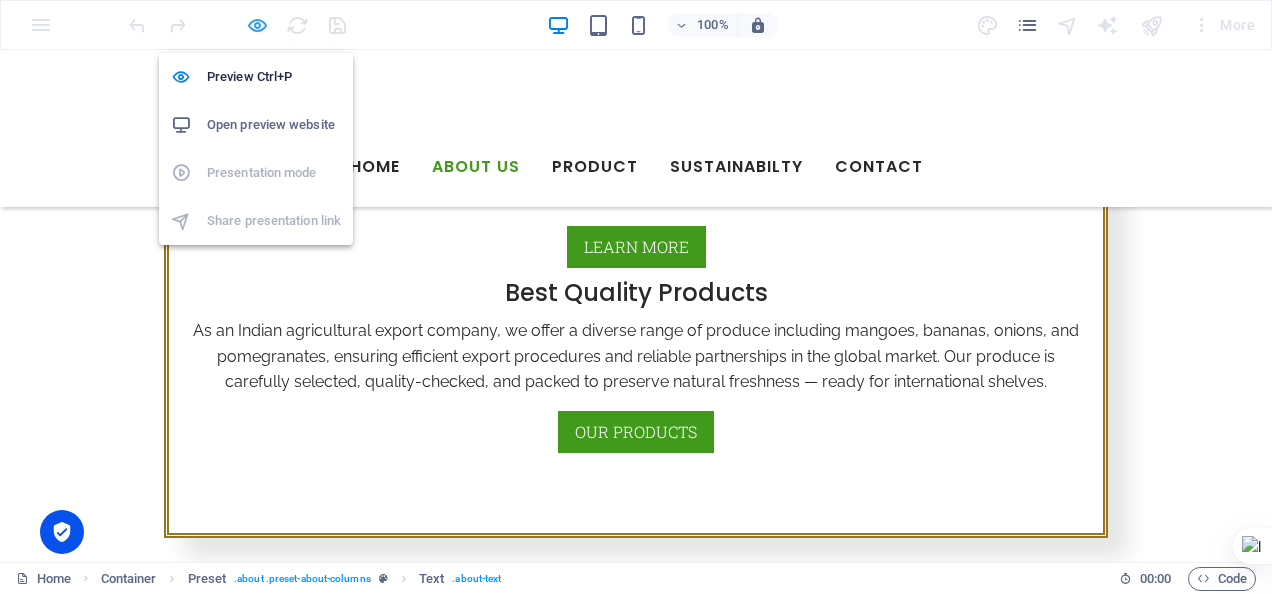 click at bounding box center (257, 25) 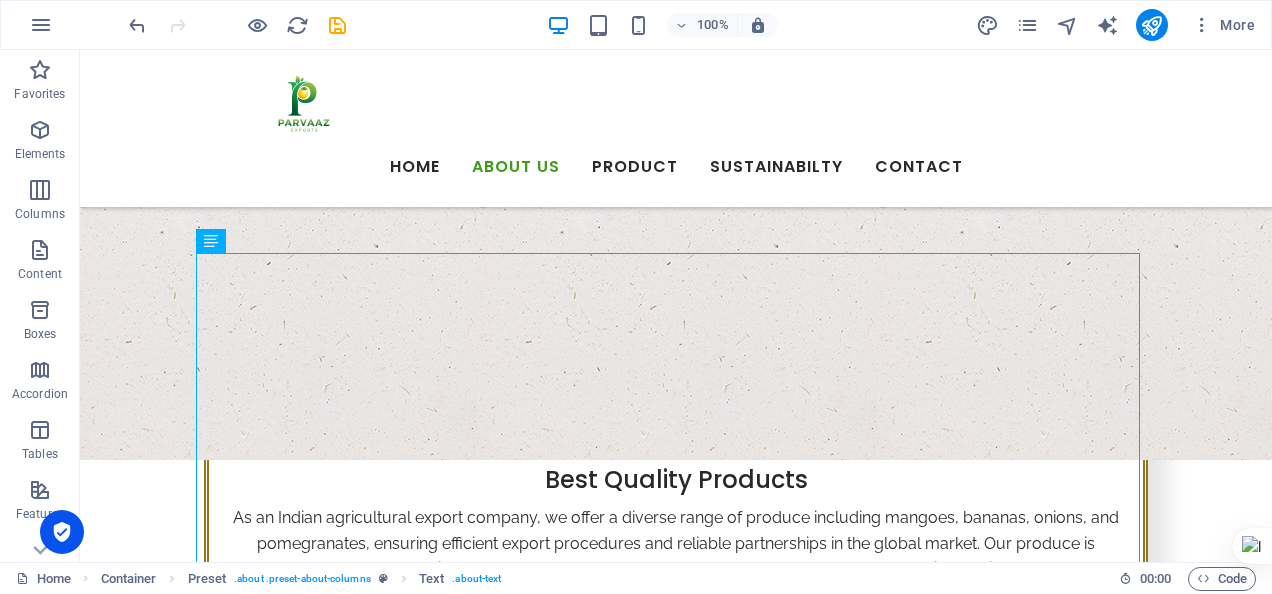 scroll, scrollTop: 627, scrollLeft: 0, axis: vertical 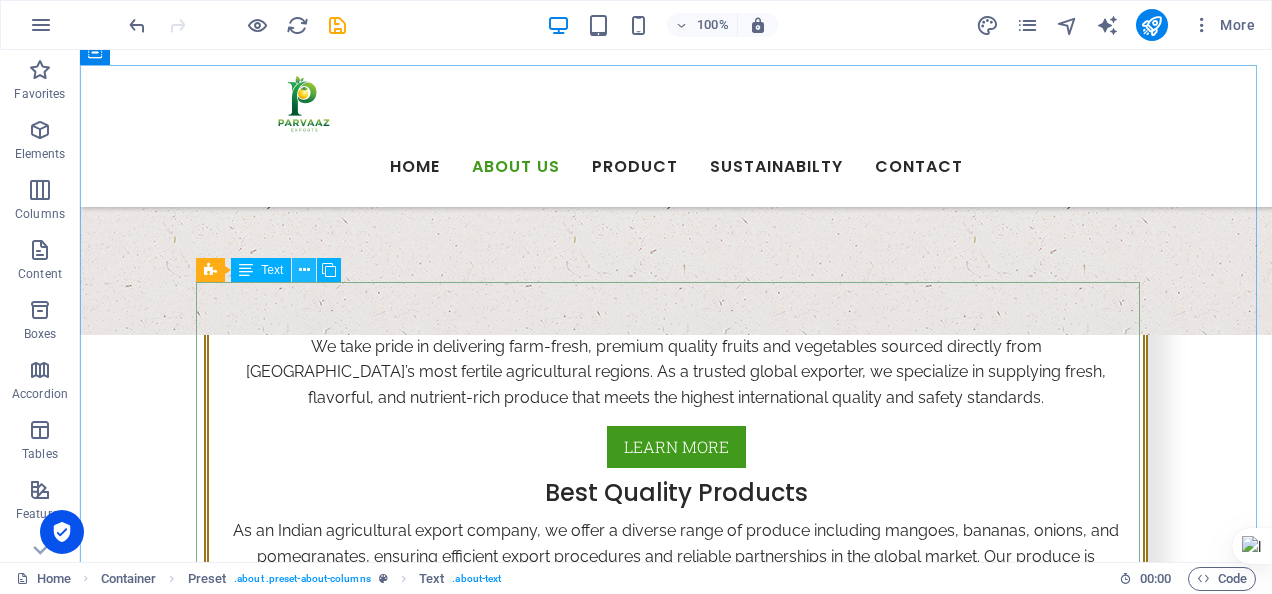 click at bounding box center [304, 270] 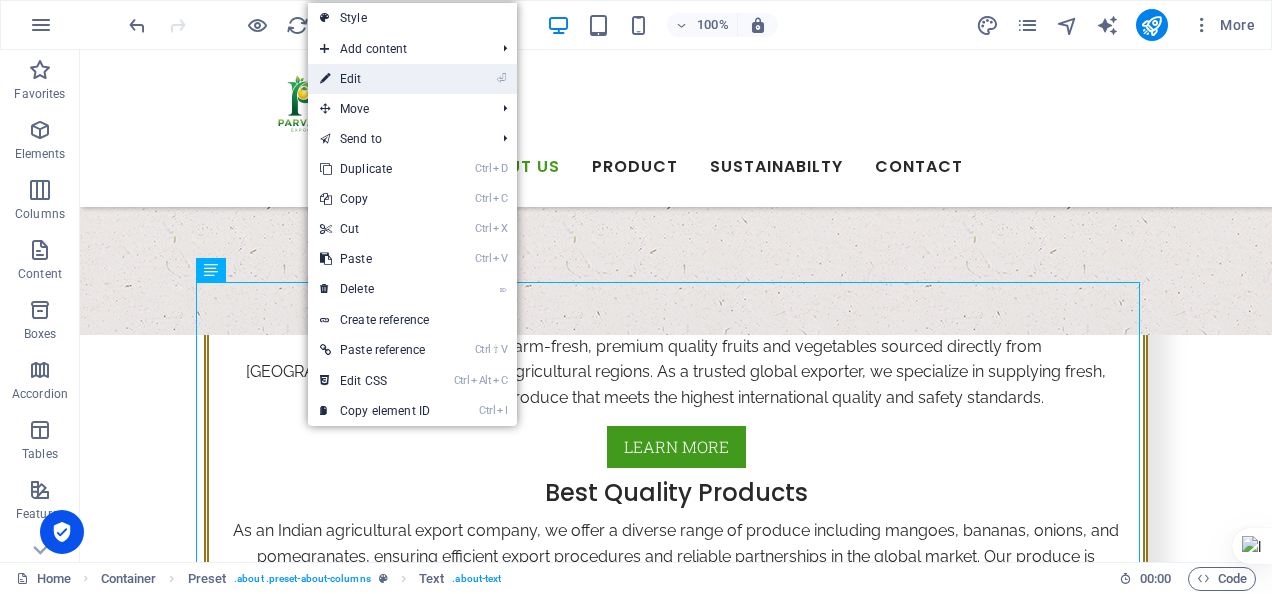 click on "⏎  Edit" at bounding box center [375, 79] 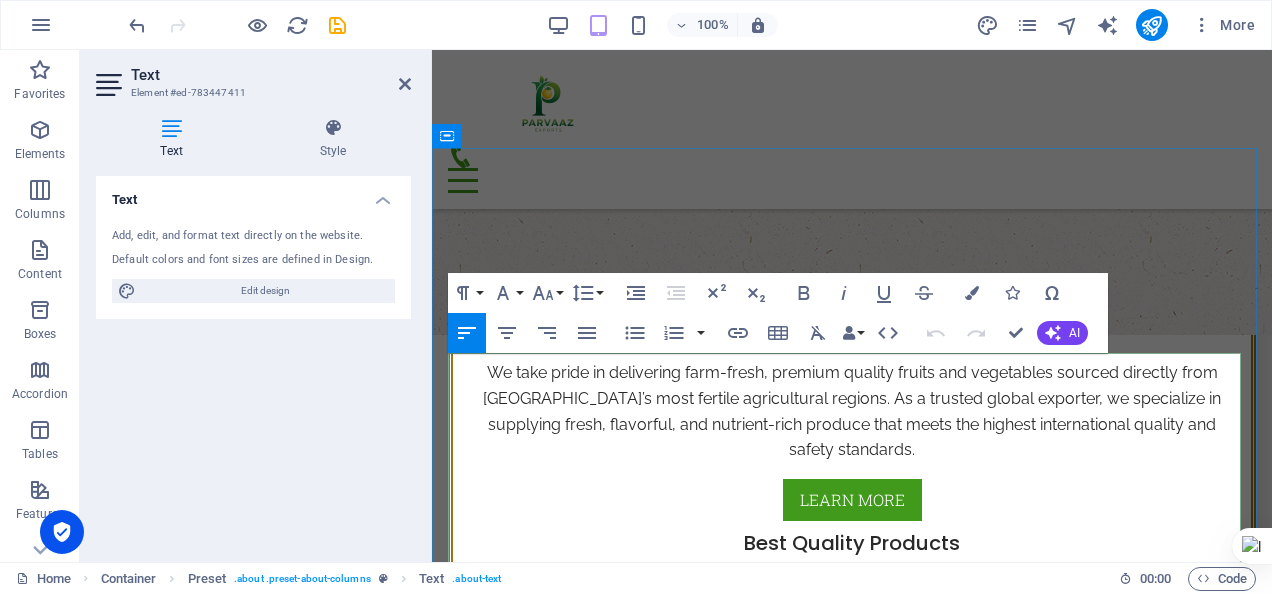 click on "Who We Are" at bounding box center [642, 1237] 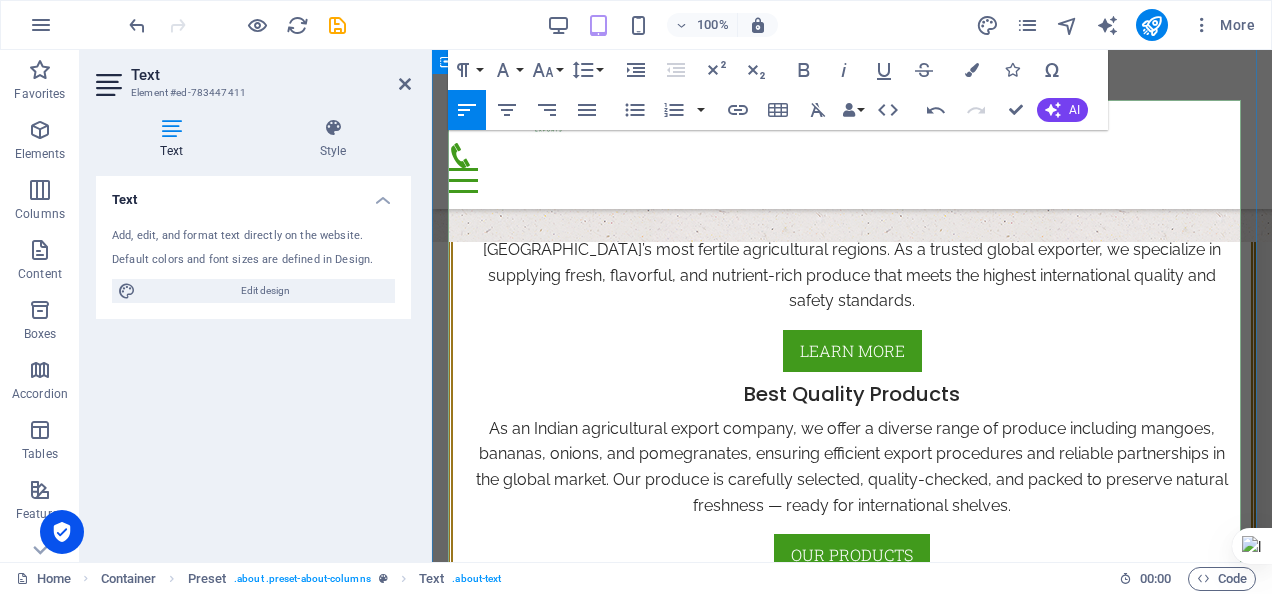 scroll, scrollTop: 880, scrollLeft: 0, axis: vertical 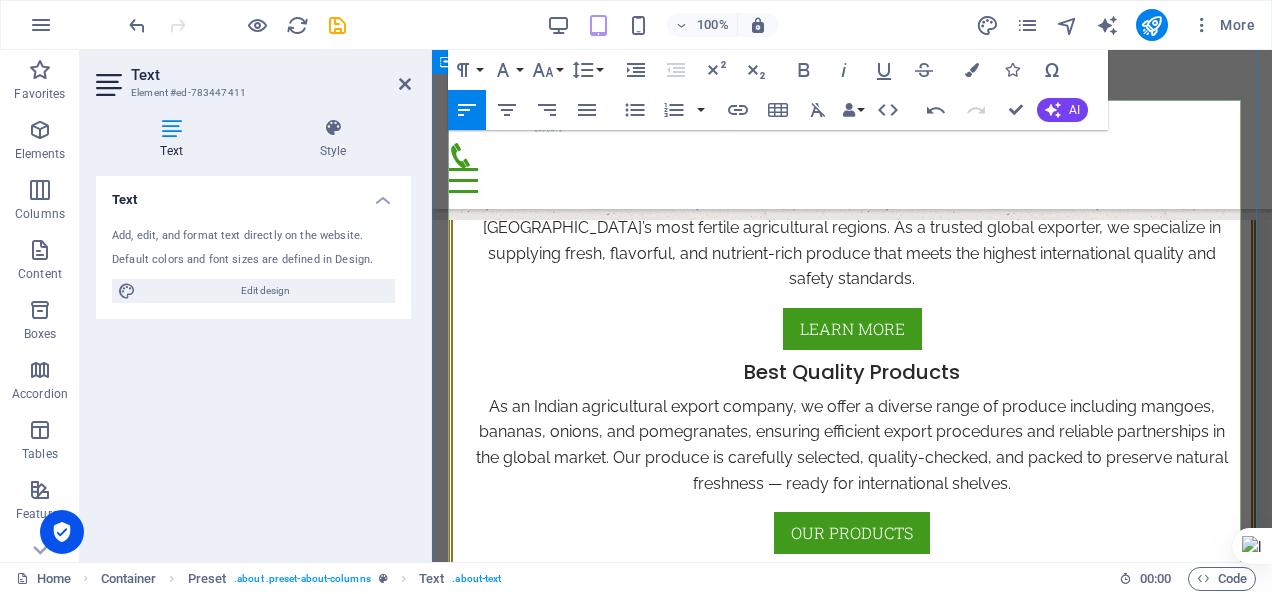 click on "Our Vision" at bounding box center [1062, 1226] 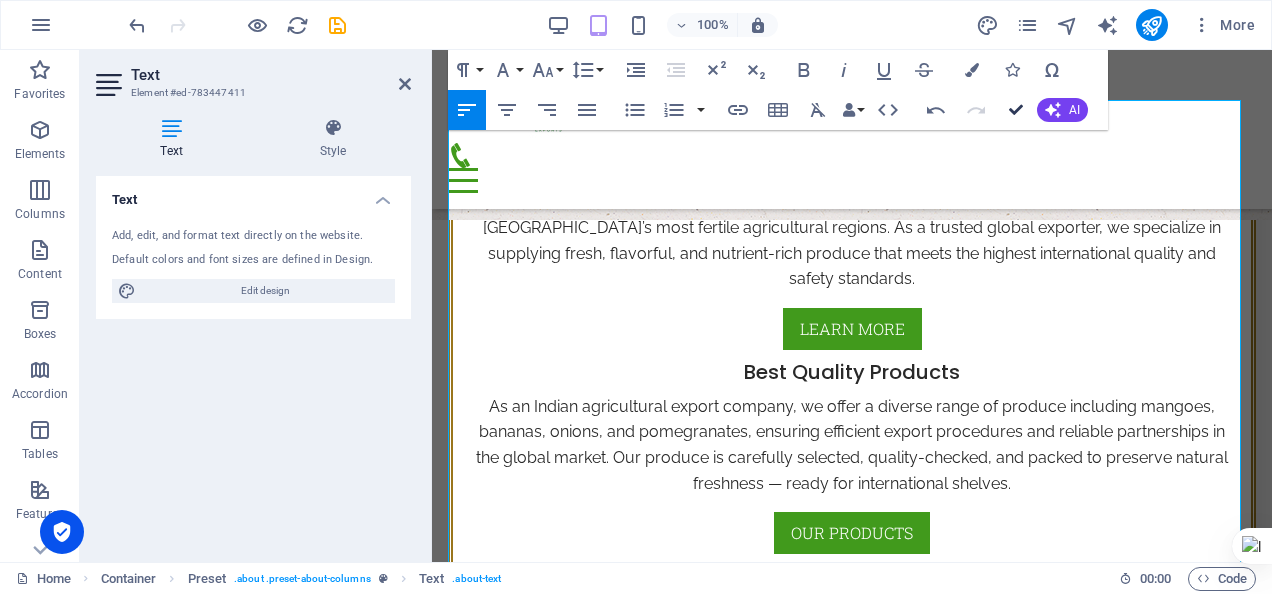 scroll, scrollTop: 809, scrollLeft: 0, axis: vertical 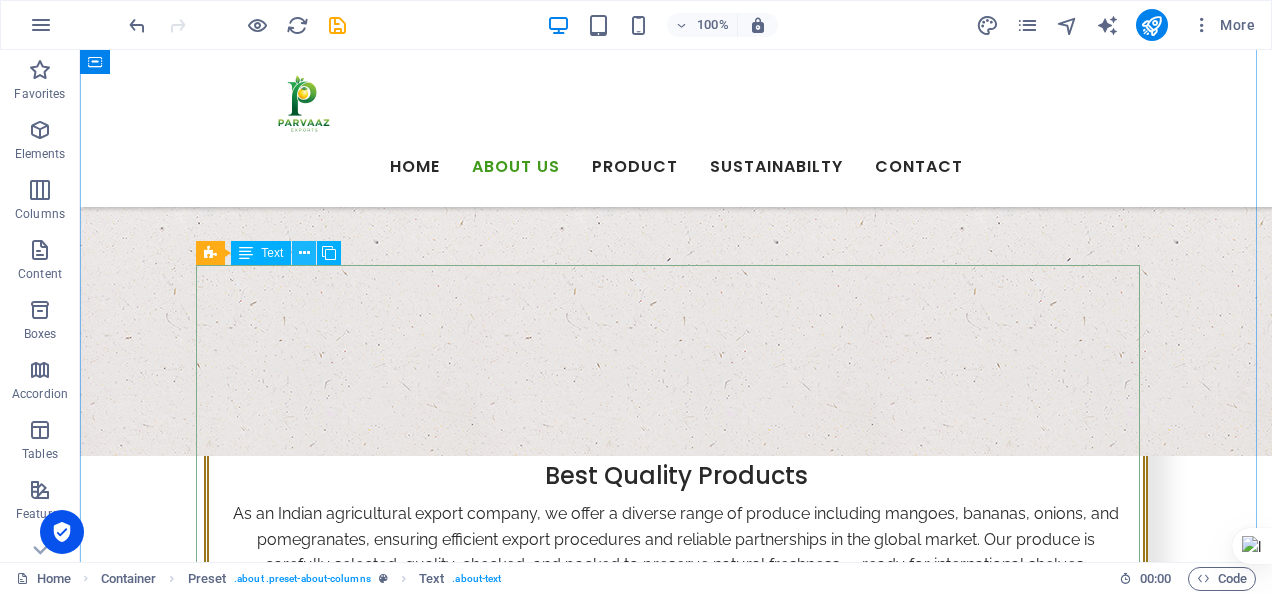 click at bounding box center (304, 253) 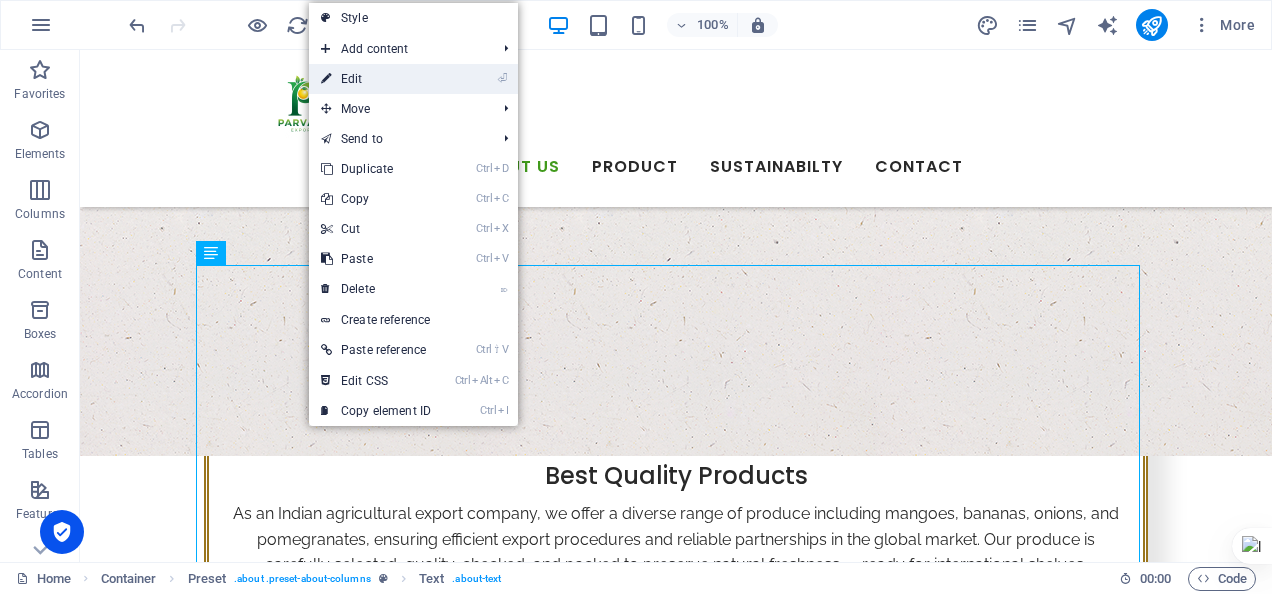 click on "⏎  Edit" at bounding box center [376, 79] 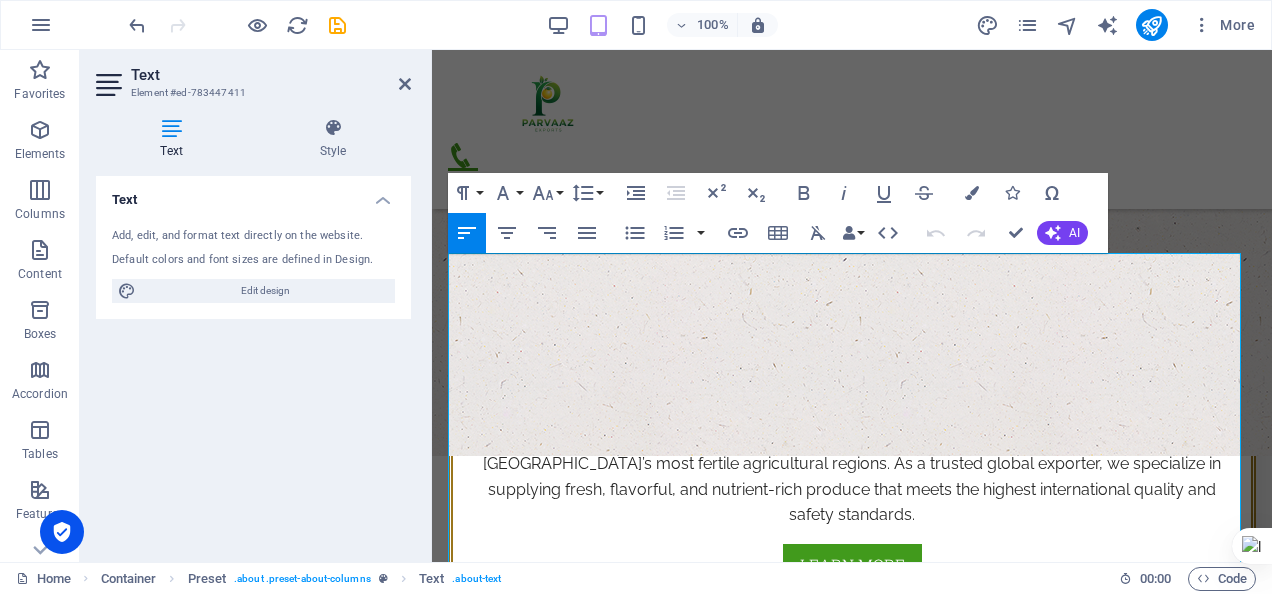 scroll, scrollTop: 726, scrollLeft: 0, axis: vertical 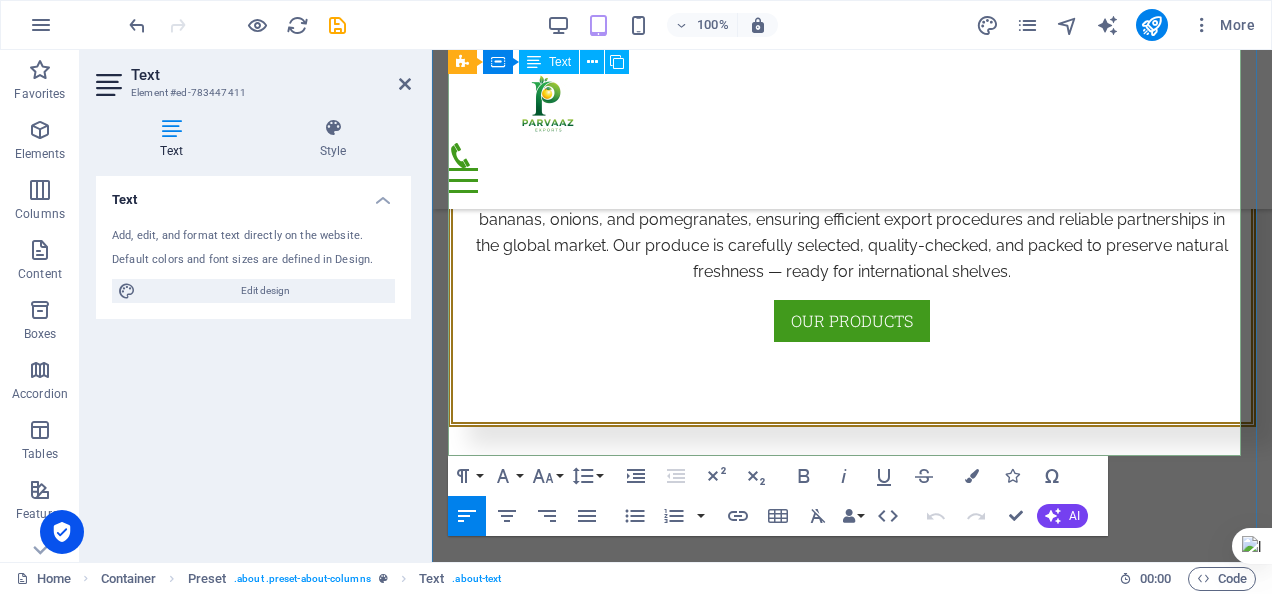 click on "Trust Parvaaz Exports  for unmatched freshness, global standards, and ethical sourcing. Ready to explore our produce?  Contact Us  [DATE]." at bounding box center [1063, 1194] 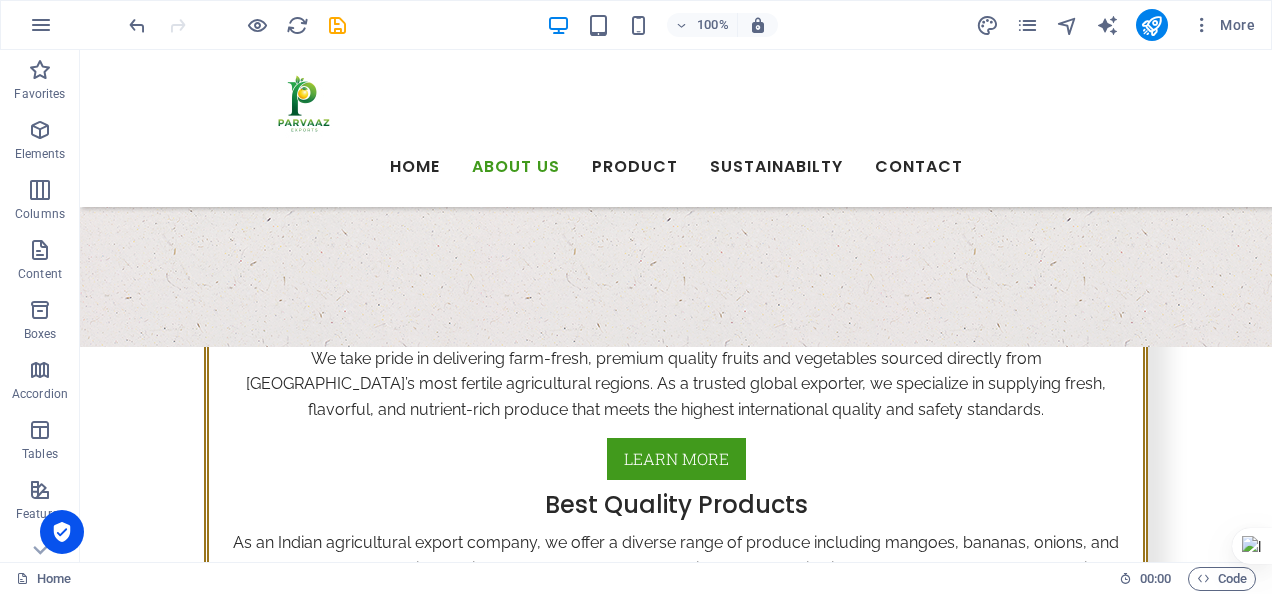 scroll, scrollTop: 629, scrollLeft: 0, axis: vertical 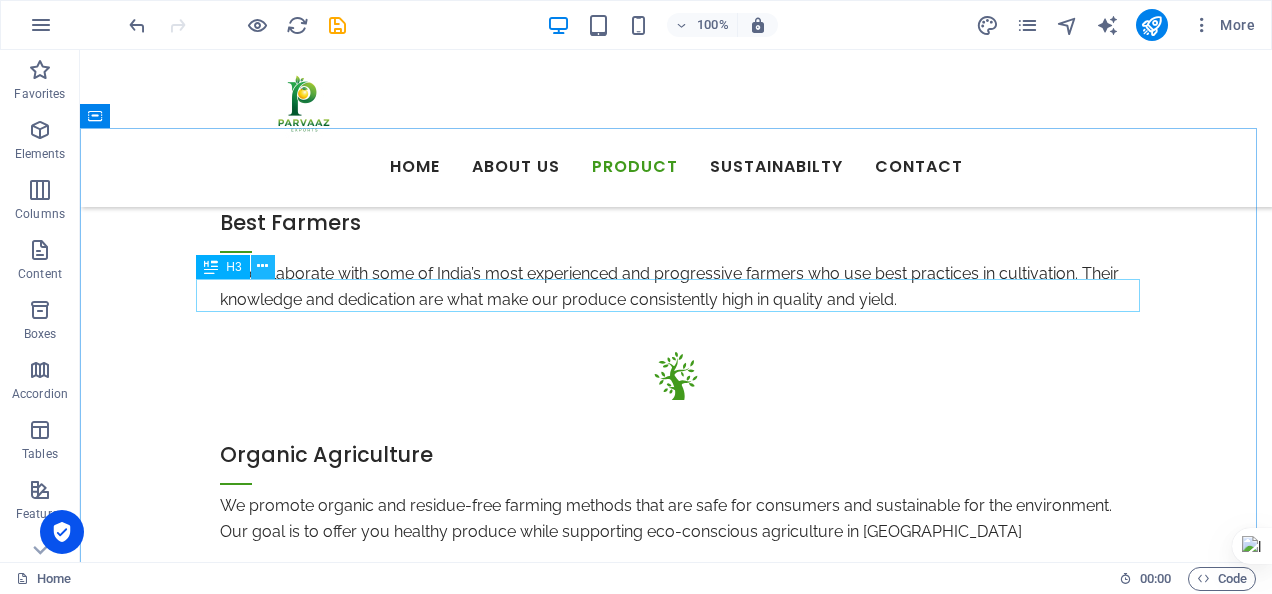 click at bounding box center [262, 266] 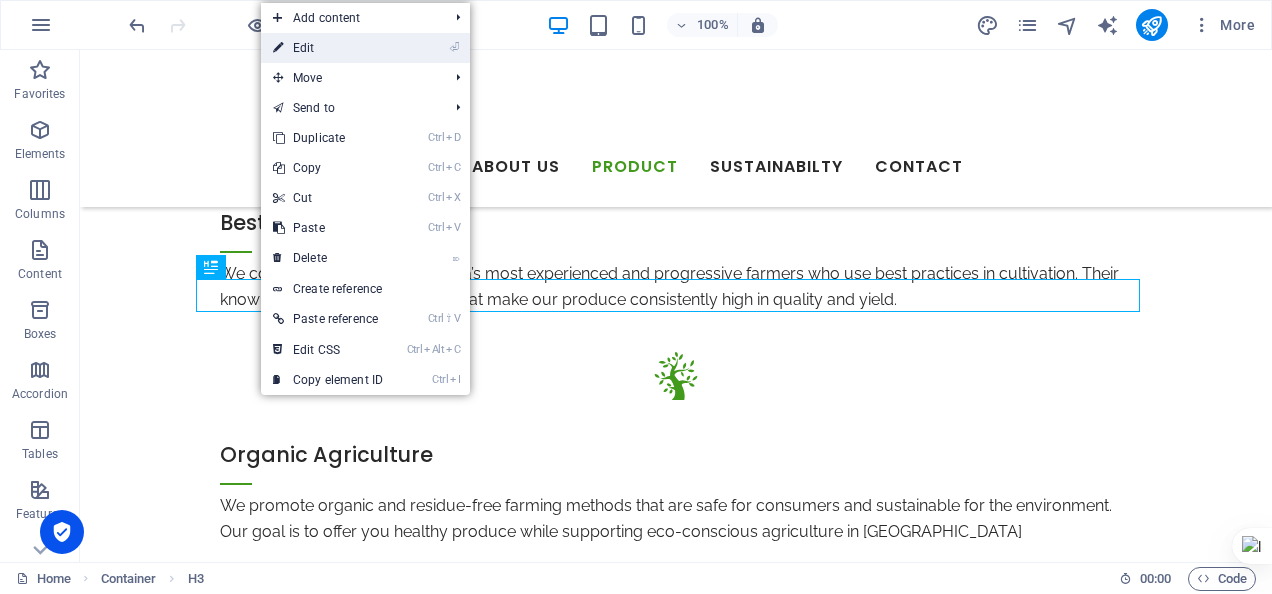 click on "⏎  Edit" at bounding box center (328, 48) 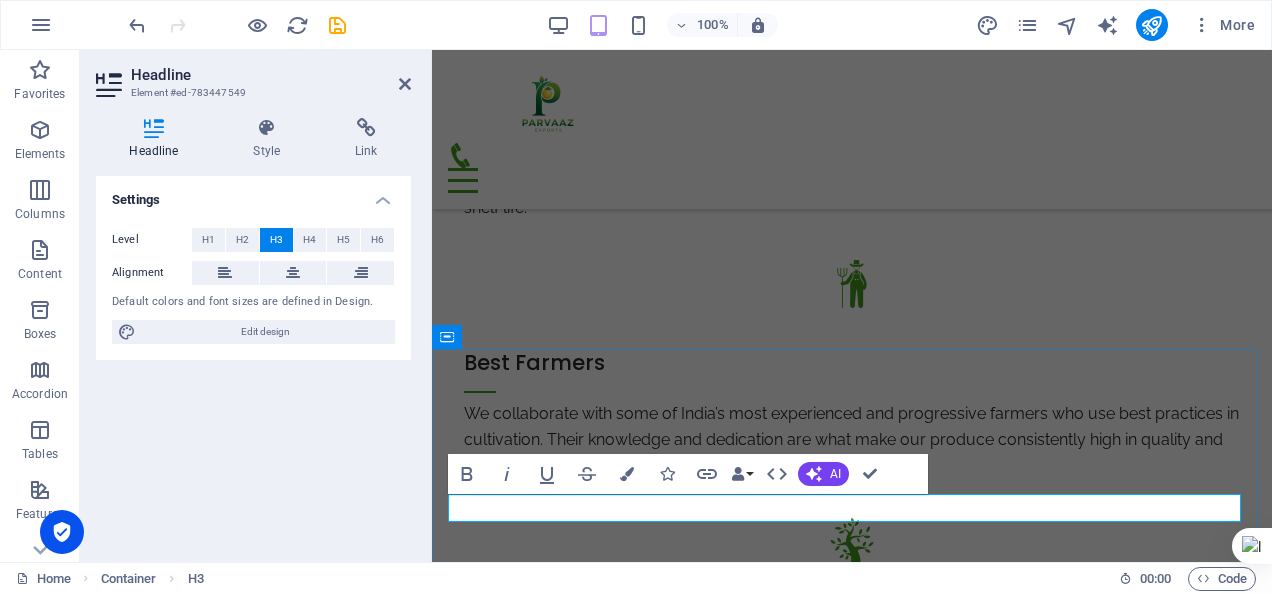 click on "Parvaaz`s-Multi Category Product Rang" at bounding box center [852, 2784] 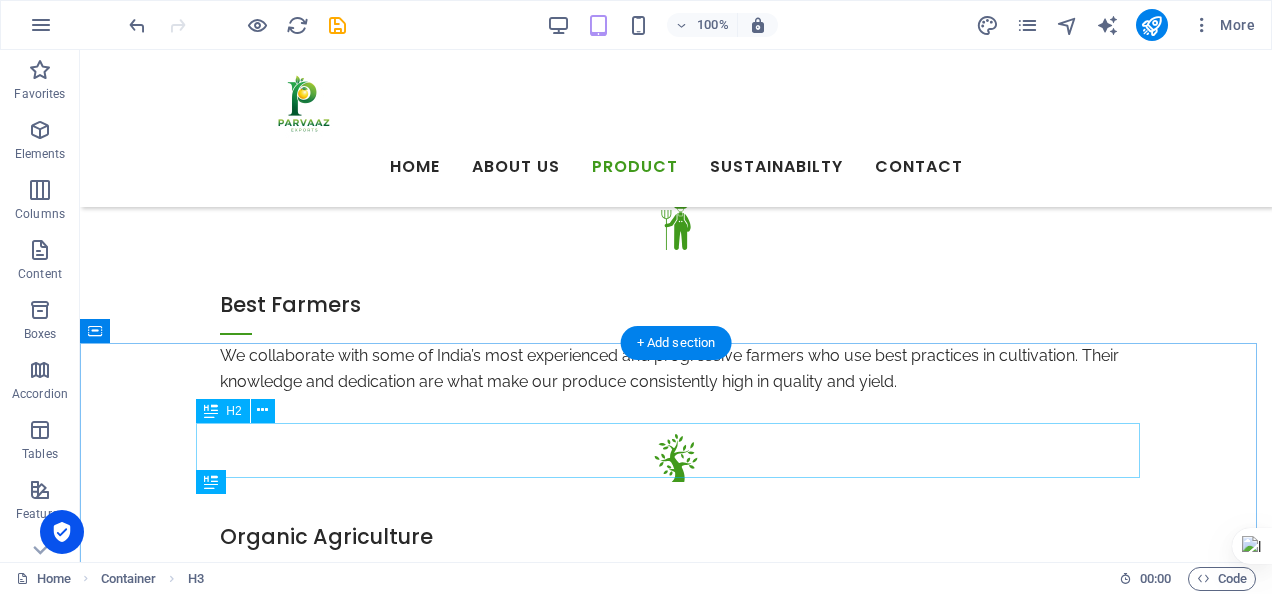 scroll, scrollTop: 2434, scrollLeft: 0, axis: vertical 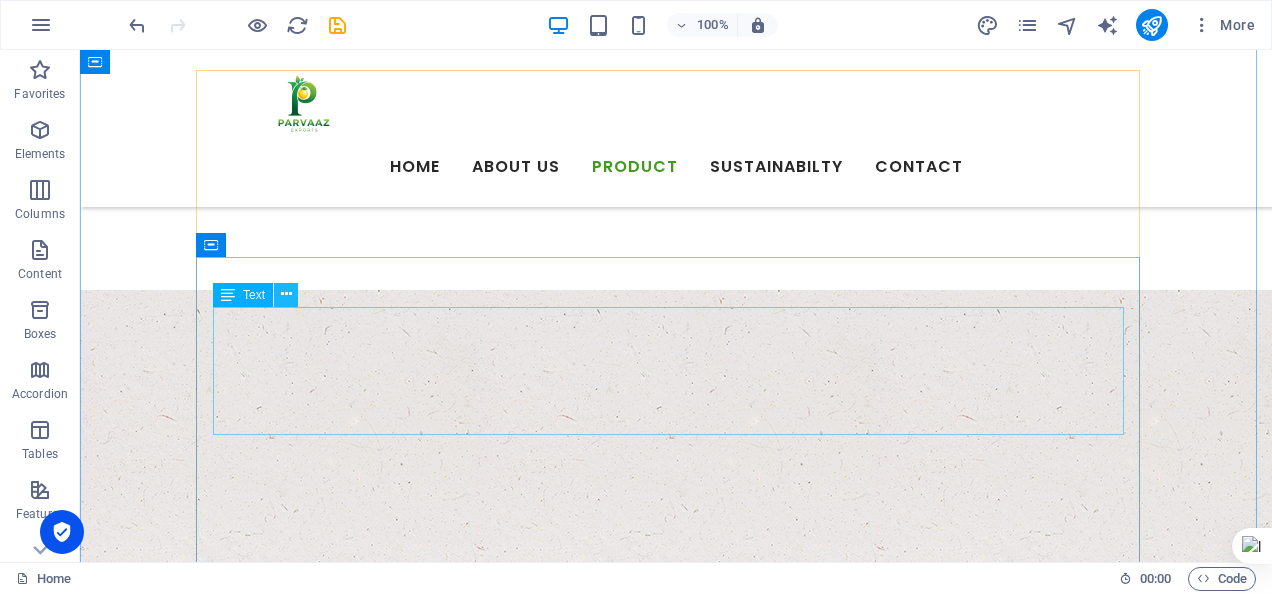 click at bounding box center (286, 295) 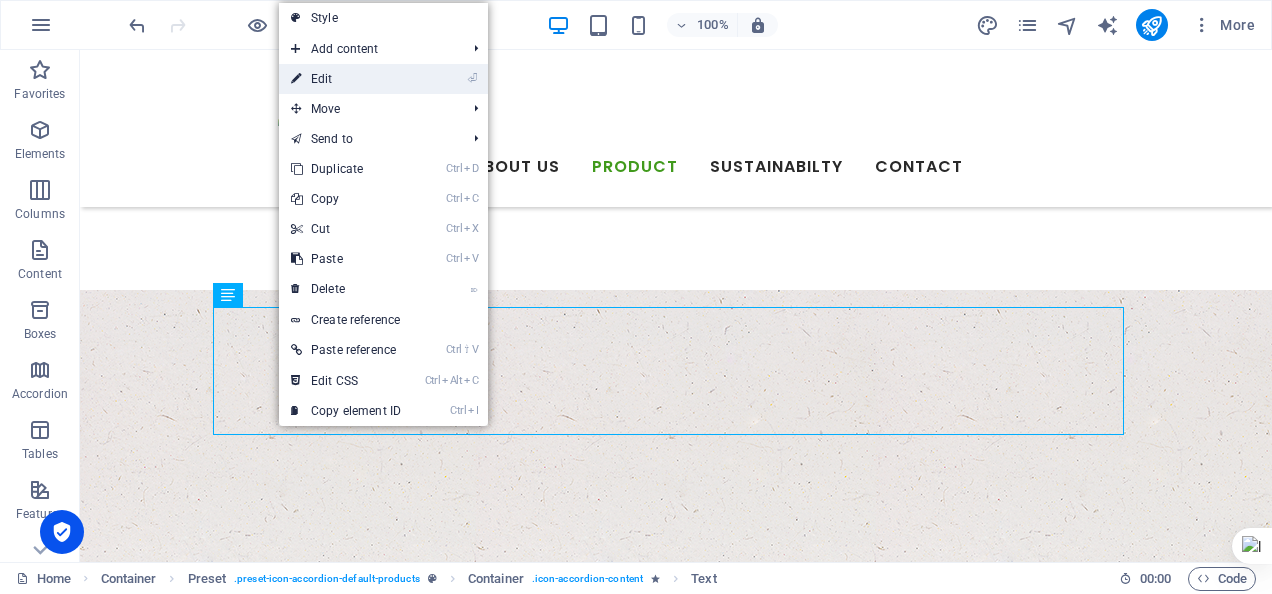 click on "⏎  Edit" at bounding box center (346, 79) 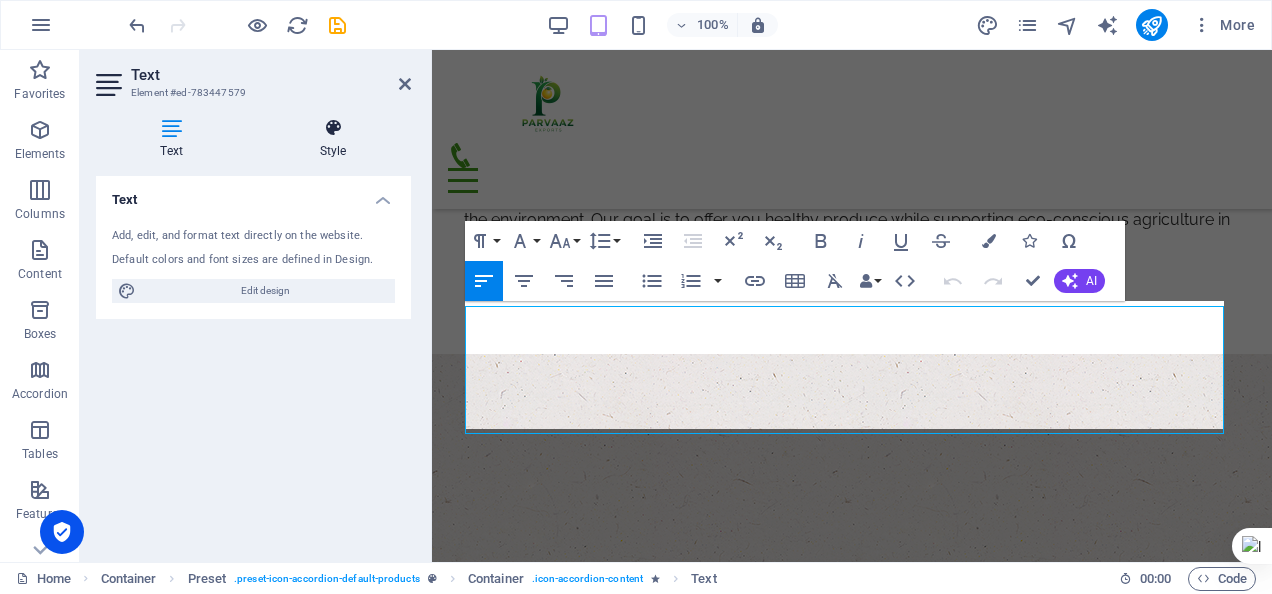 scroll, scrollTop: 3205, scrollLeft: 0, axis: vertical 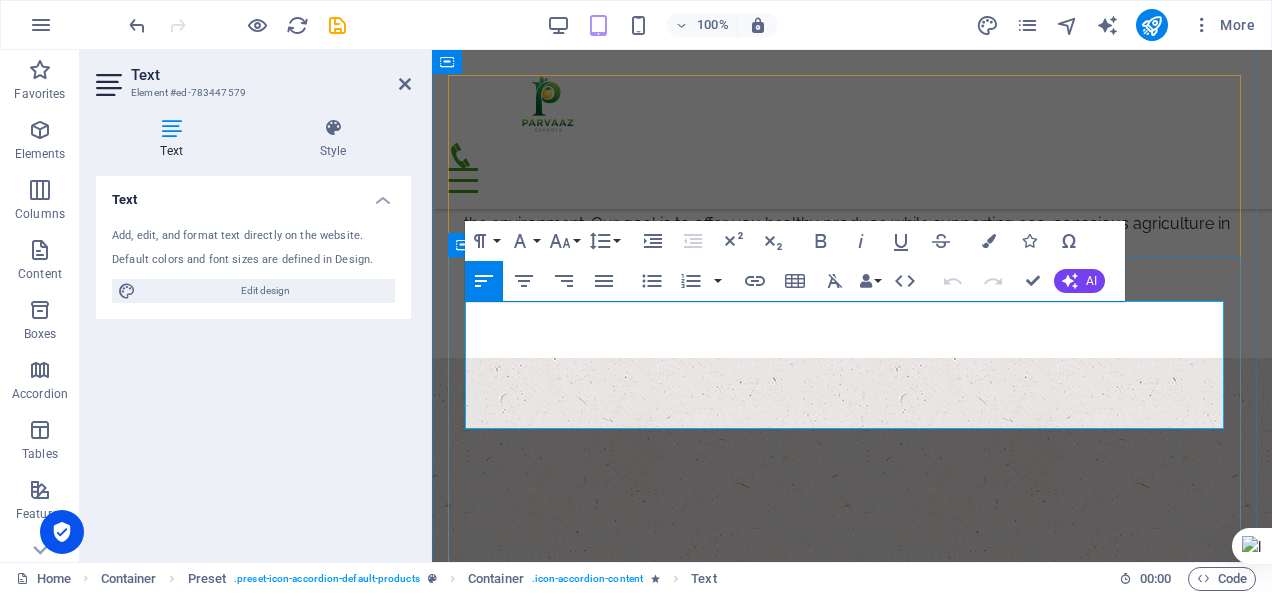 click on "Discover the exceptional array of premium vegetables from Parvaaz Exports LLP. Enjoy the freshness of our Nashik Red Onions, renowned for their rich flavor and vibrant color, along with our G4 Green Chillies, ideal for adding a spicy kick to your dishes. All our produce is sustainably sourced, ensuring that you not only receive high-quality vegetables but also support environmentally friendly agricultural practices. Elevate your culinary creations with the fresh, flavorful offerings from Parvaaz Exports." at bounding box center (852, 2861) 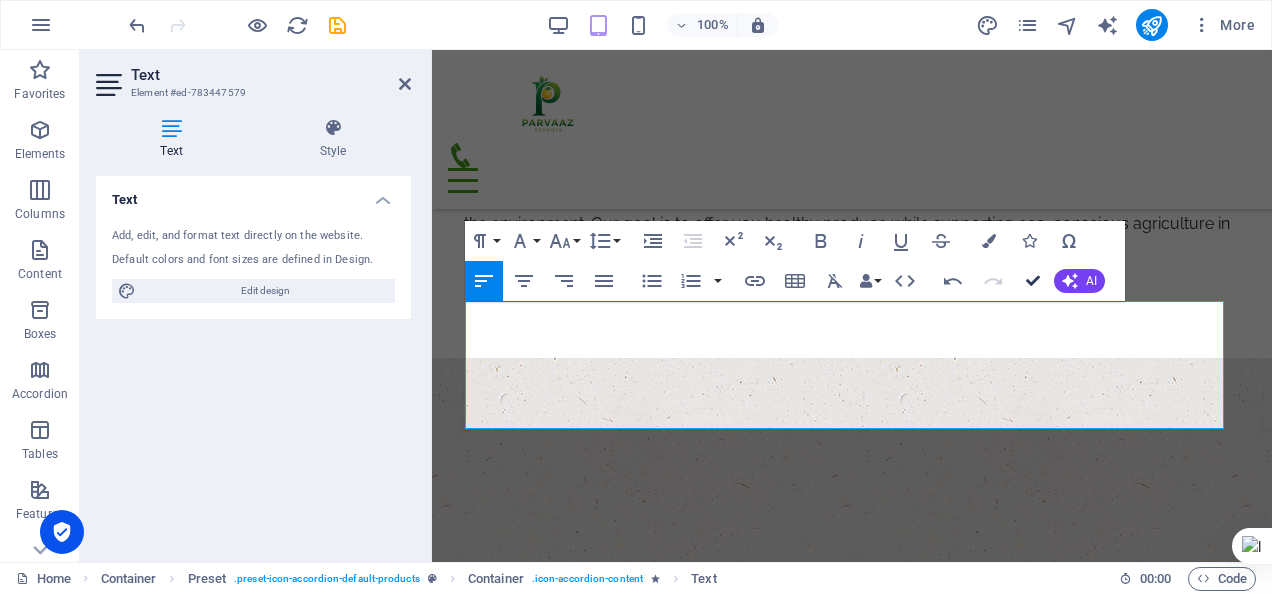 scroll, scrollTop: 3001, scrollLeft: 0, axis: vertical 